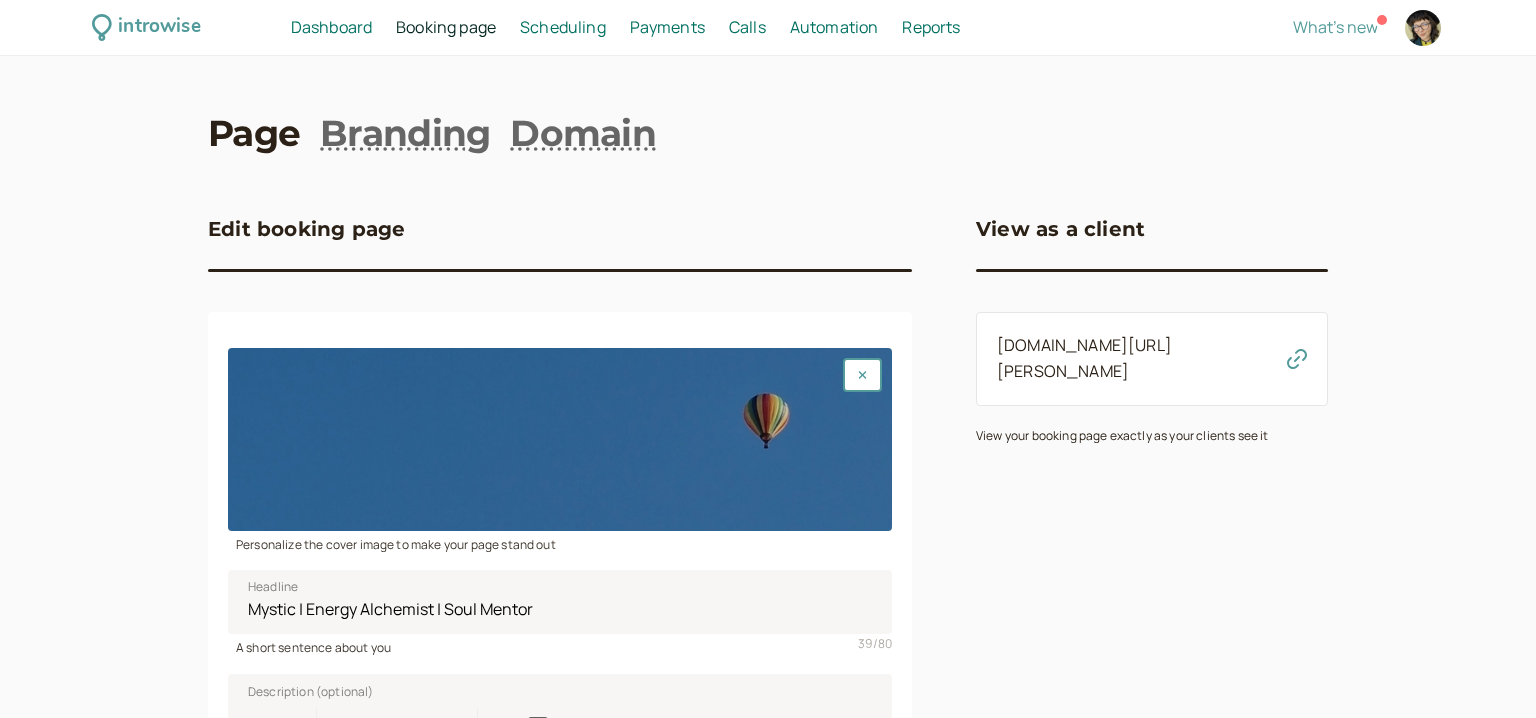 scroll, scrollTop: 1084, scrollLeft: 0, axis: vertical 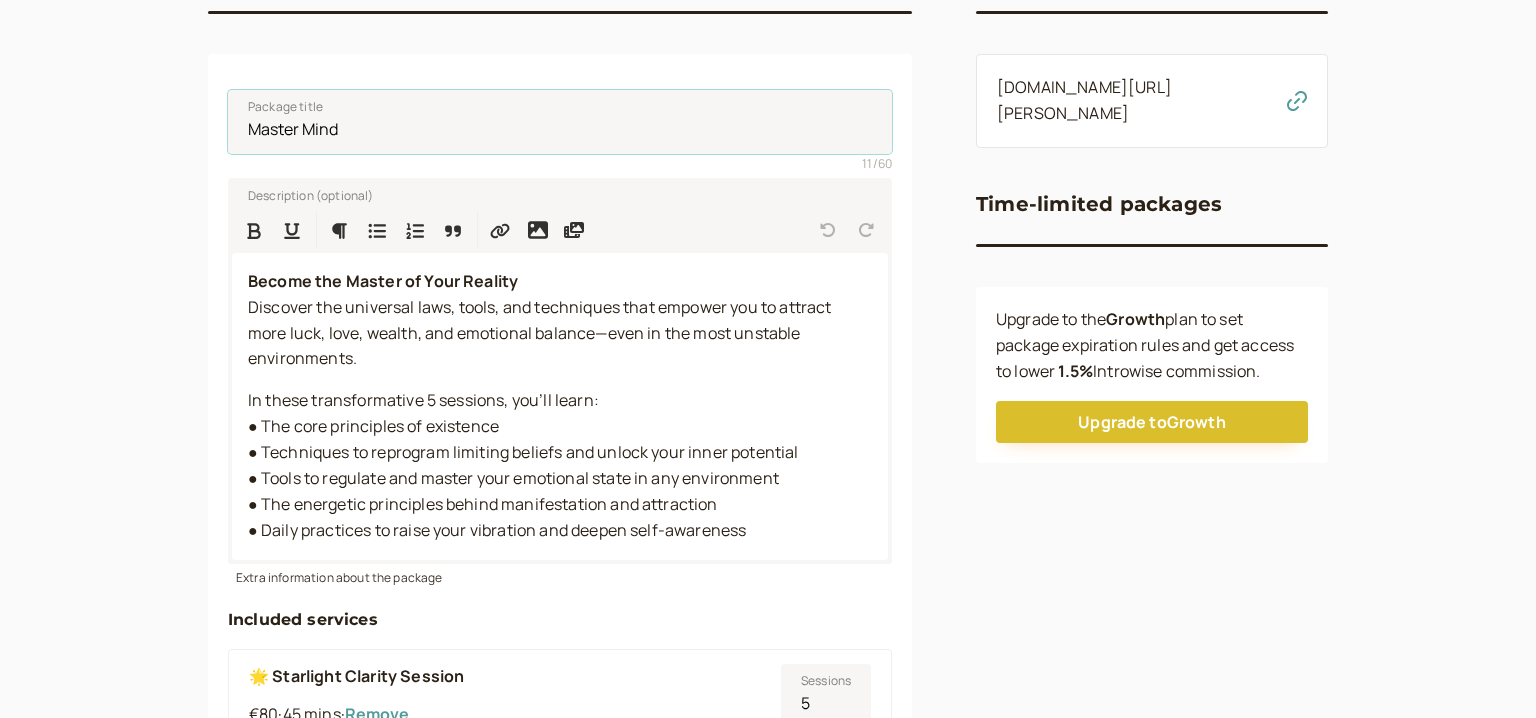 drag, startPoint x: 360, startPoint y: 135, endPoint x: 169, endPoint y: 136, distance: 191.00262 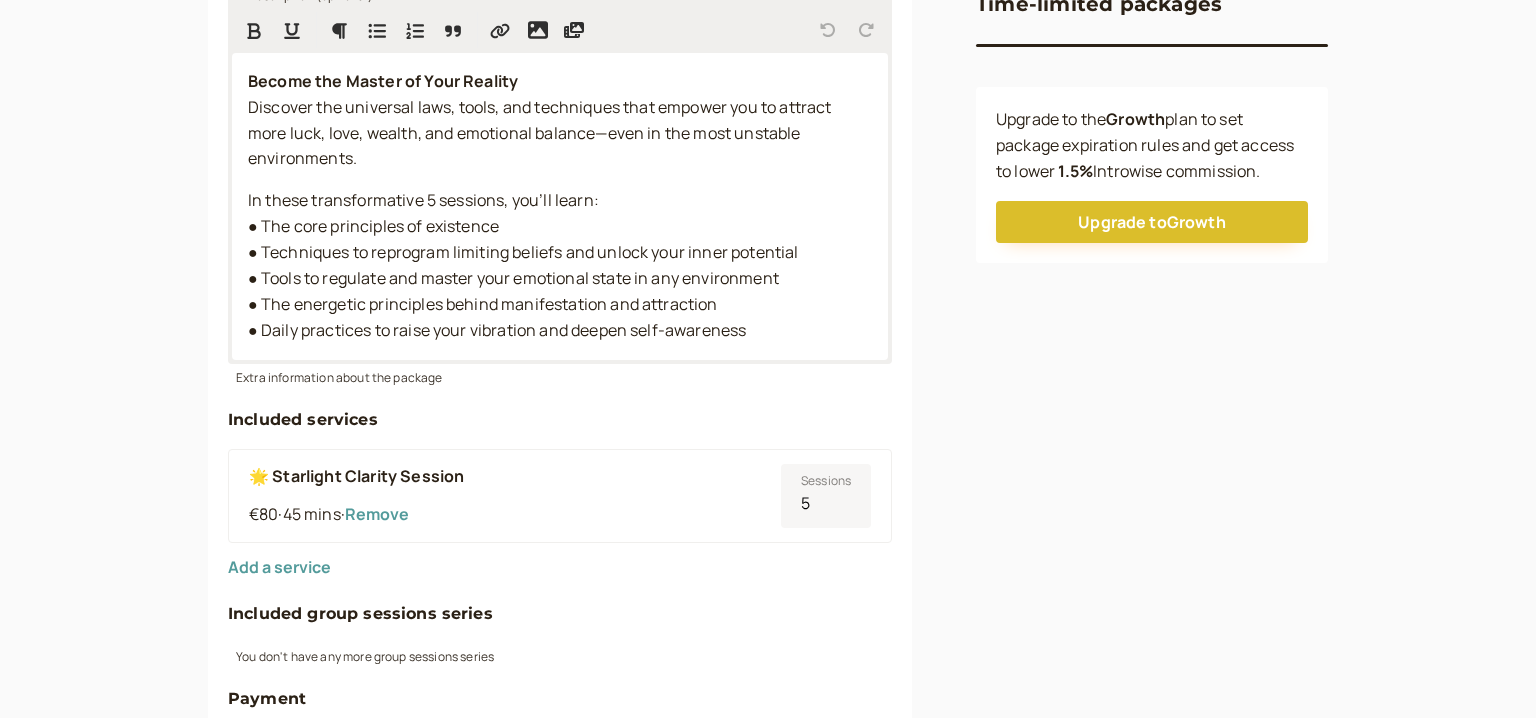 scroll, scrollTop: 645, scrollLeft: 0, axis: vertical 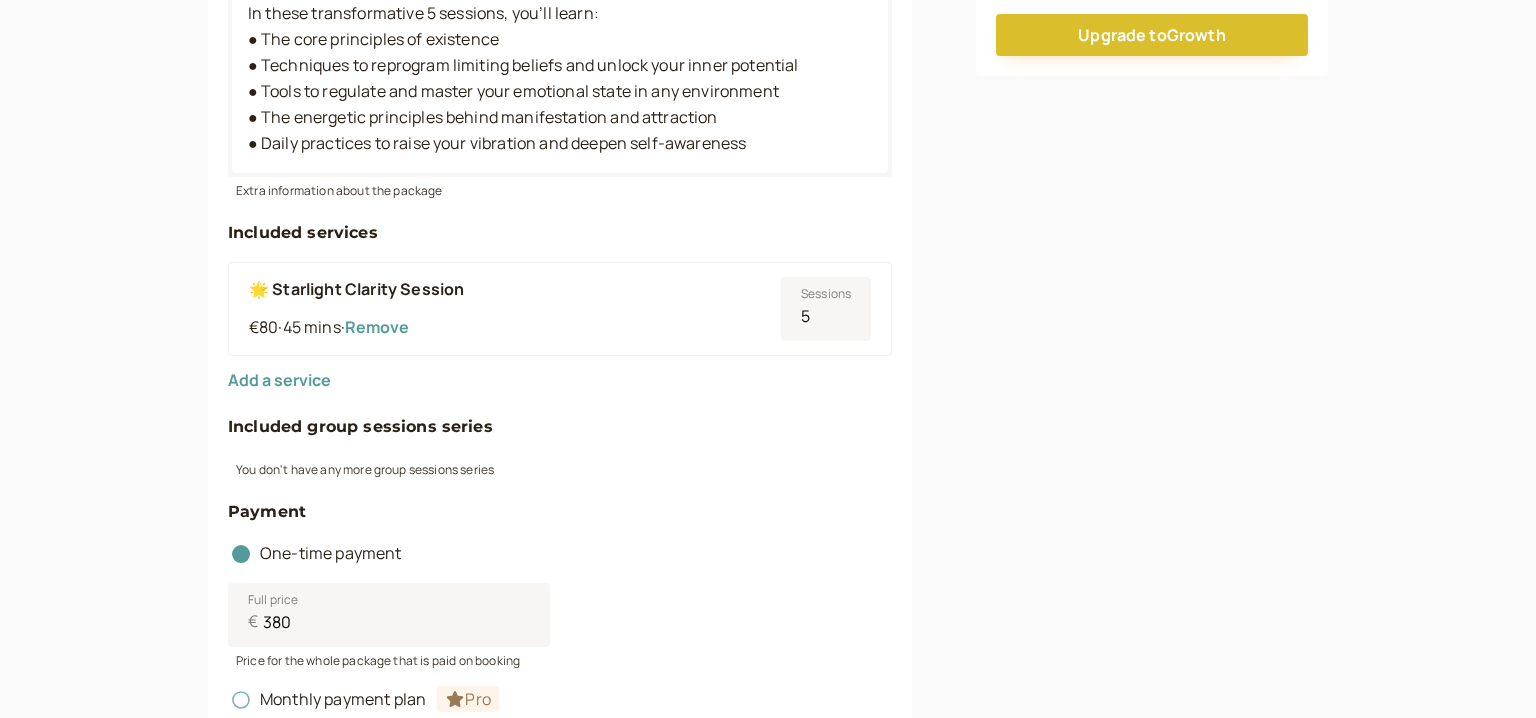type on "The Path of Remembering" 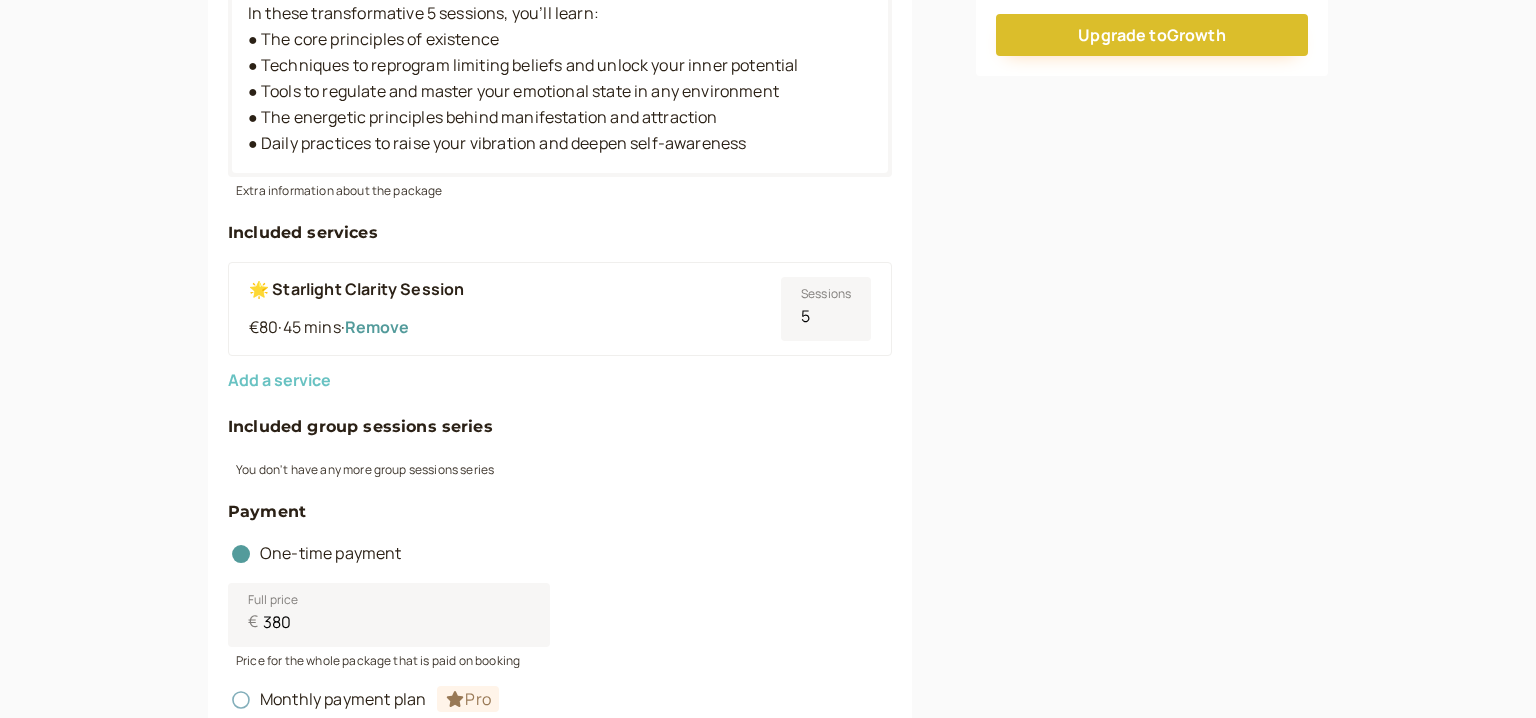 click on "Add a service" at bounding box center [279, 380] 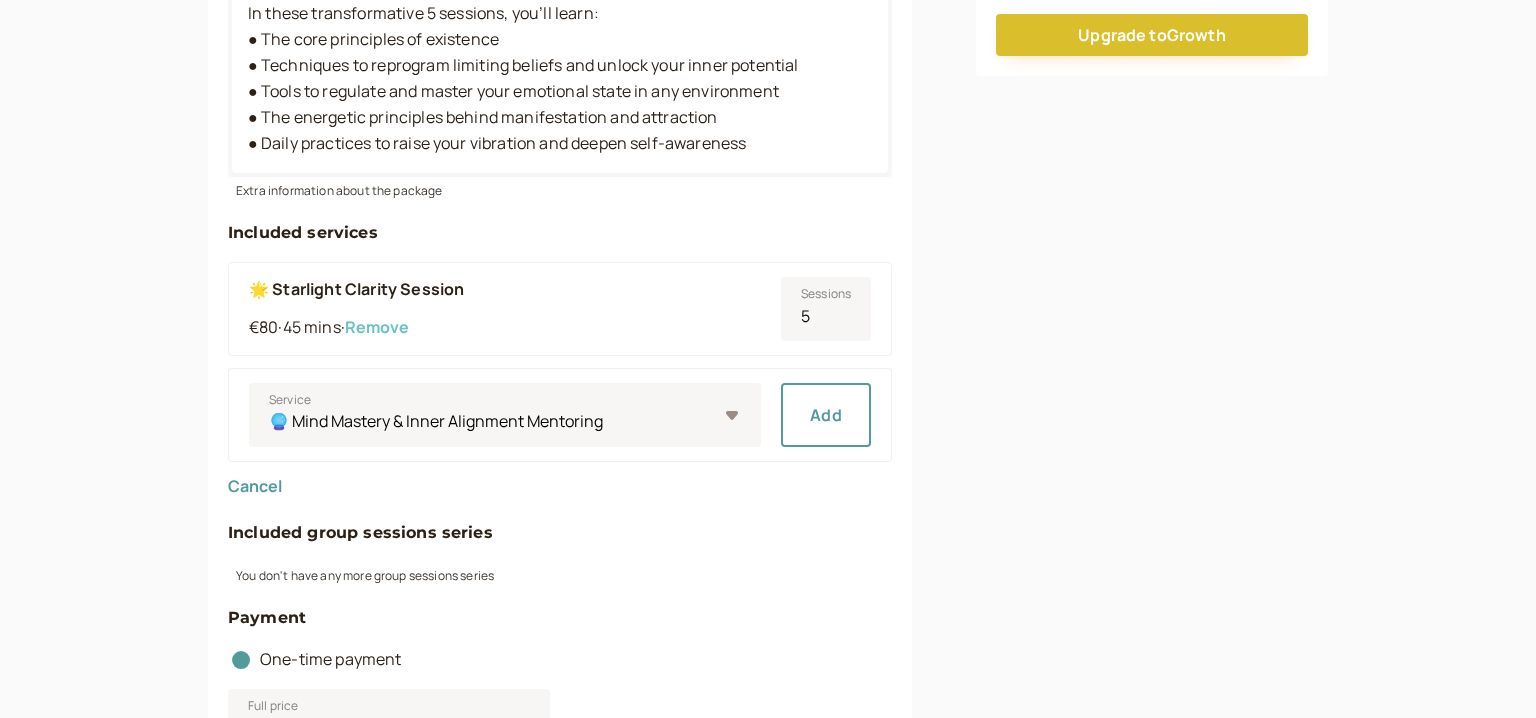 click on "Remove" at bounding box center (377, 327) 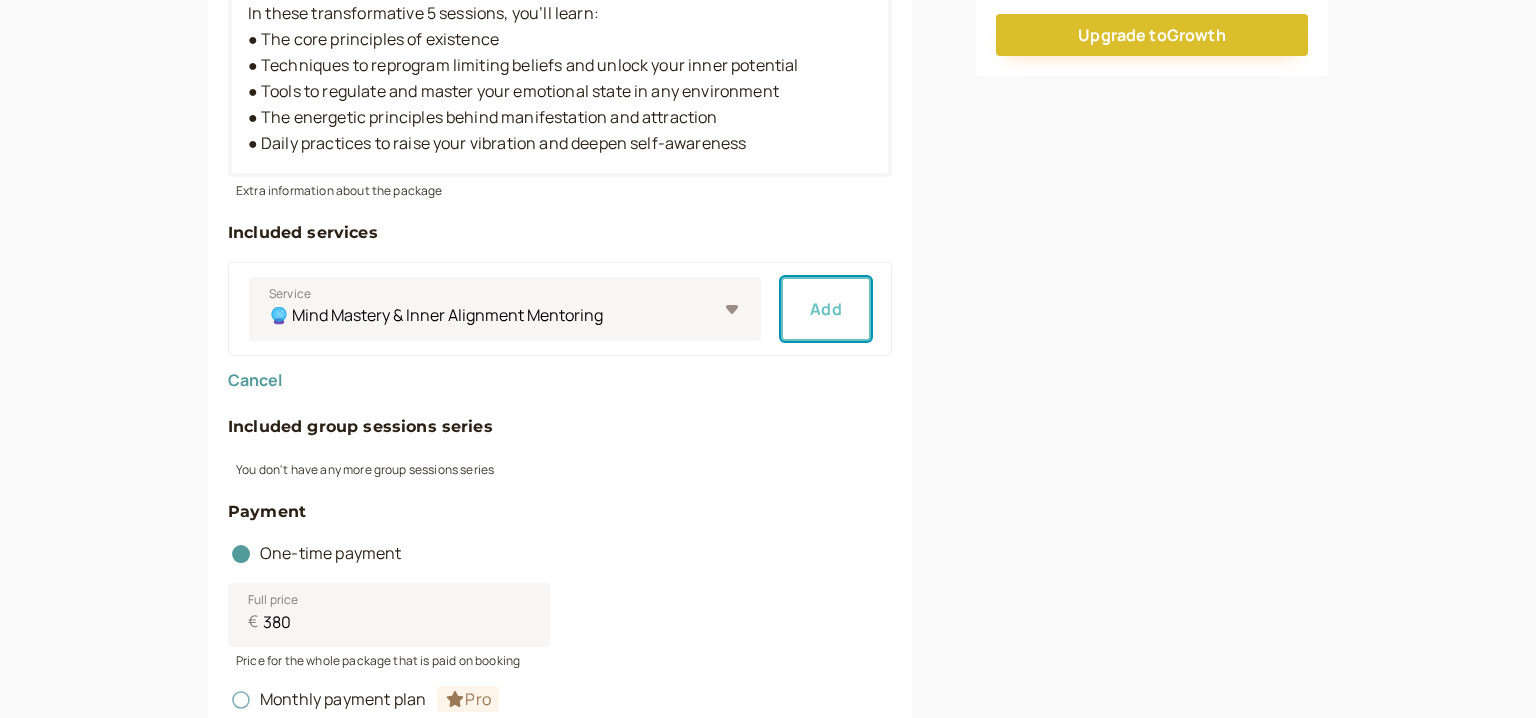 click on "Add" at bounding box center [826, 309] 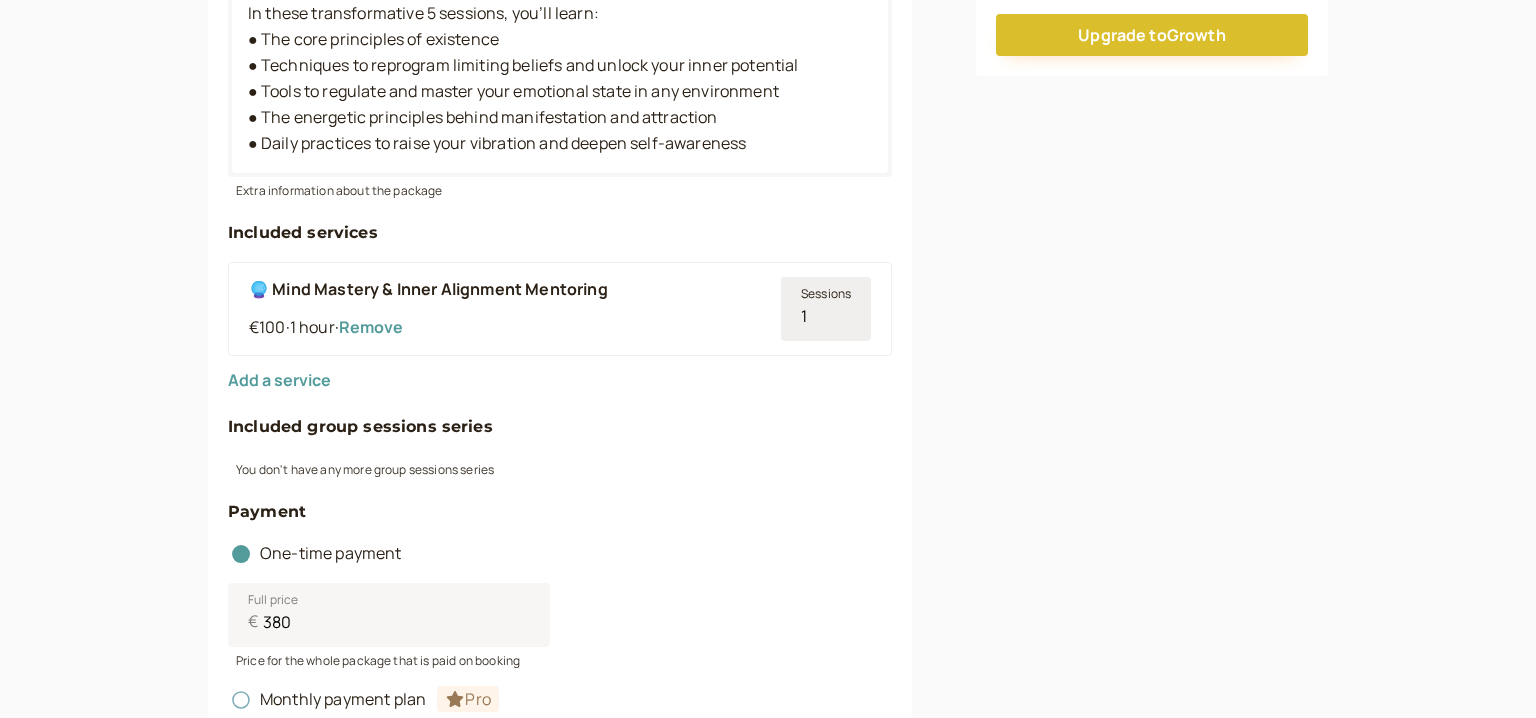 click on "1" at bounding box center [826, 309] 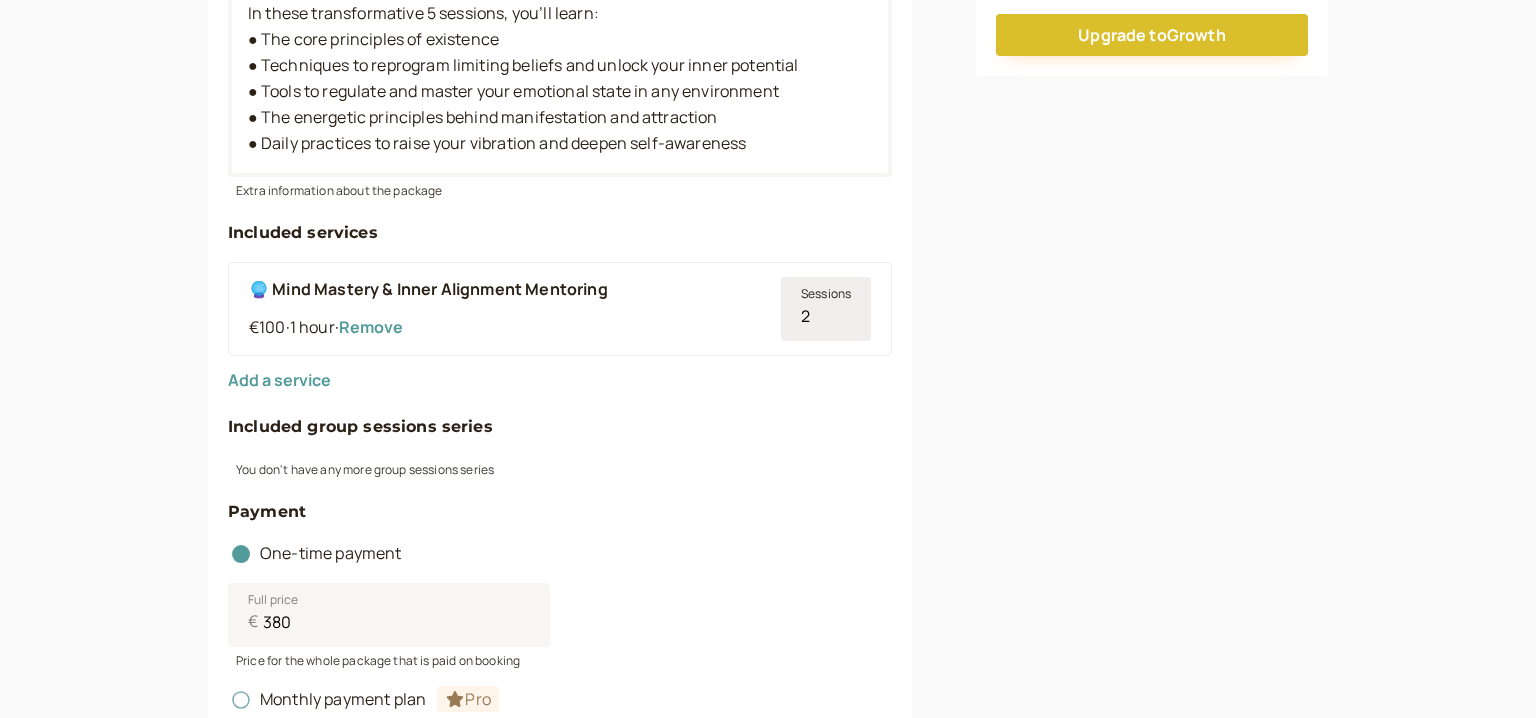 click on "2" at bounding box center [826, 309] 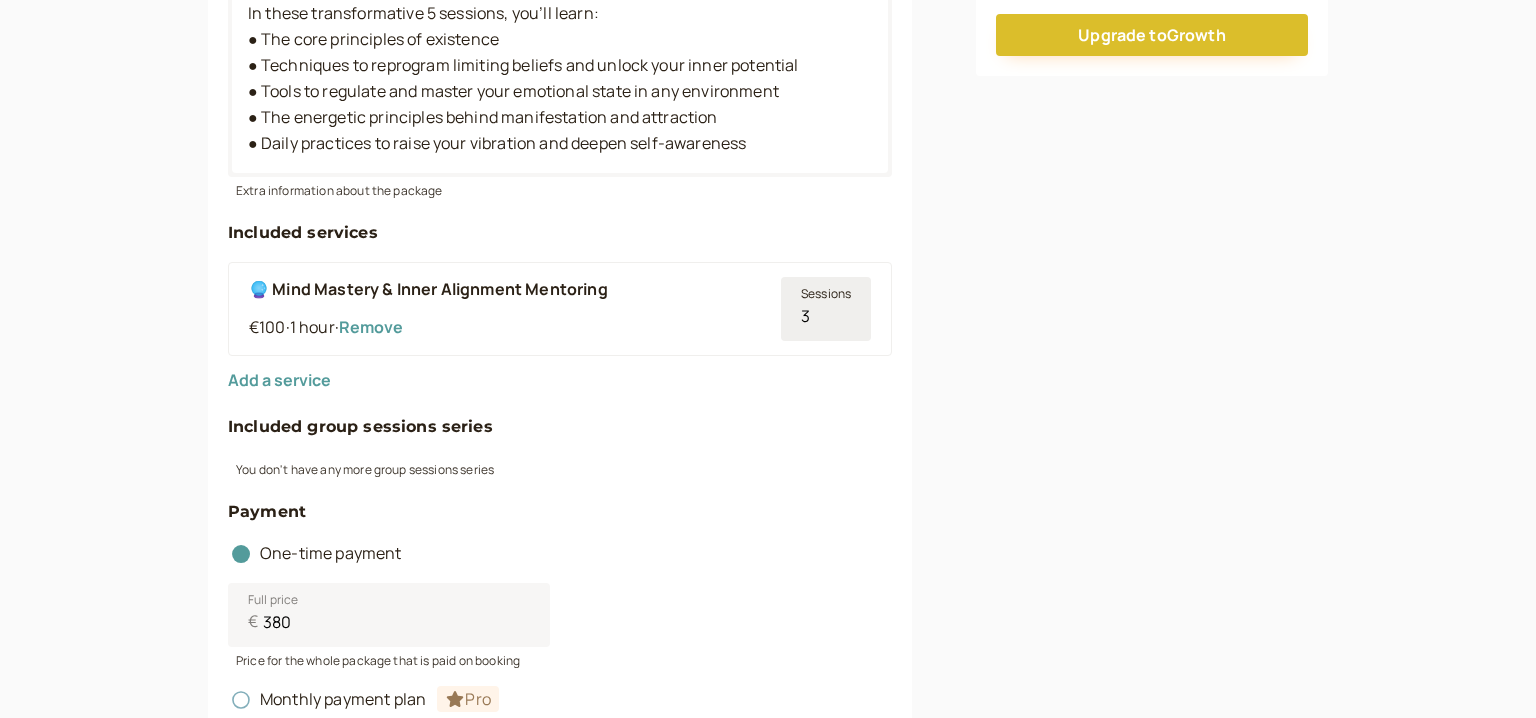 click on "3" at bounding box center (826, 309) 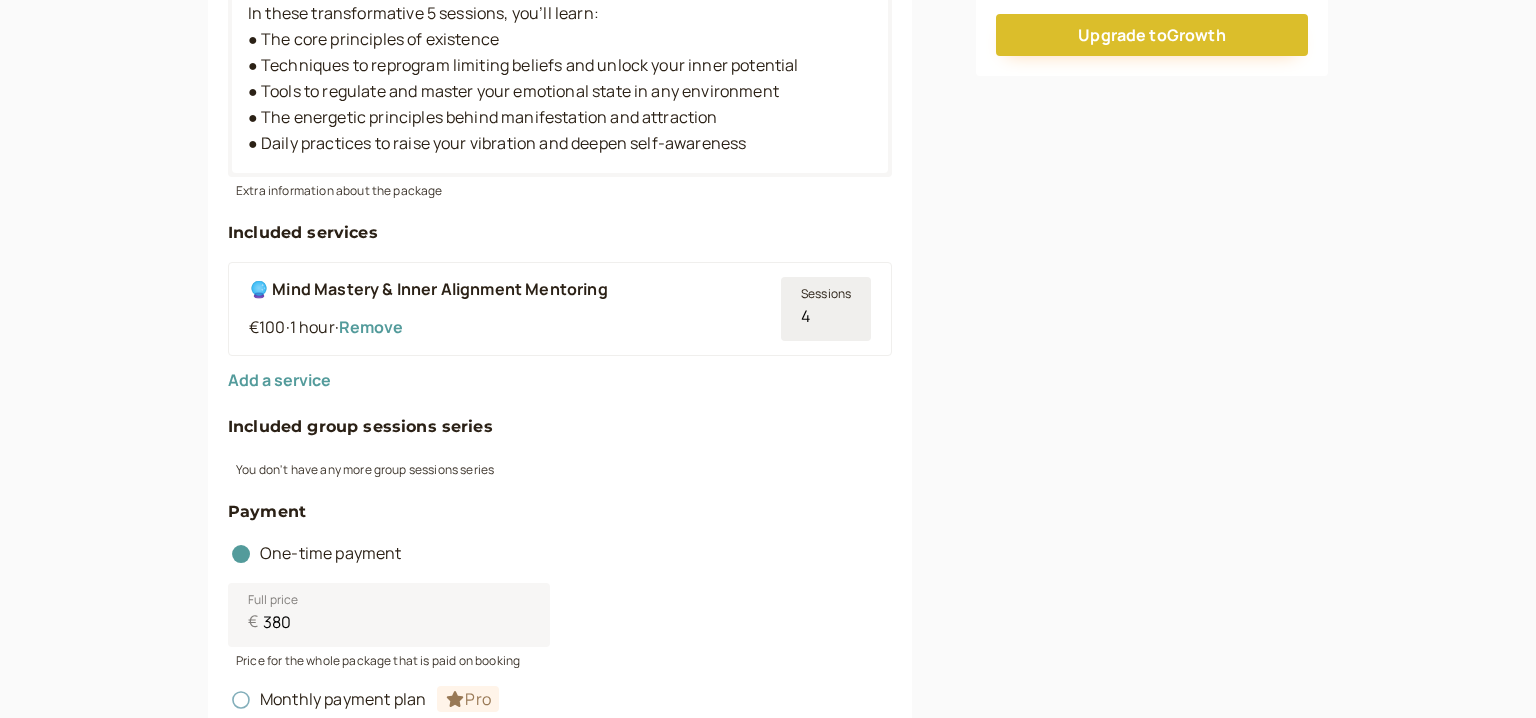 click on "4" at bounding box center [826, 309] 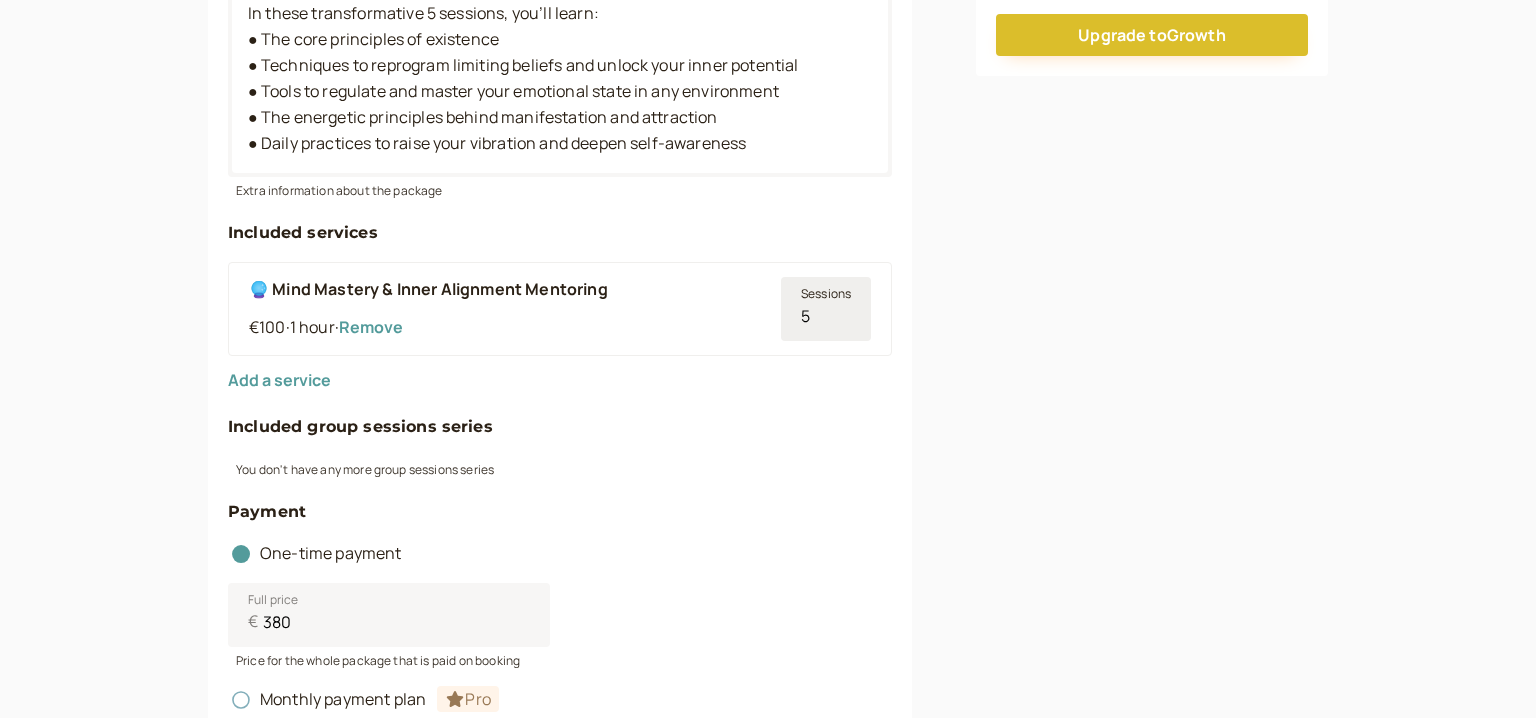 type on "5" 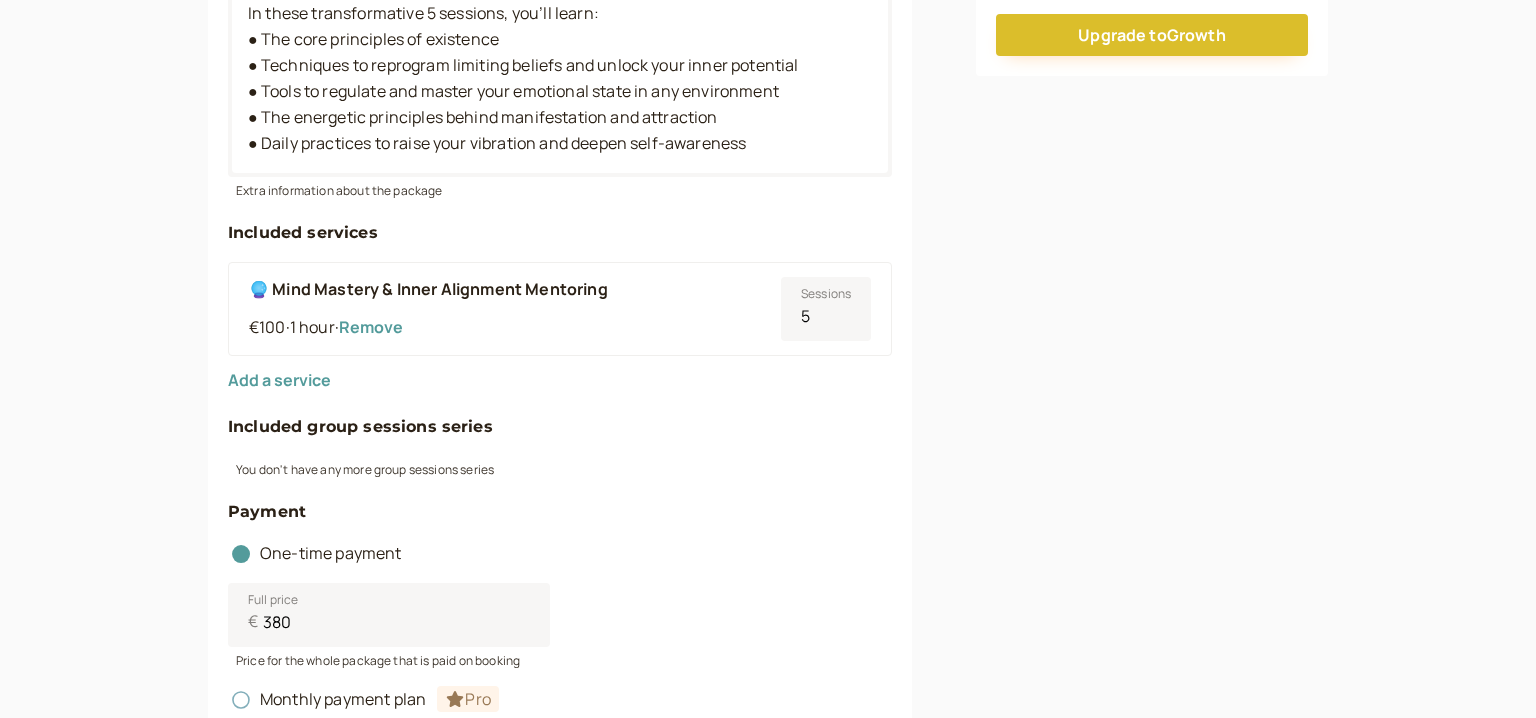 click on "Package title The Path of Remembering 23 / 60   Description (optional) Become the Master of Your Reality  Discover the universal laws, tools, and techniques that empower you to attract more luck, love, wealth, and emotional balance—even in the most unstable environments. In these transformative 5 sessions, you’ll learn: ● The core principles of existence ● Techniques to reprogram limiting beliefs and unlock your inner potential ● Tools to regulate and master your emotional state in any environment ● The energetic principles behind manifestation and attraction ● Daily practices to raise your vibration and deepen self-awareness  Extra information about the package Included services 🔮 Mind Mastery & Inner Alignment Mentoring €100  ·  1 hour  ·  Remove Sessions 5 Add a service Included group sessions series You don't have any more group sessions series Payment One-time payment Full price € 380 Price for the whole package that is paid on booking Monthly payment plan    Pro Stripe   Save" at bounding box center [560, 349] 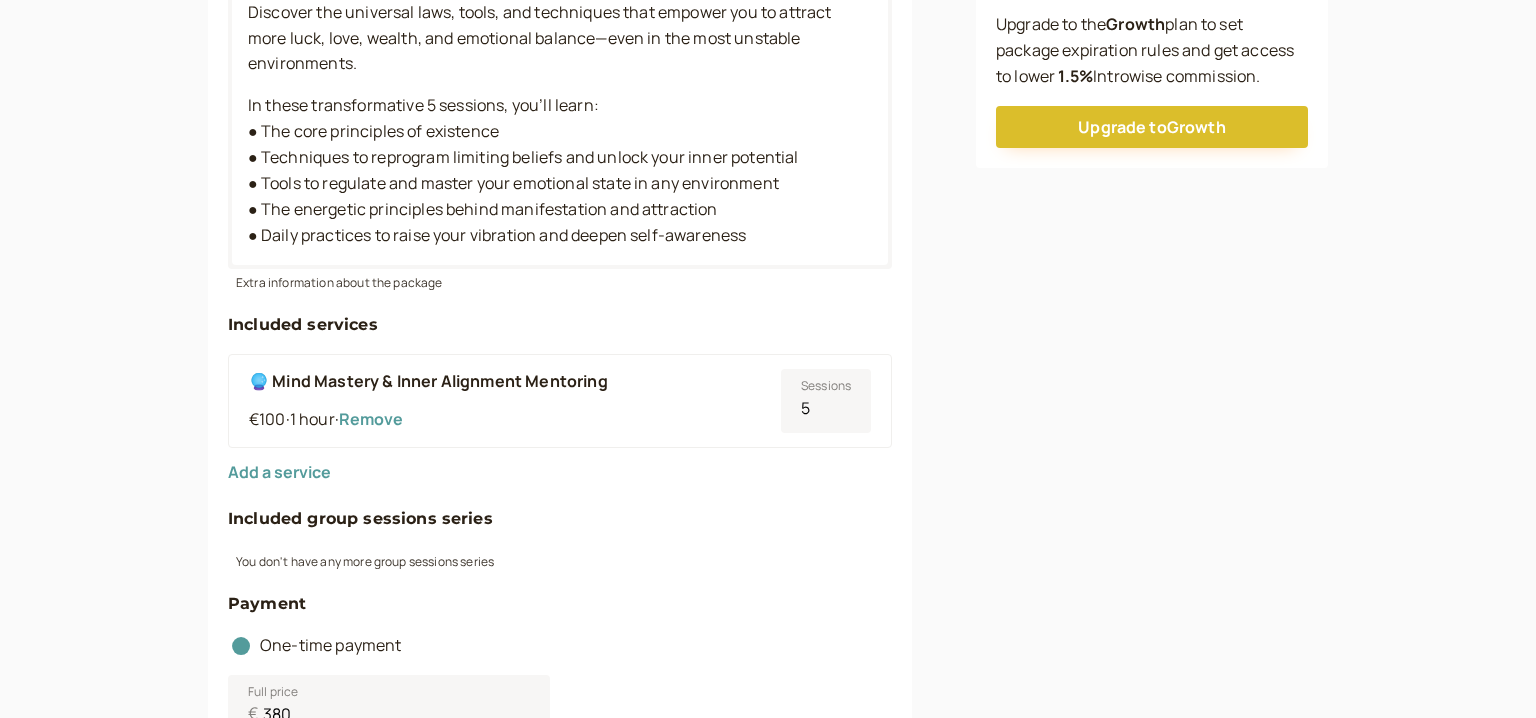 scroll, scrollTop: 516, scrollLeft: 0, axis: vertical 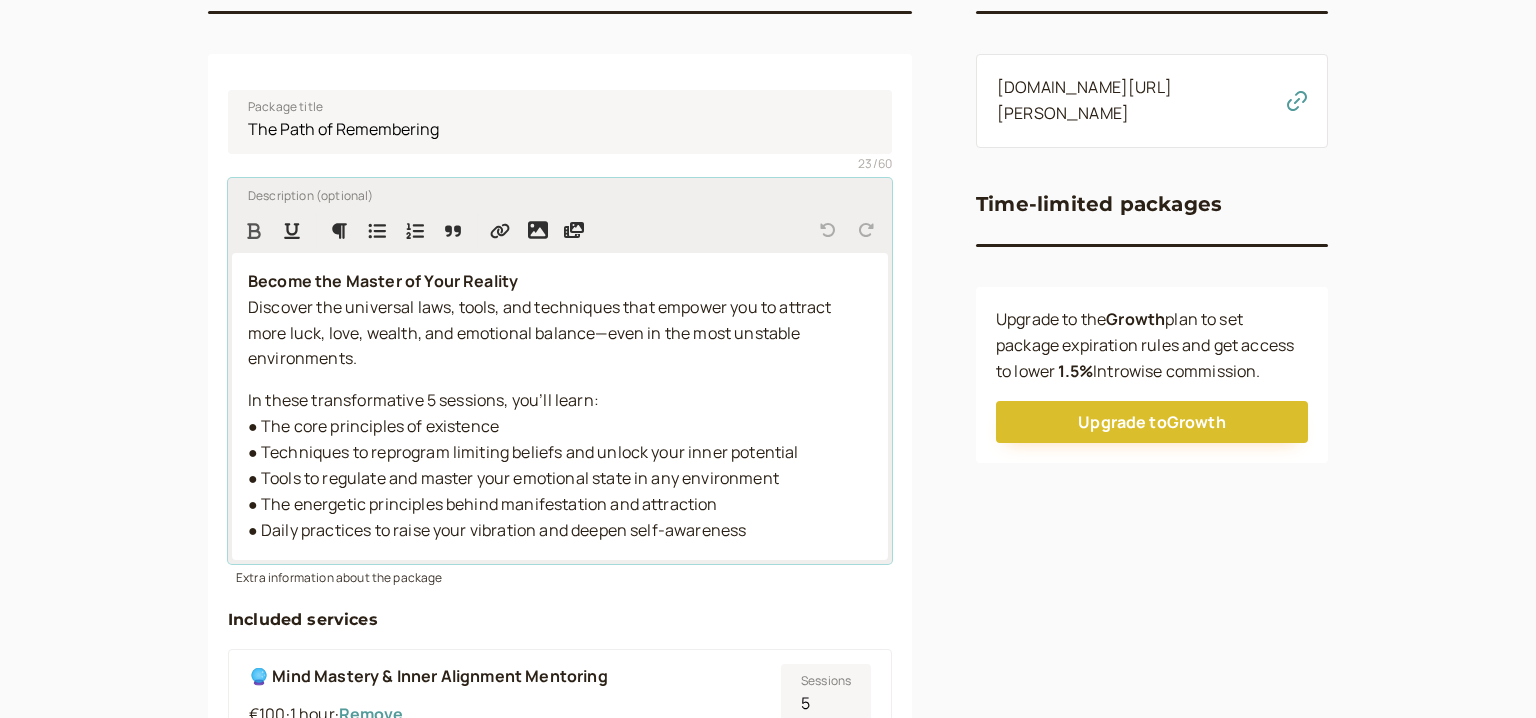 drag, startPoint x: 783, startPoint y: 277, endPoint x: 248, endPoint y: 235, distance: 536.64606 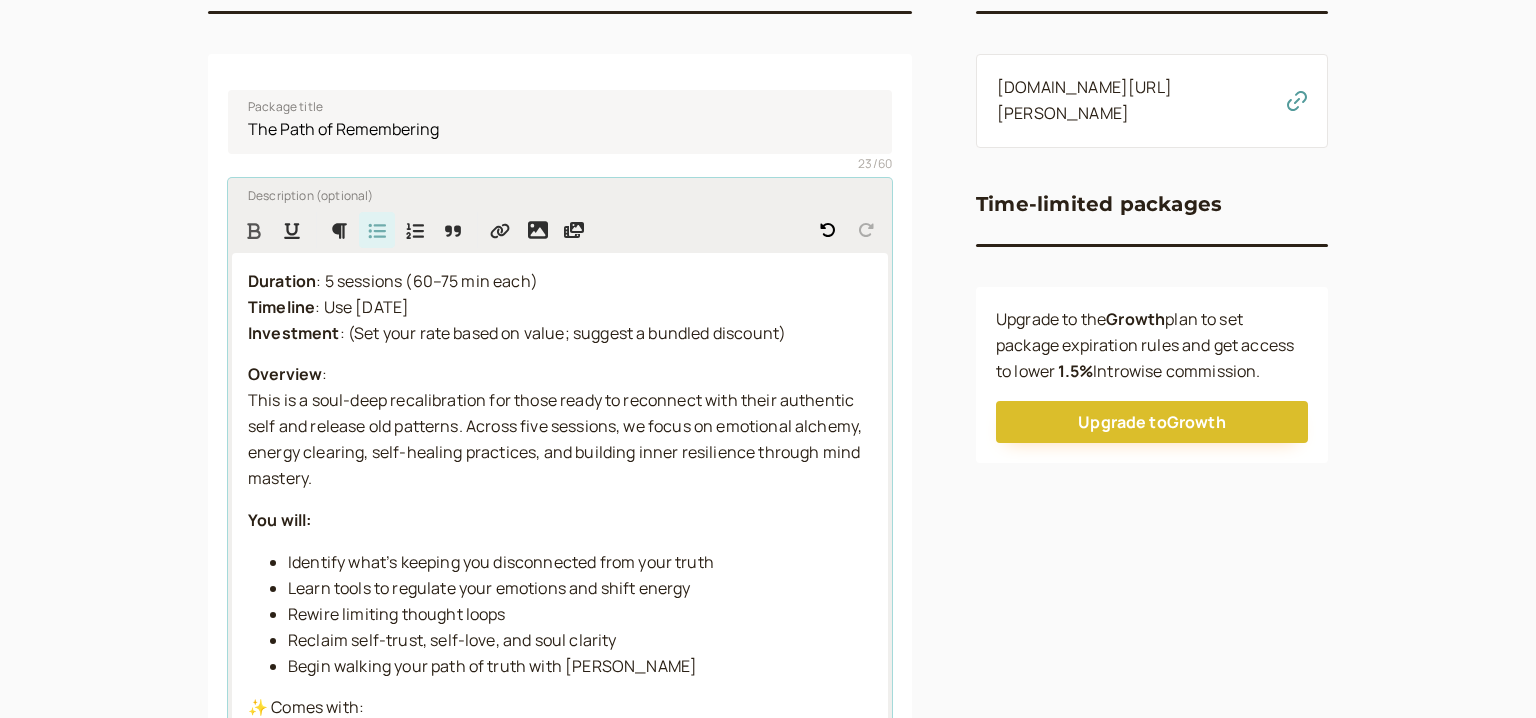scroll, scrollTop: 354, scrollLeft: 0, axis: vertical 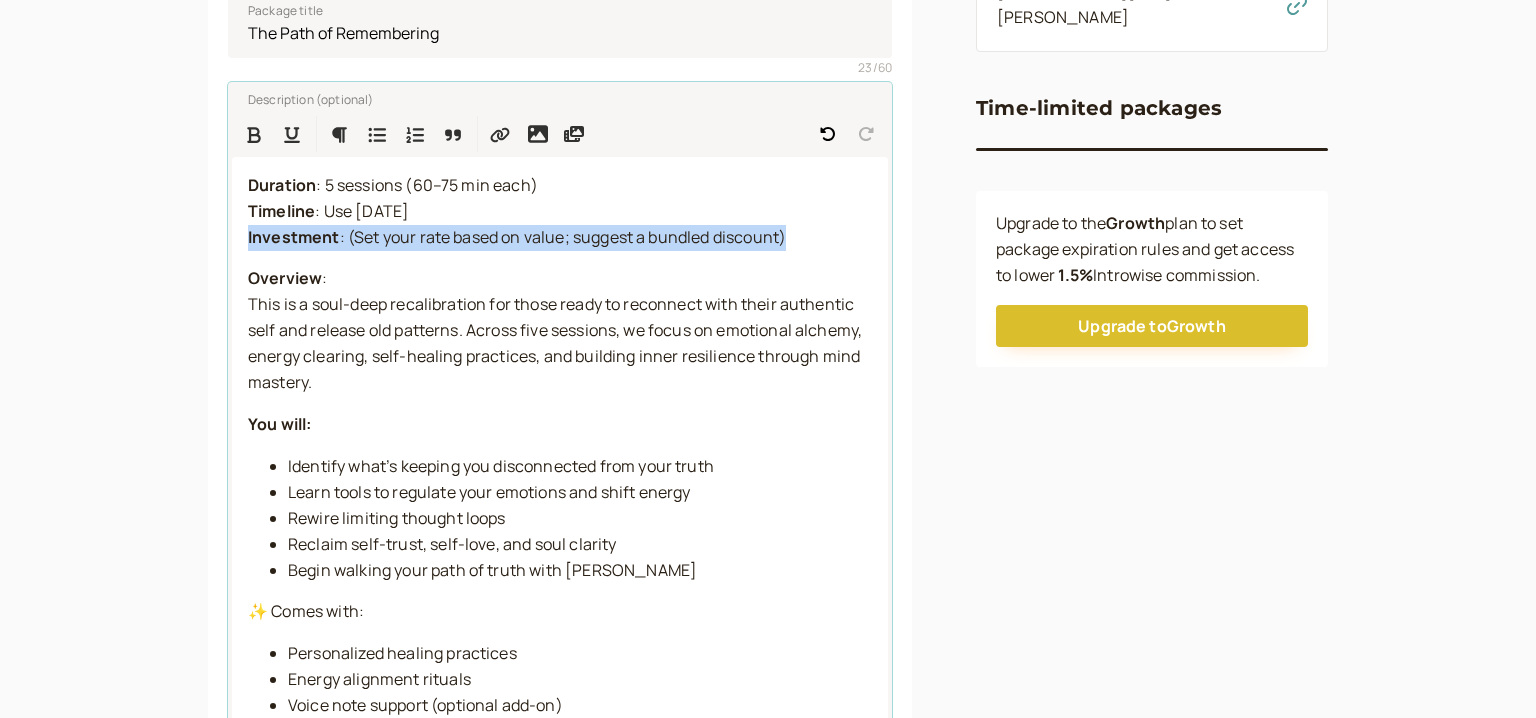 drag, startPoint x: 811, startPoint y: 237, endPoint x: 210, endPoint y: 235, distance: 601.00336 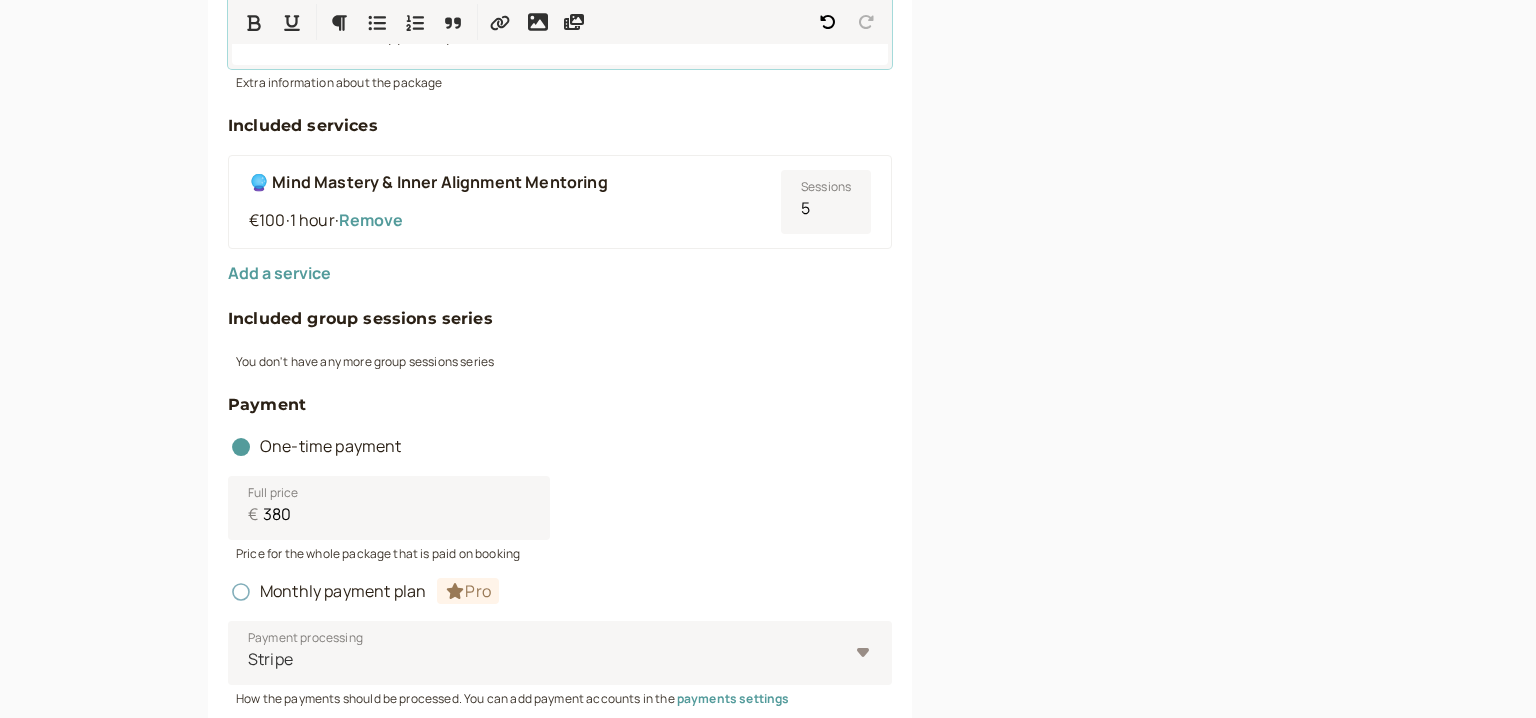 scroll, scrollTop: 999, scrollLeft: 0, axis: vertical 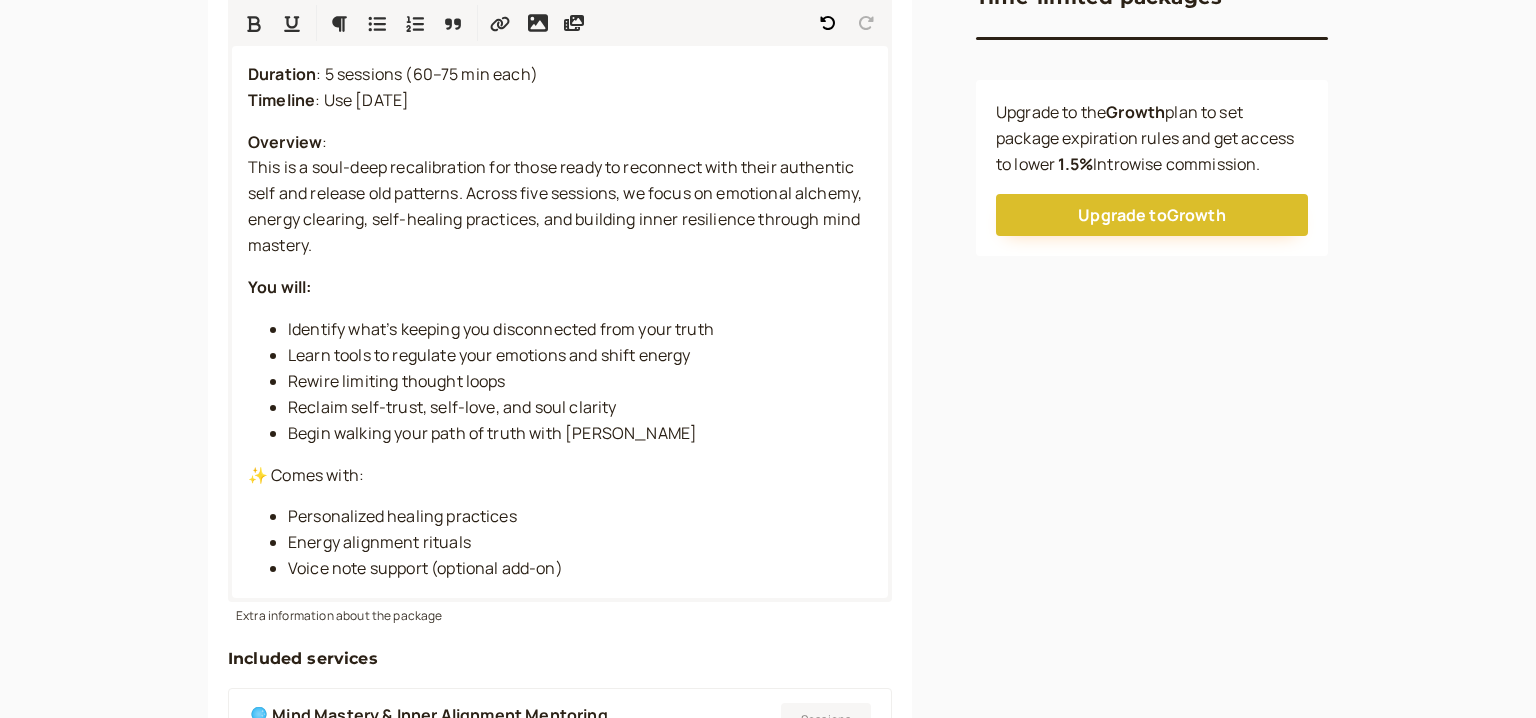 drag, startPoint x: 337, startPoint y: 522, endPoint x: 294, endPoint y: 522, distance: 43 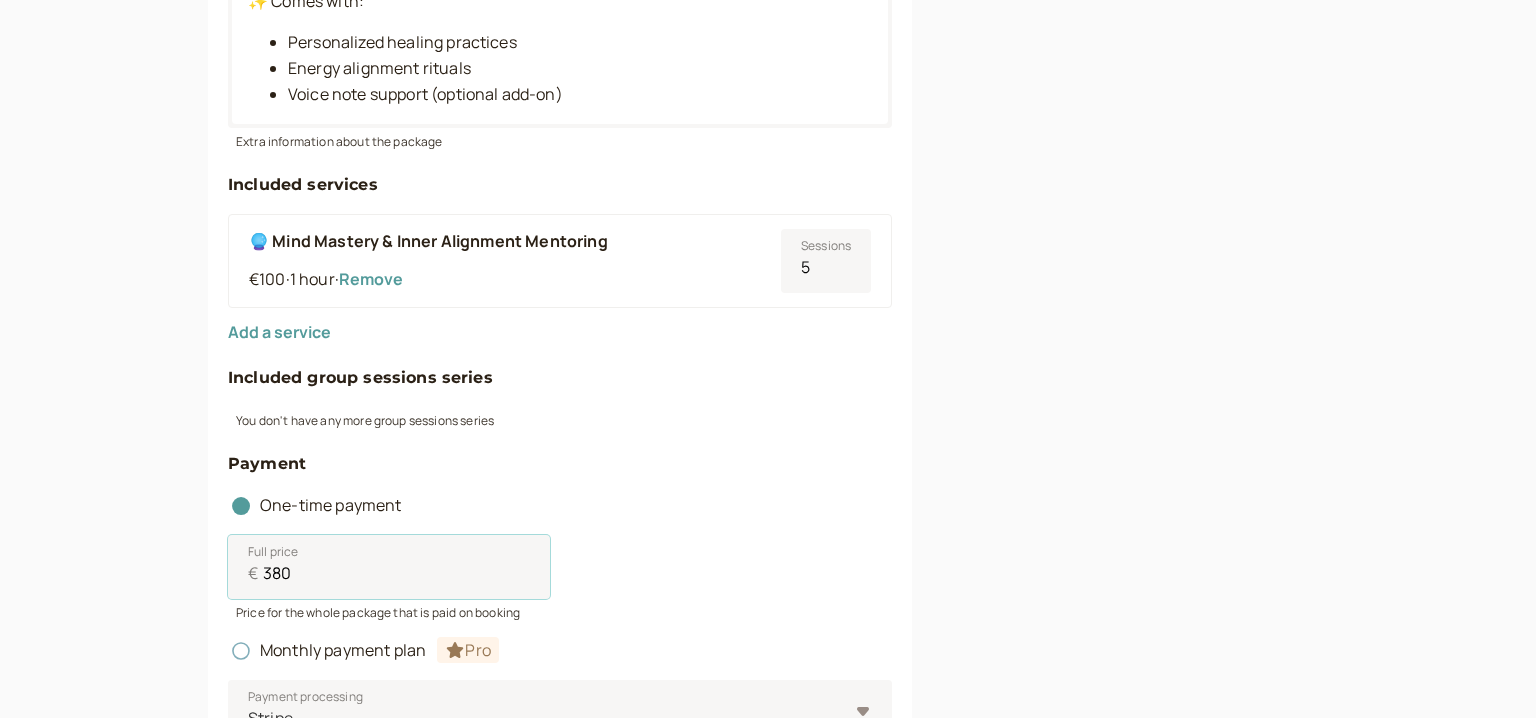 scroll, scrollTop: 1110, scrollLeft: 0, axis: vertical 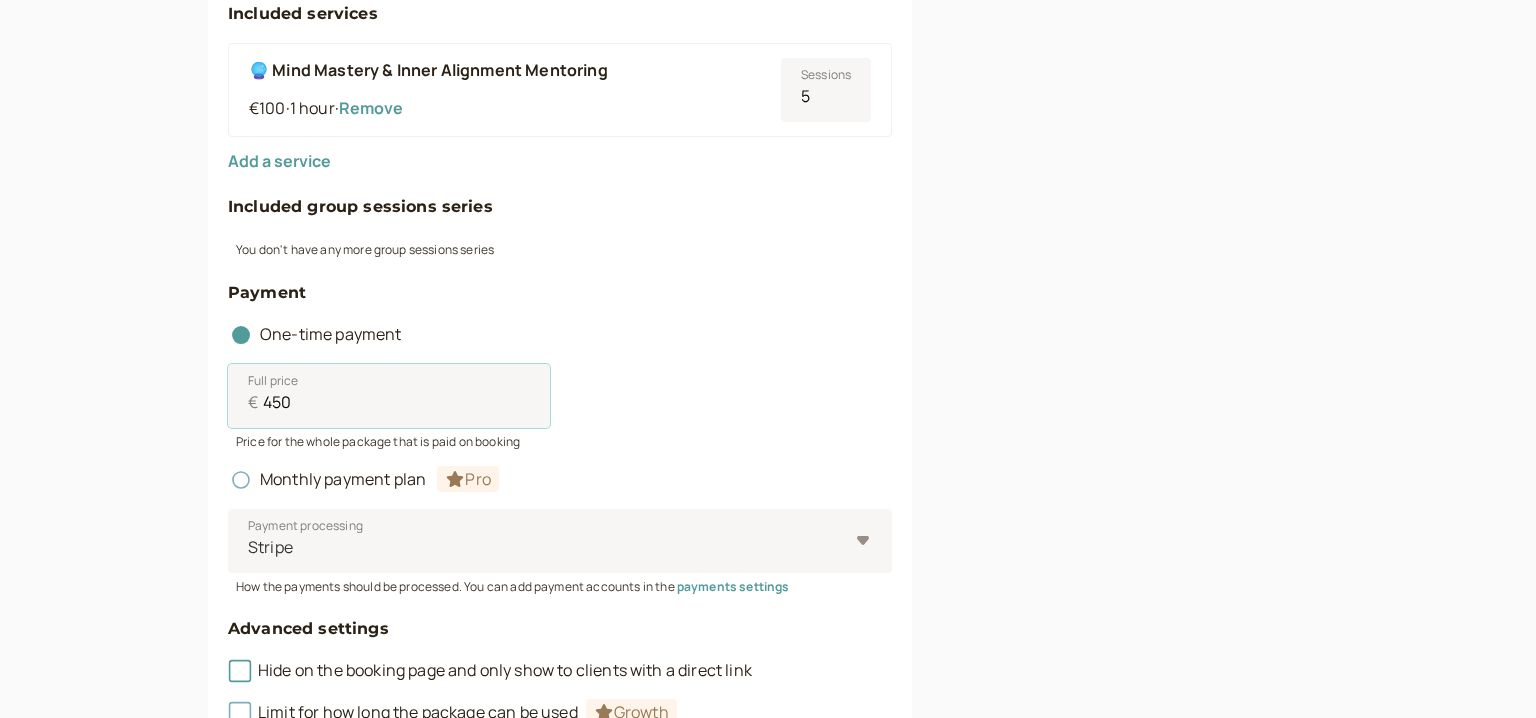 type on "450" 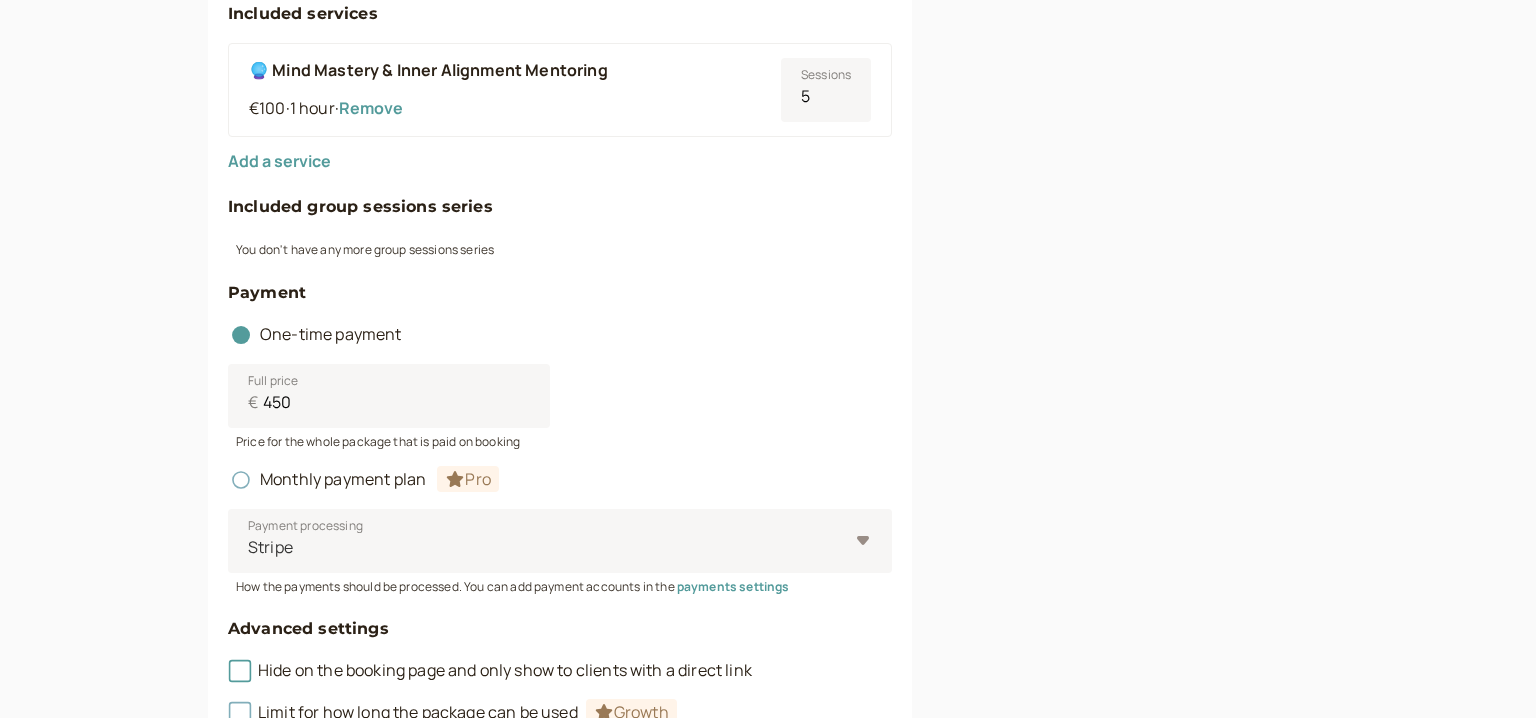 click on "Full price € 450" at bounding box center (560, 396) 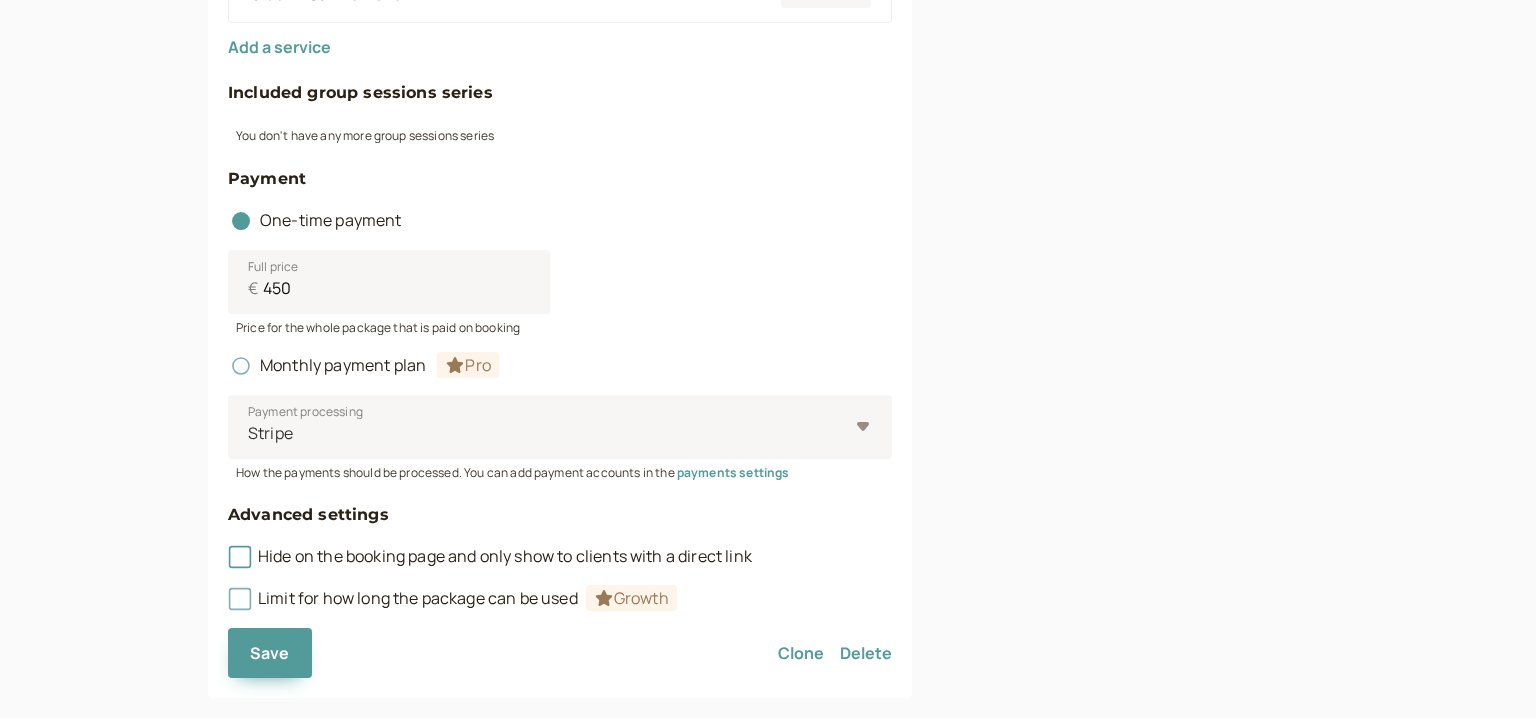 scroll, scrollTop: 1261, scrollLeft: 0, axis: vertical 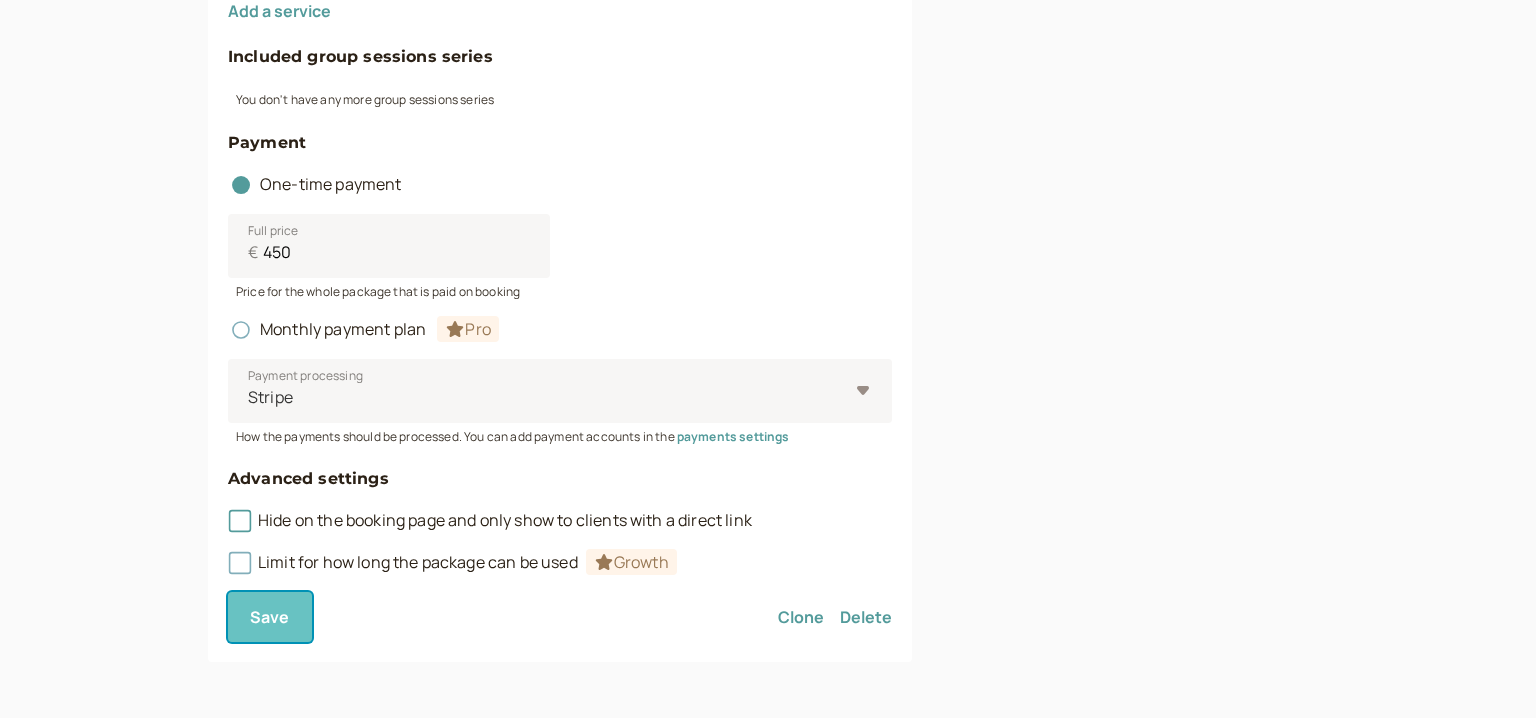 click on "Save" at bounding box center [270, 617] 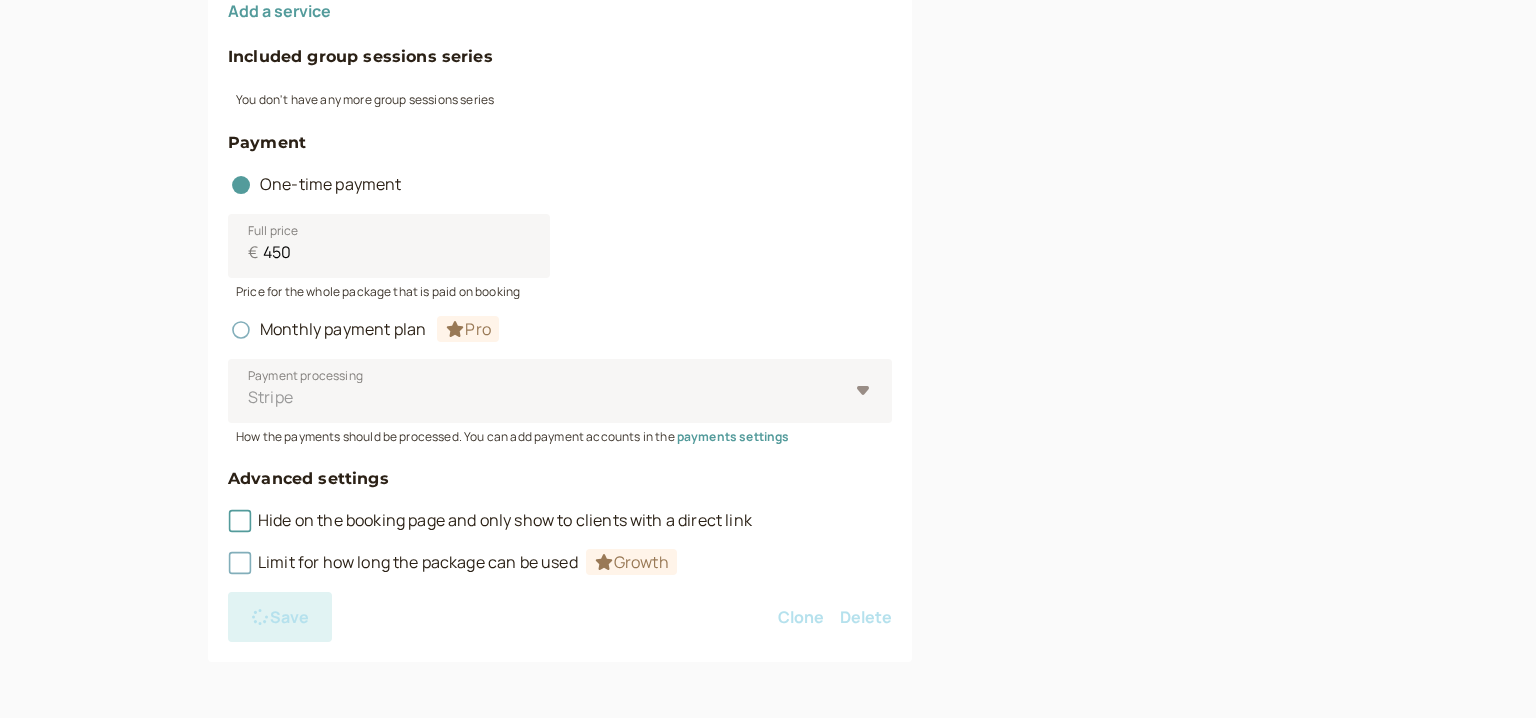 scroll, scrollTop: 0, scrollLeft: 0, axis: both 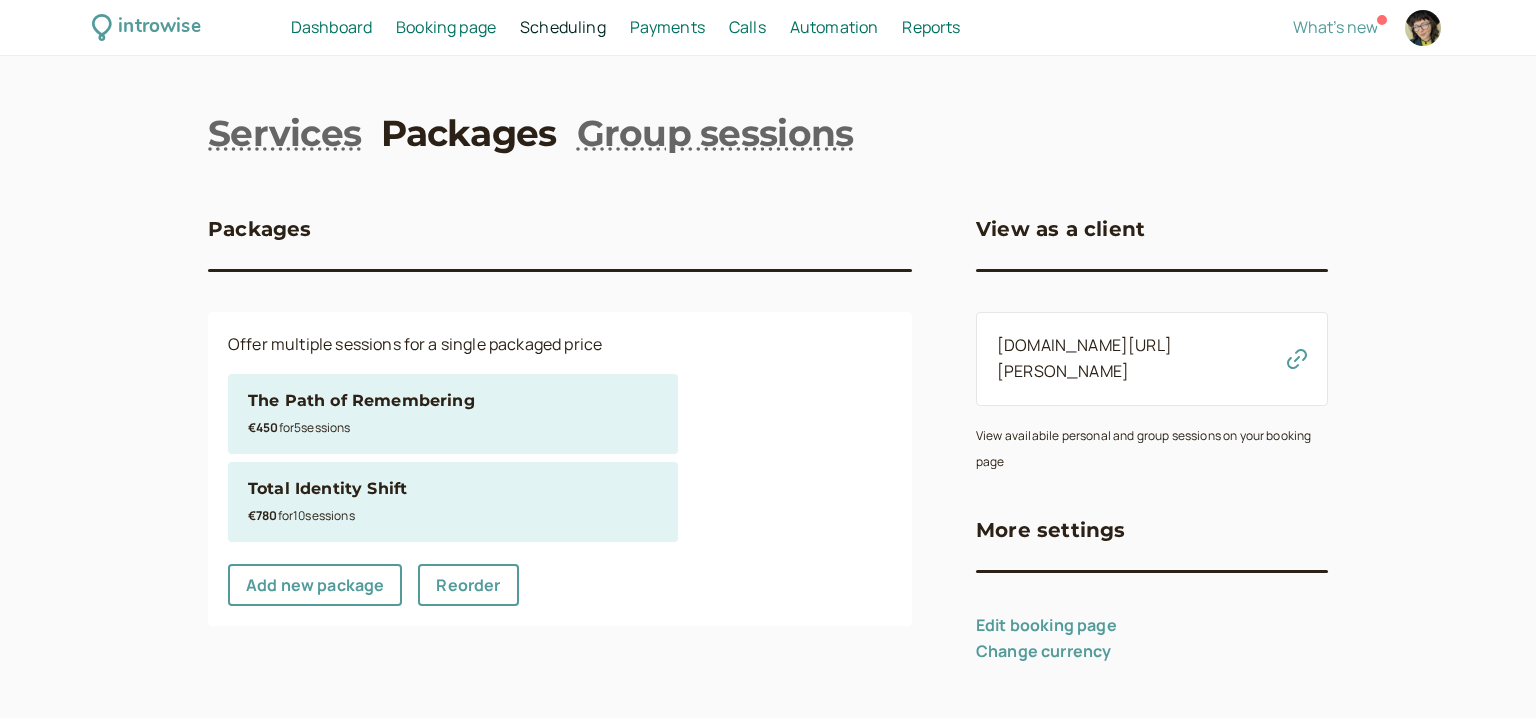 drag, startPoint x: 328, startPoint y: 533, endPoint x: 339, endPoint y: 521, distance: 16.27882 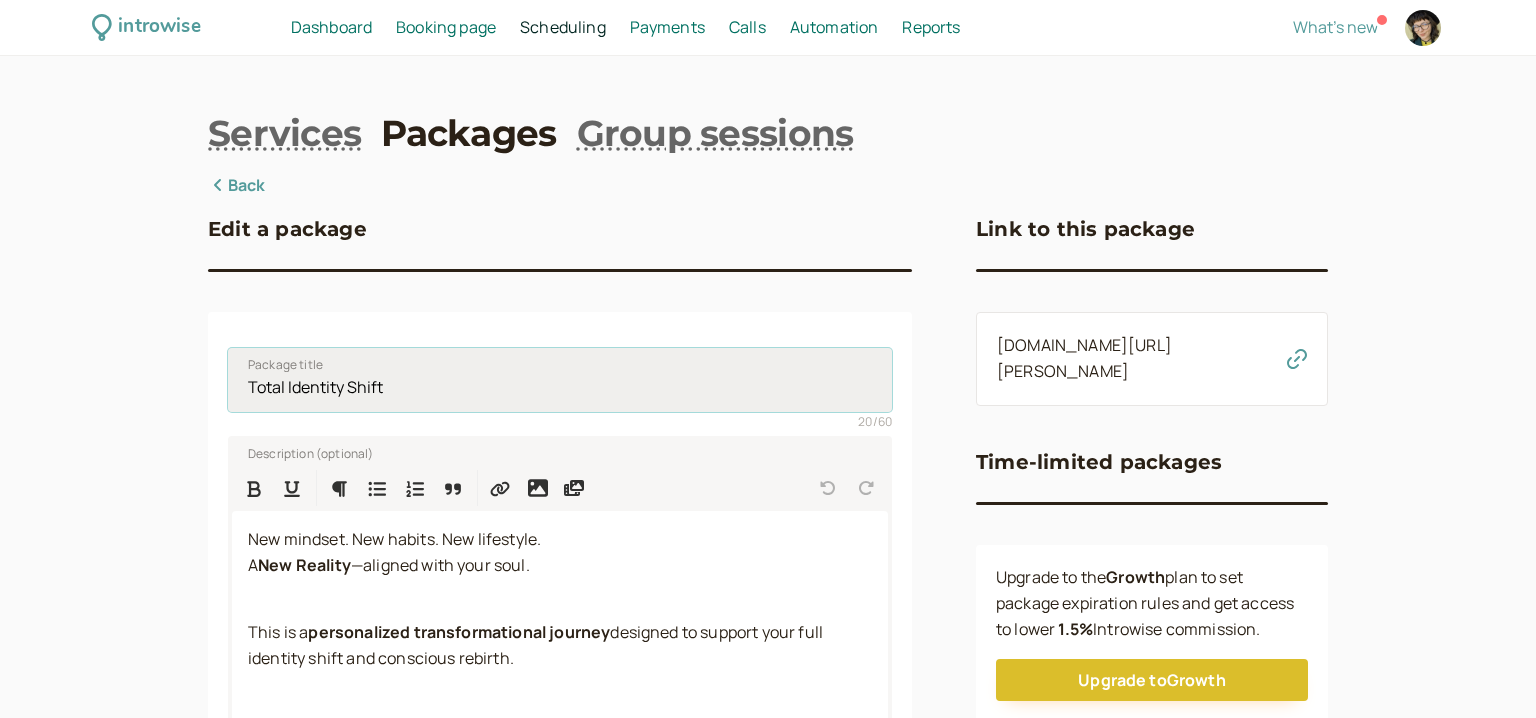 drag, startPoint x: 434, startPoint y: 382, endPoint x: 36, endPoint y: 409, distance: 398.91476 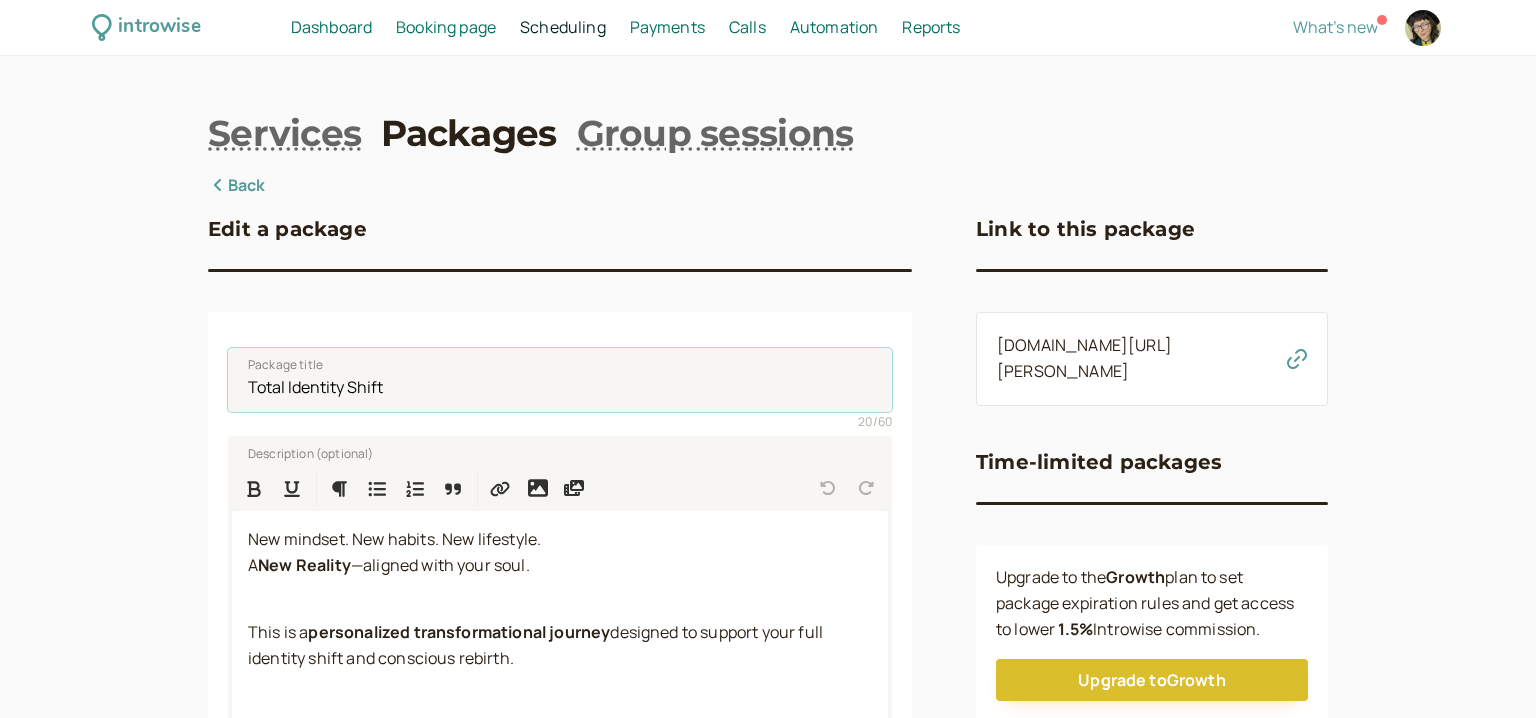 paste on "The Soul Star Mentorship" 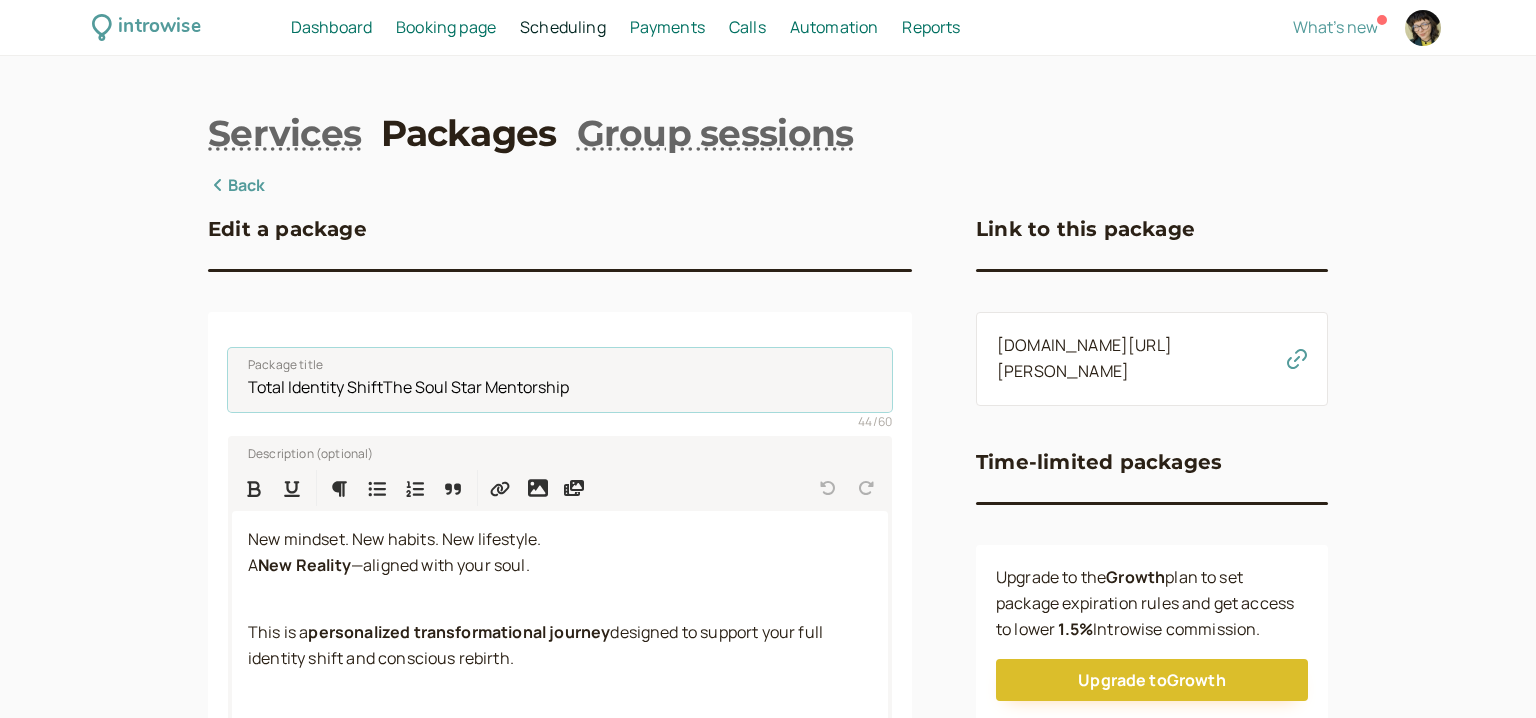 drag, startPoint x: 602, startPoint y: 387, endPoint x: 60, endPoint y: 405, distance: 542.2988 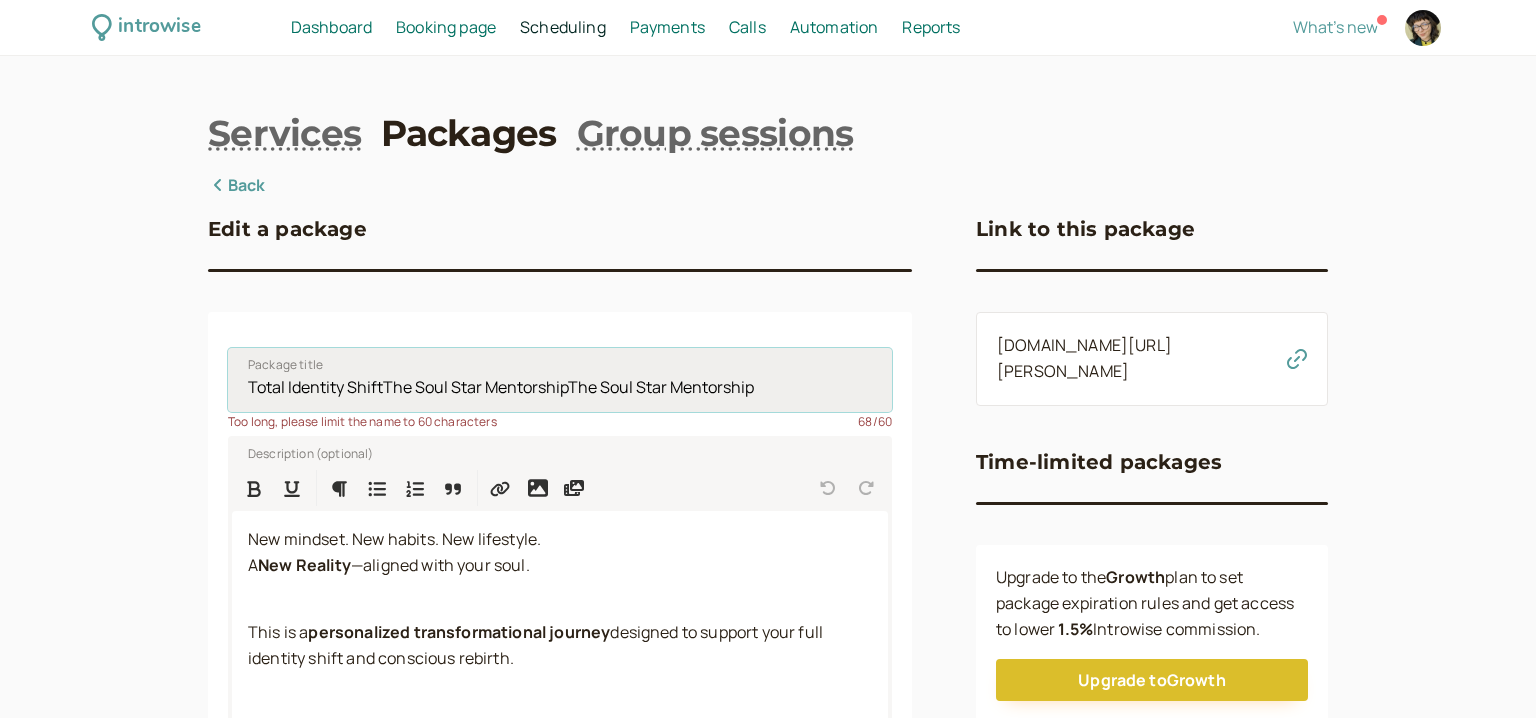paste 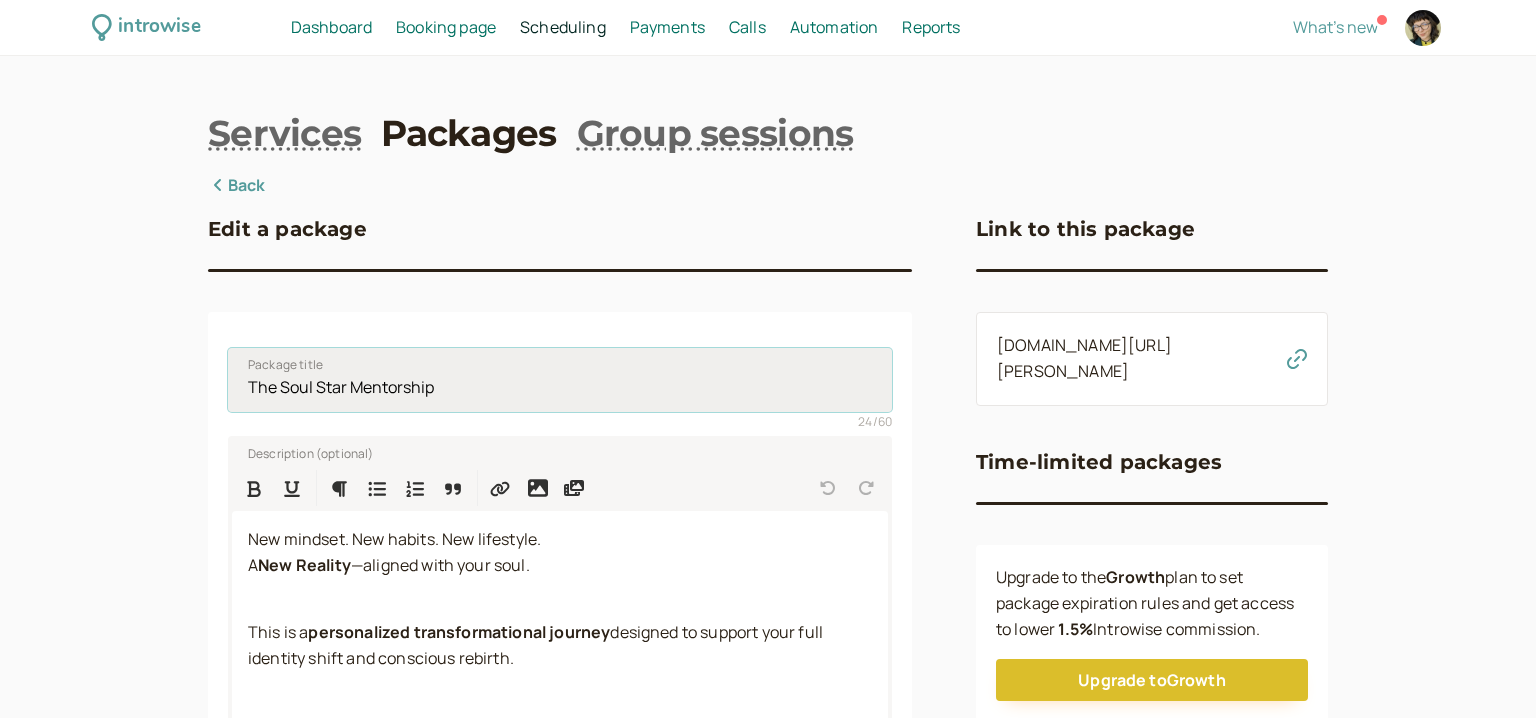 click on "The Soul Star Mentorship" at bounding box center (560, 380) 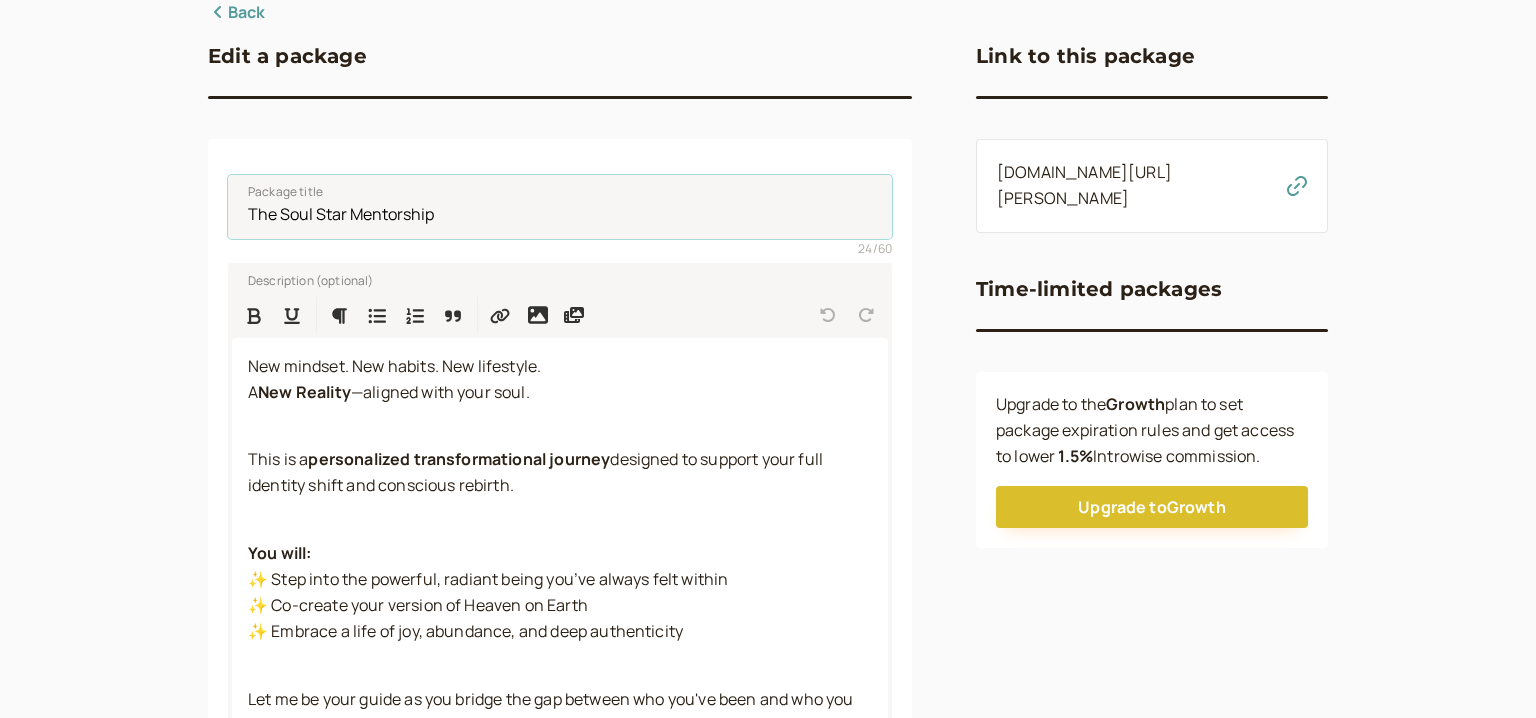 scroll, scrollTop: 387, scrollLeft: 0, axis: vertical 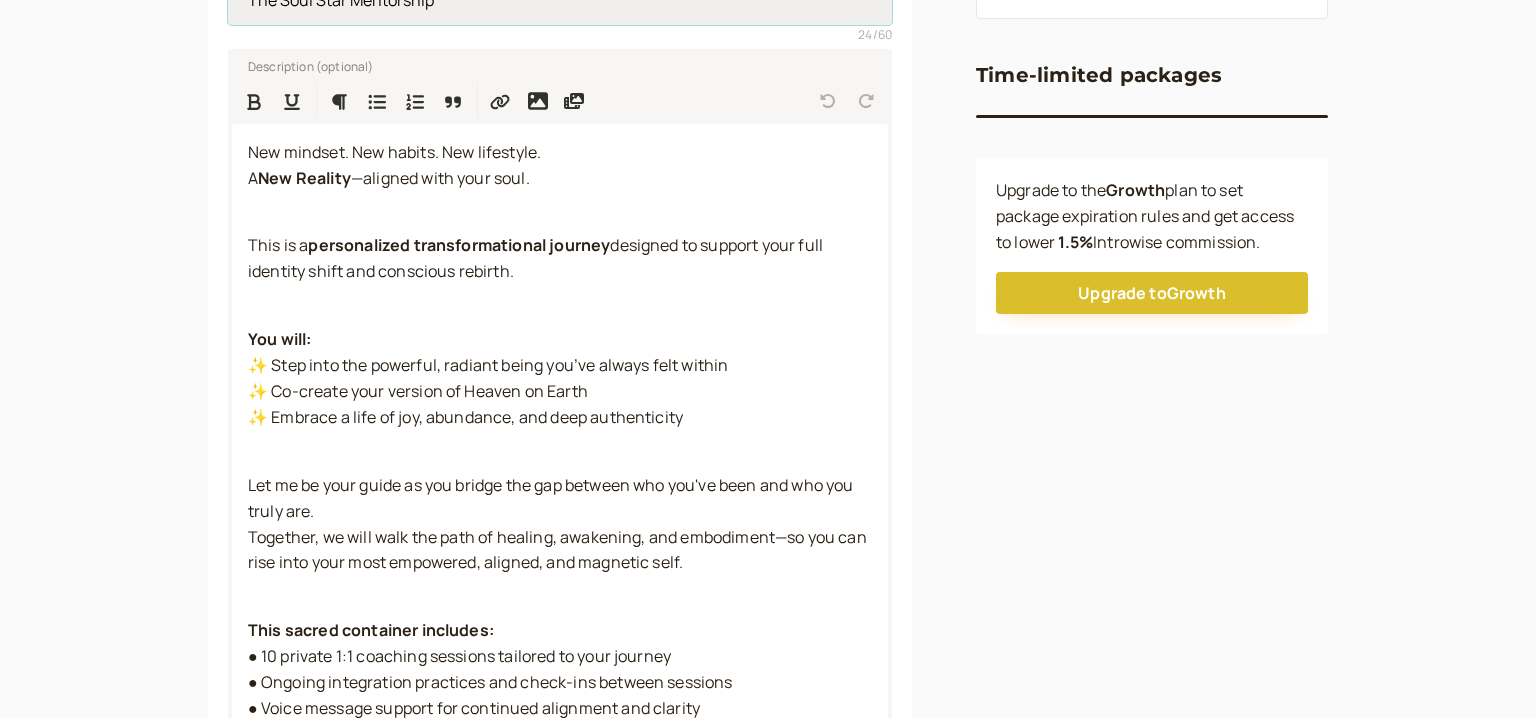 type on "The Soul Star Mentorship" 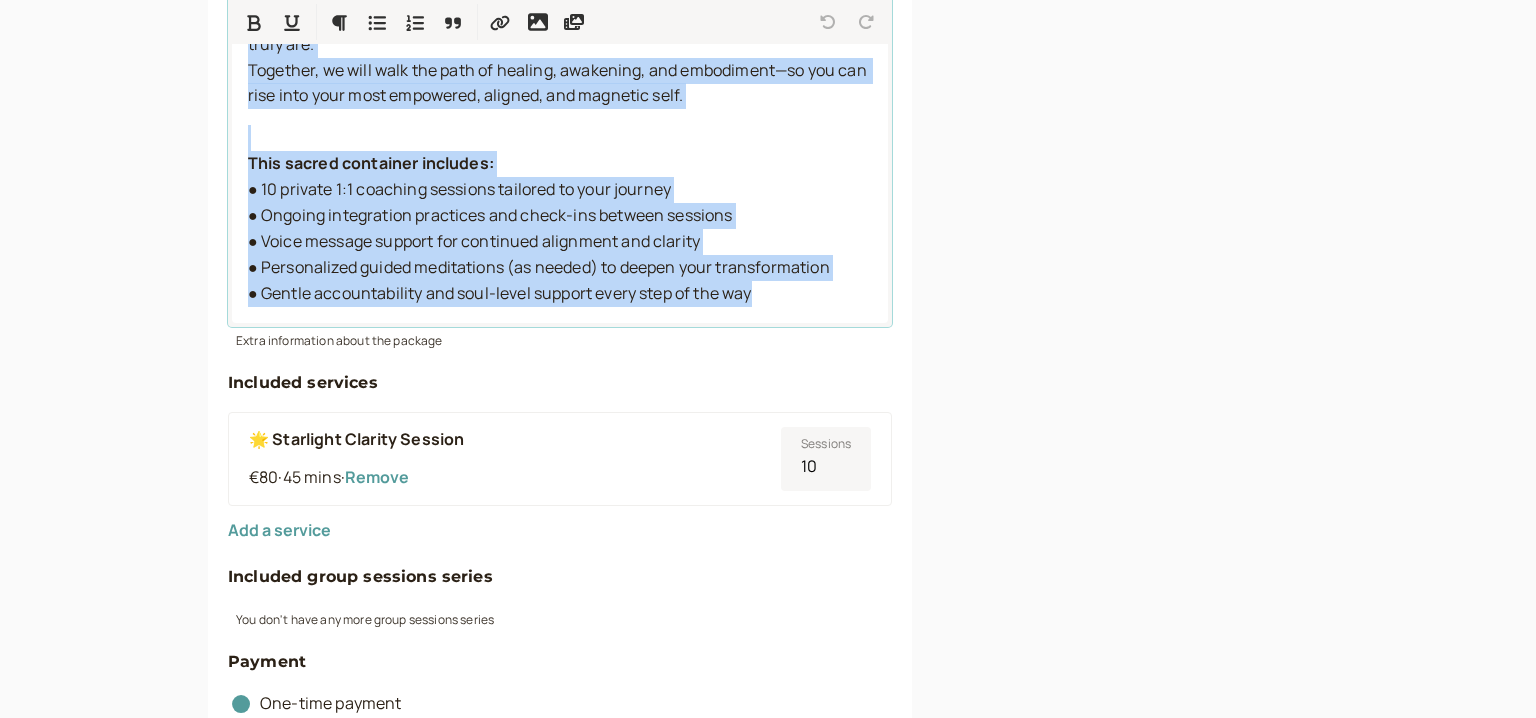 scroll, scrollTop: 855, scrollLeft: 0, axis: vertical 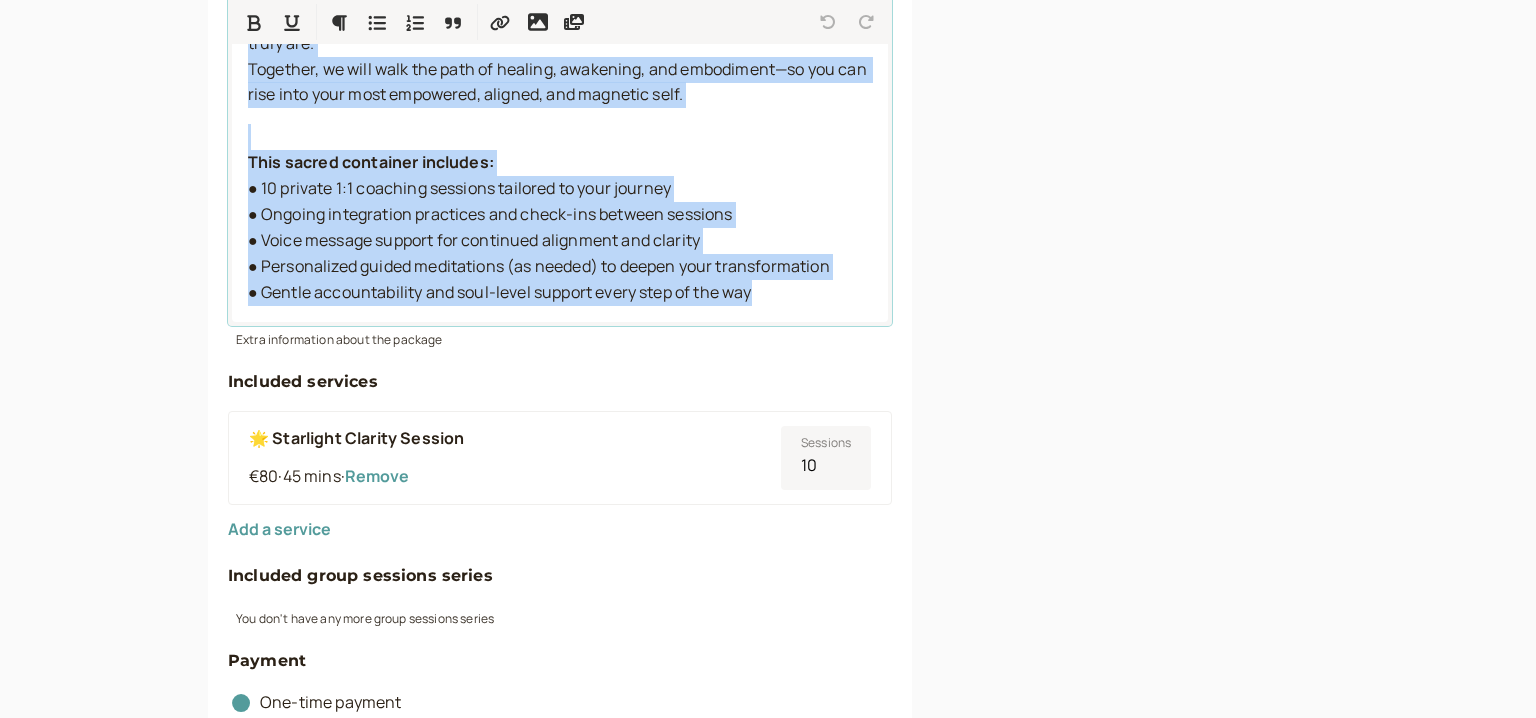 drag, startPoint x: 249, startPoint y: 148, endPoint x: 845, endPoint y: 615, distance: 757.16907 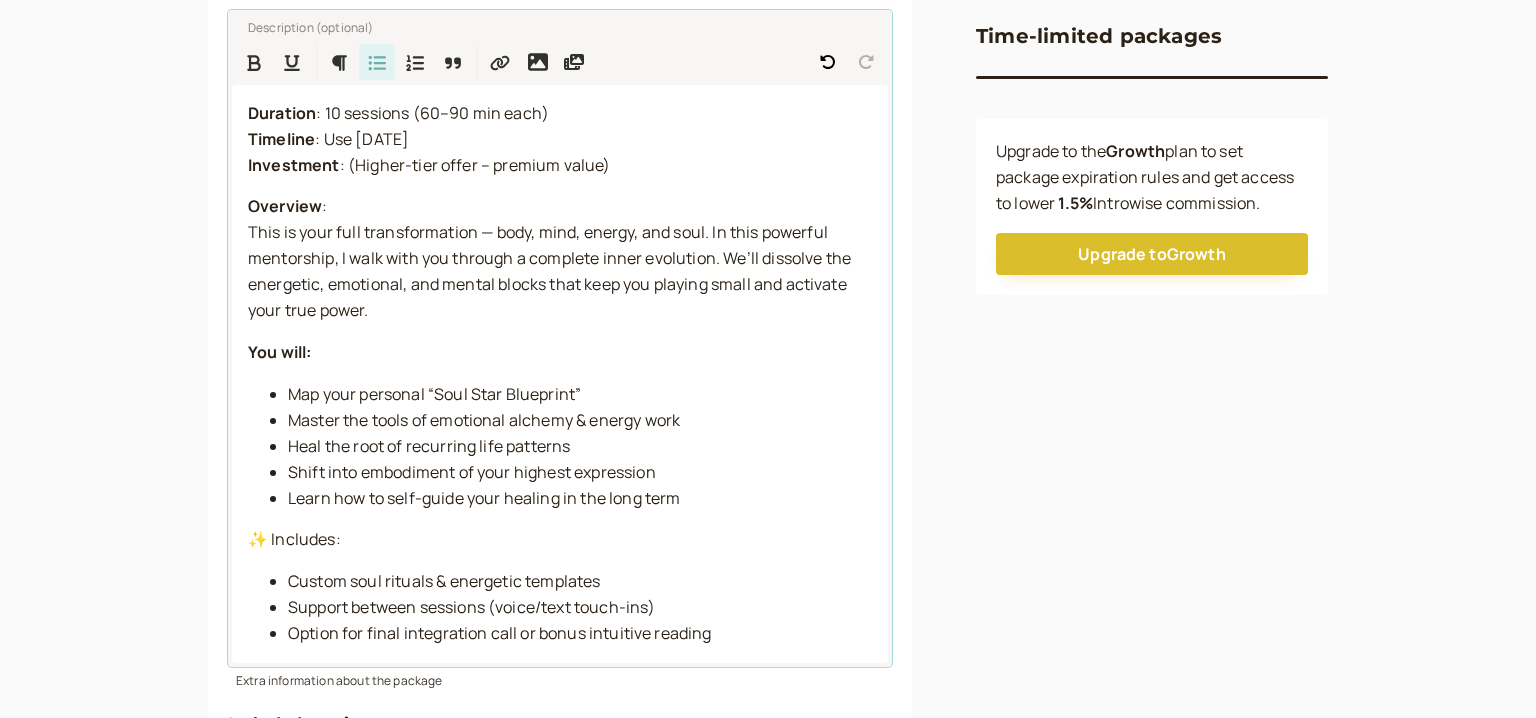 scroll, scrollTop: 268, scrollLeft: 0, axis: vertical 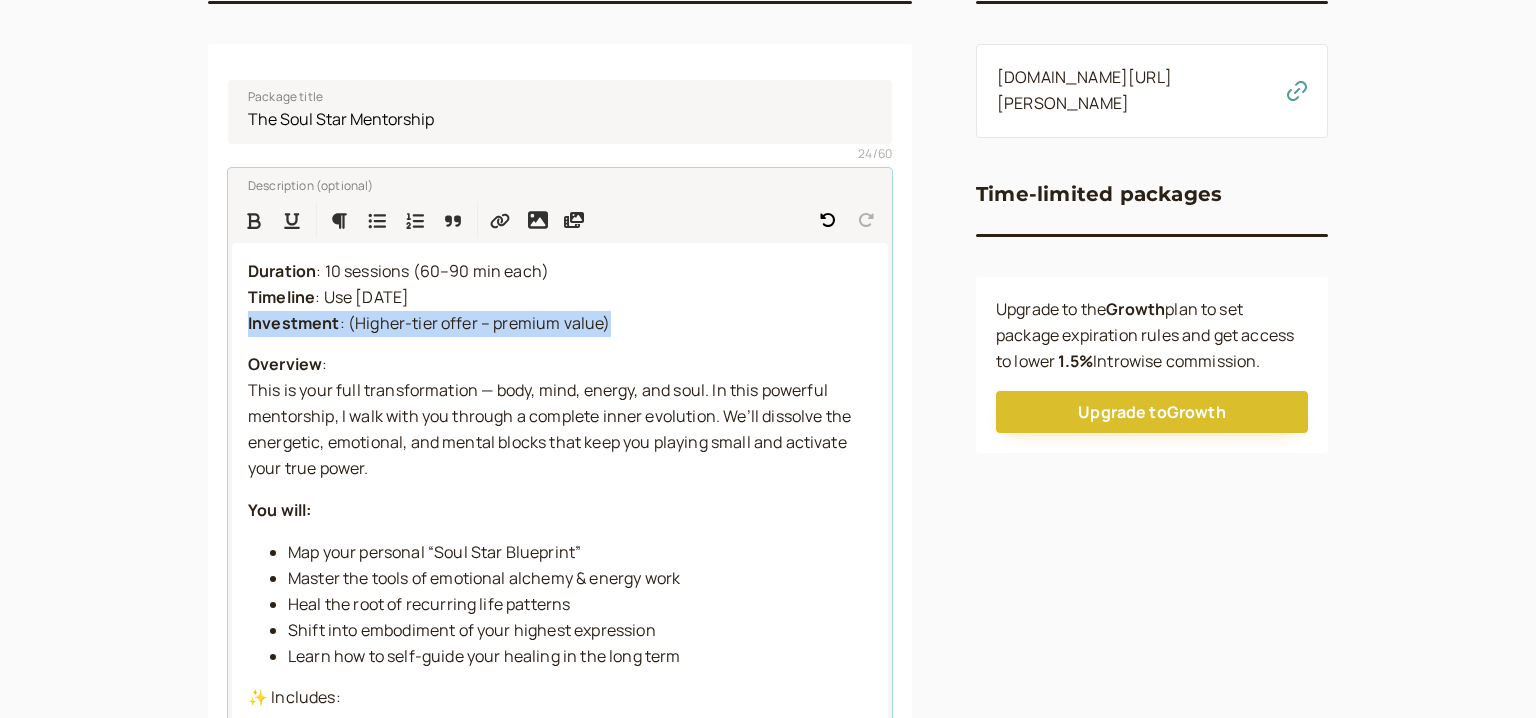 drag, startPoint x: 671, startPoint y: 338, endPoint x: 80, endPoint y: 331, distance: 591.04144 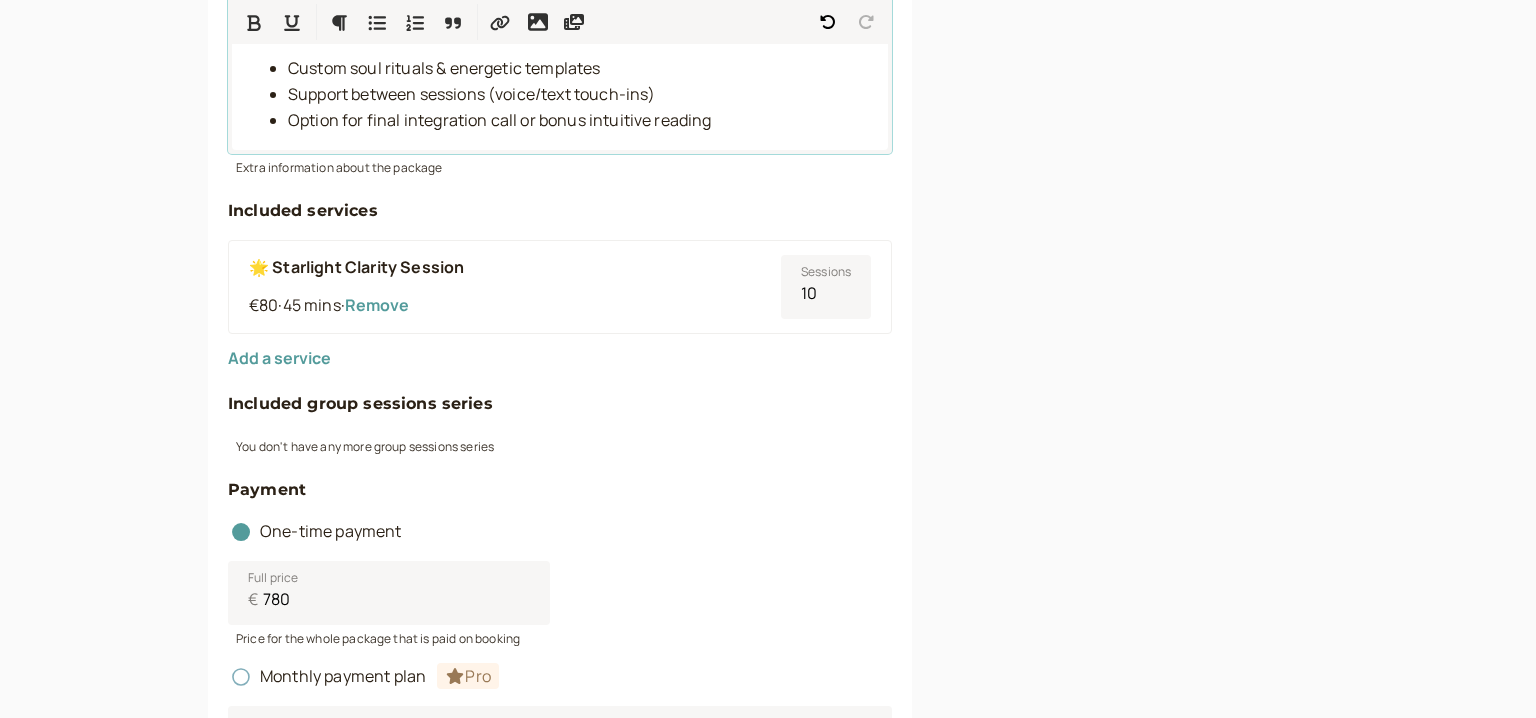 scroll, scrollTop: 914, scrollLeft: 0, axis: vertical 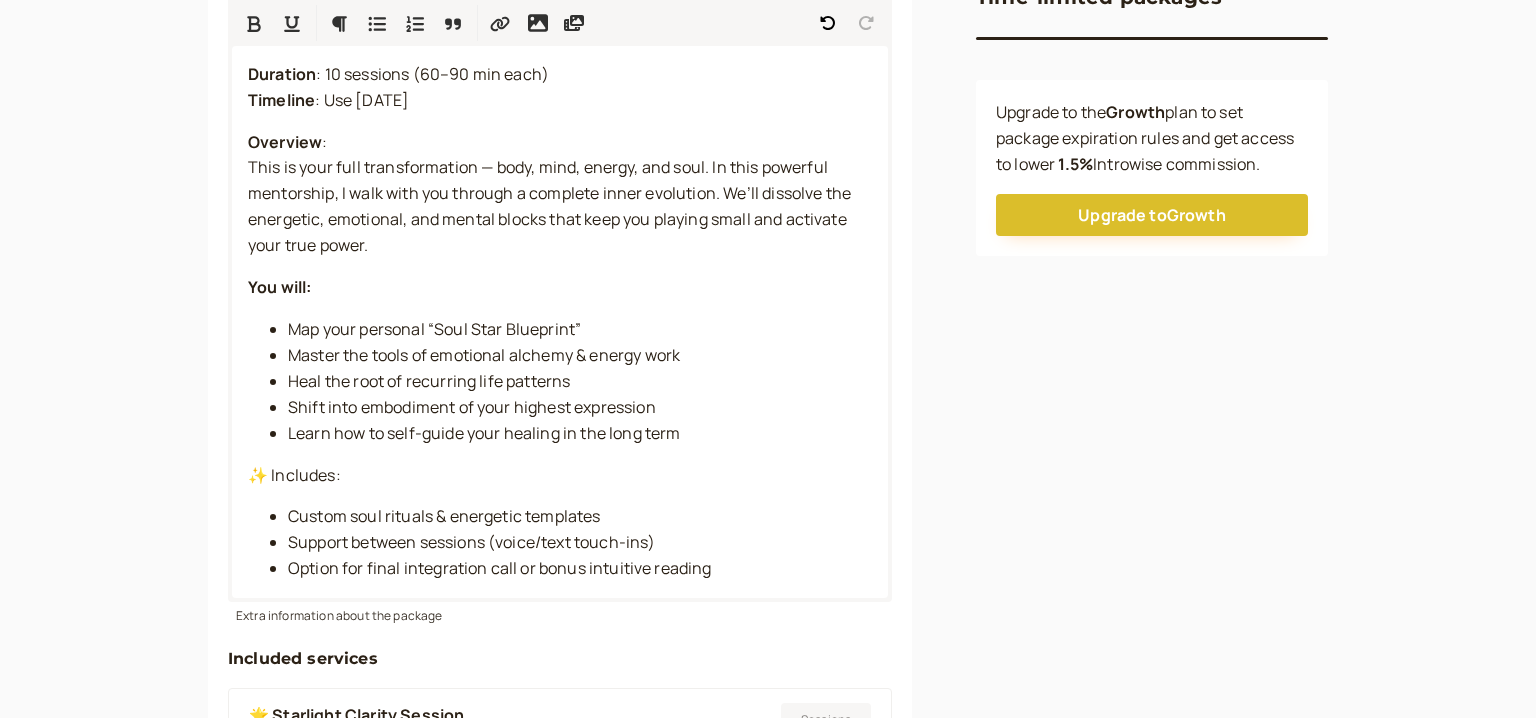 click on "Package title The Soul Star Mentorship 24 / 60   Description (optional) Duration : 10 sessions (60–90 min each) Timeline : Use within 4 months Overview :  This is your full transformation — body, mind, energy, and soul. In this powerful mentorship, I walk with you through a complete inner evolution. We’ll dissolve the energetic, emotional, and mental blocks that keep you playing small and activate your true power. You will: Map your personal “Soul Star Blueprint” Master the tools of emotional alchemy & energy work Heal the root of recurring life patterns Shift into embodiment of your highest expression Learn how to self-guide your healing in the long term ✨ Includes: Custom soul rituals & energetic templates Support between sessions (voice/text touch-ins) Option for final integration call or bonus intuitive reading Extra information about the package Included services 🌟 Starlight Clarity Session €80  ·  45 mins  ·  Remove Sessions 10 Add a service Included group sessions series Payment" at bounding box center (560, 652) 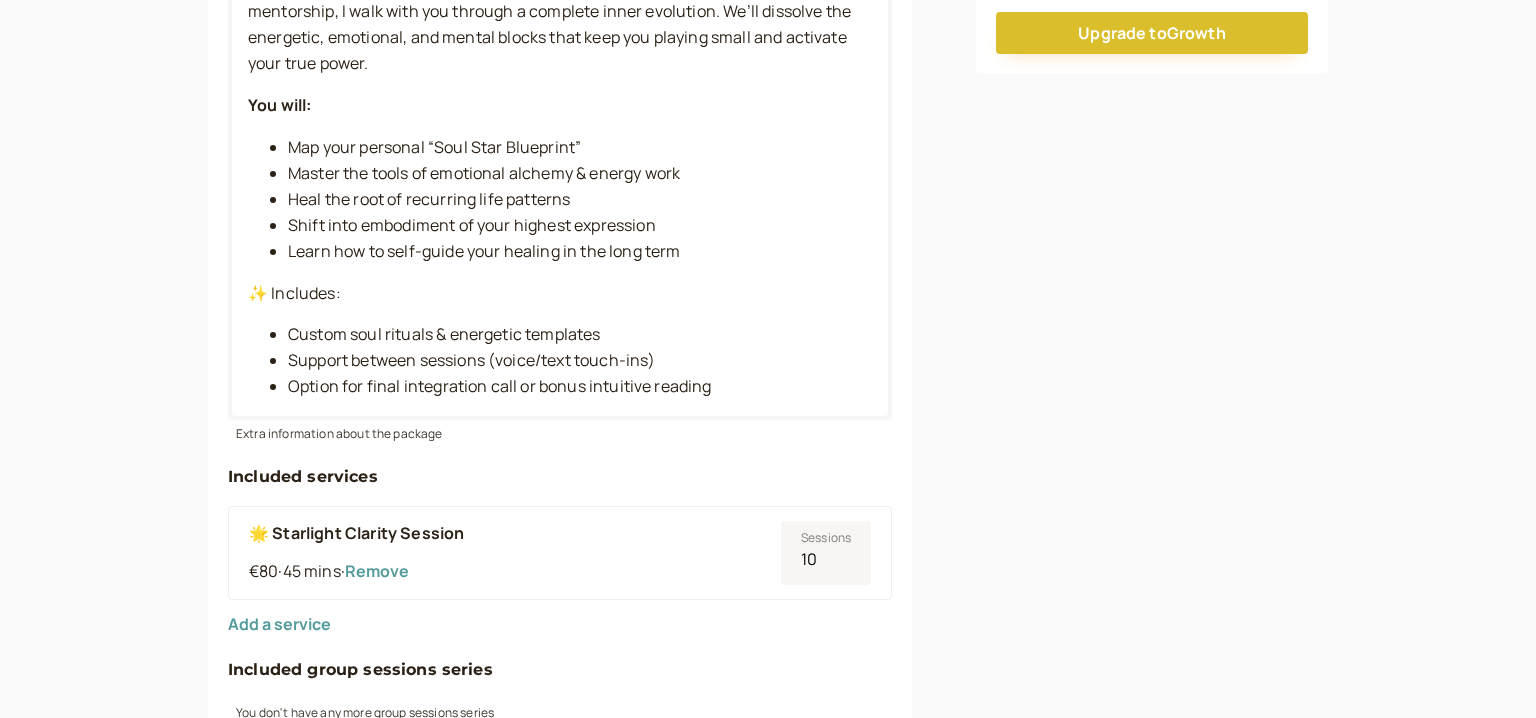 scroll, scrollTop: 981, scrollLeft: 0, axis: vertical 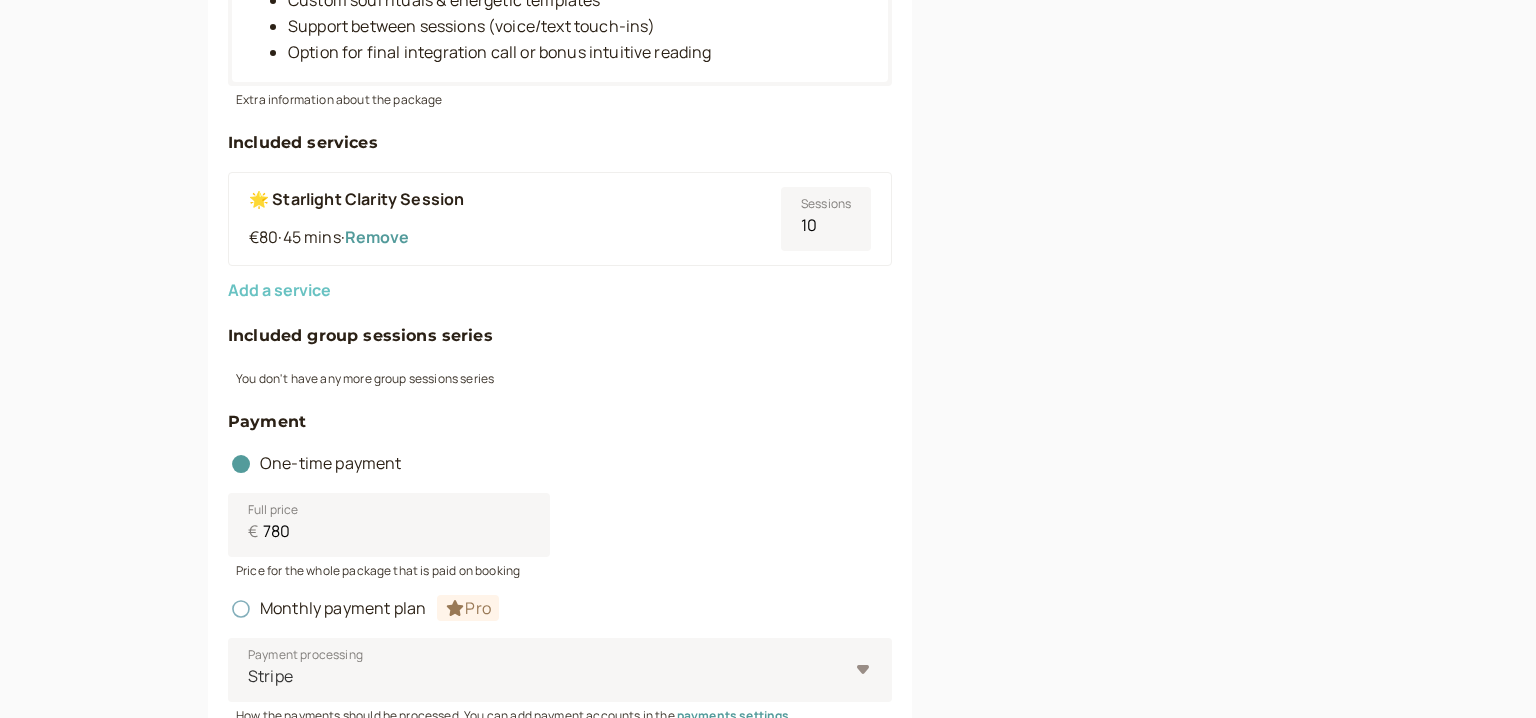 click on "Add a service" at bounding box center [279, 290] 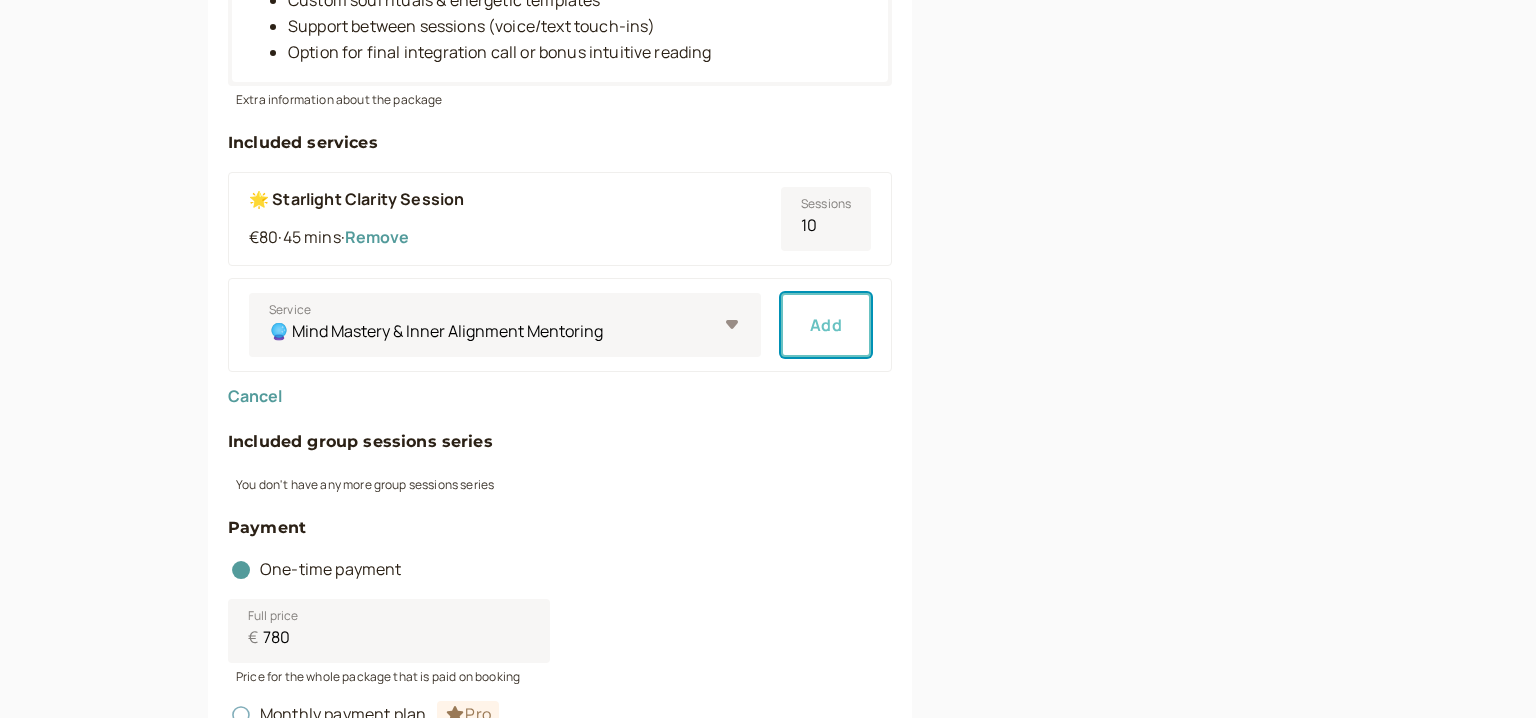 scroll, scrollTop: 981, scrollLeft: 0, axis: vertical 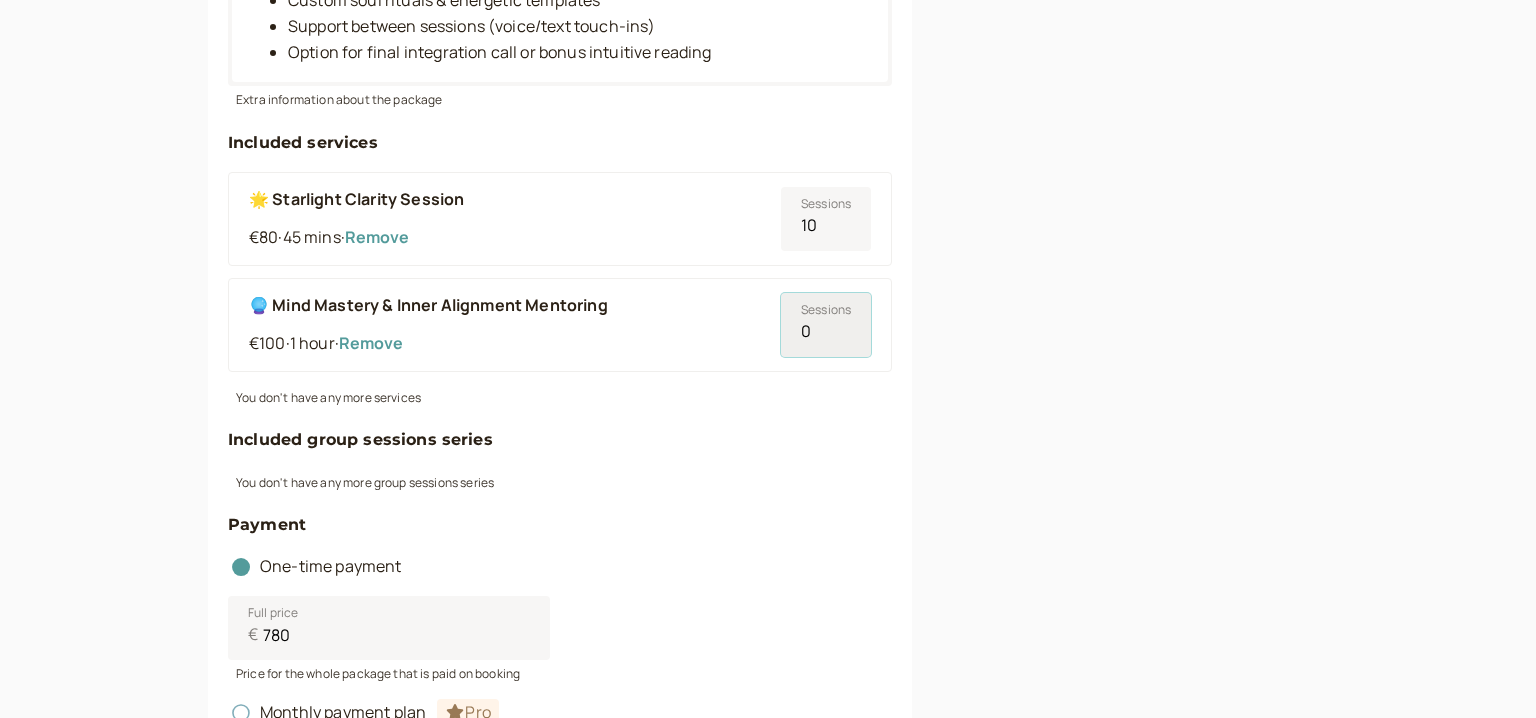 drag, startPoint x: 819, startPoint y: 334, endPoint x: 712, endPoint y: 336, distance: 107.01869 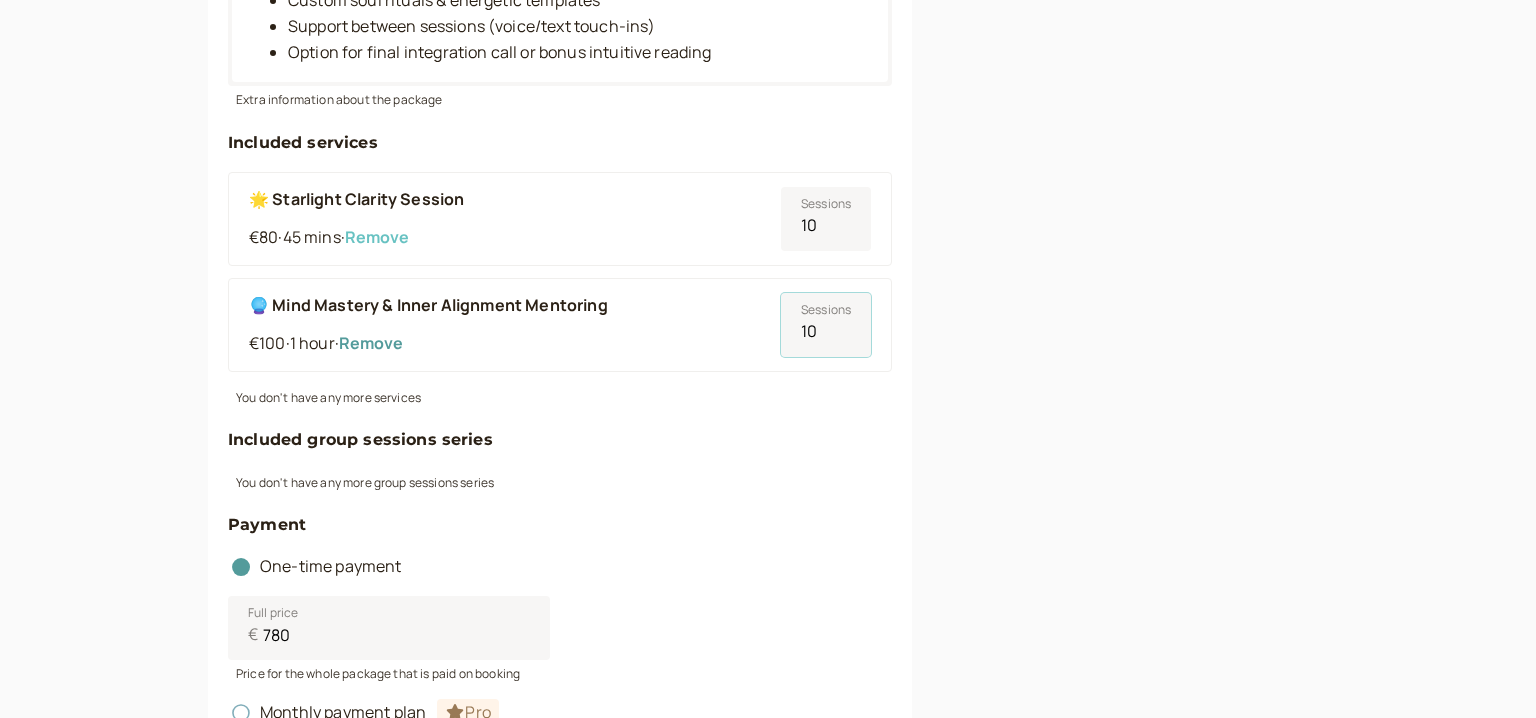 type on "10" 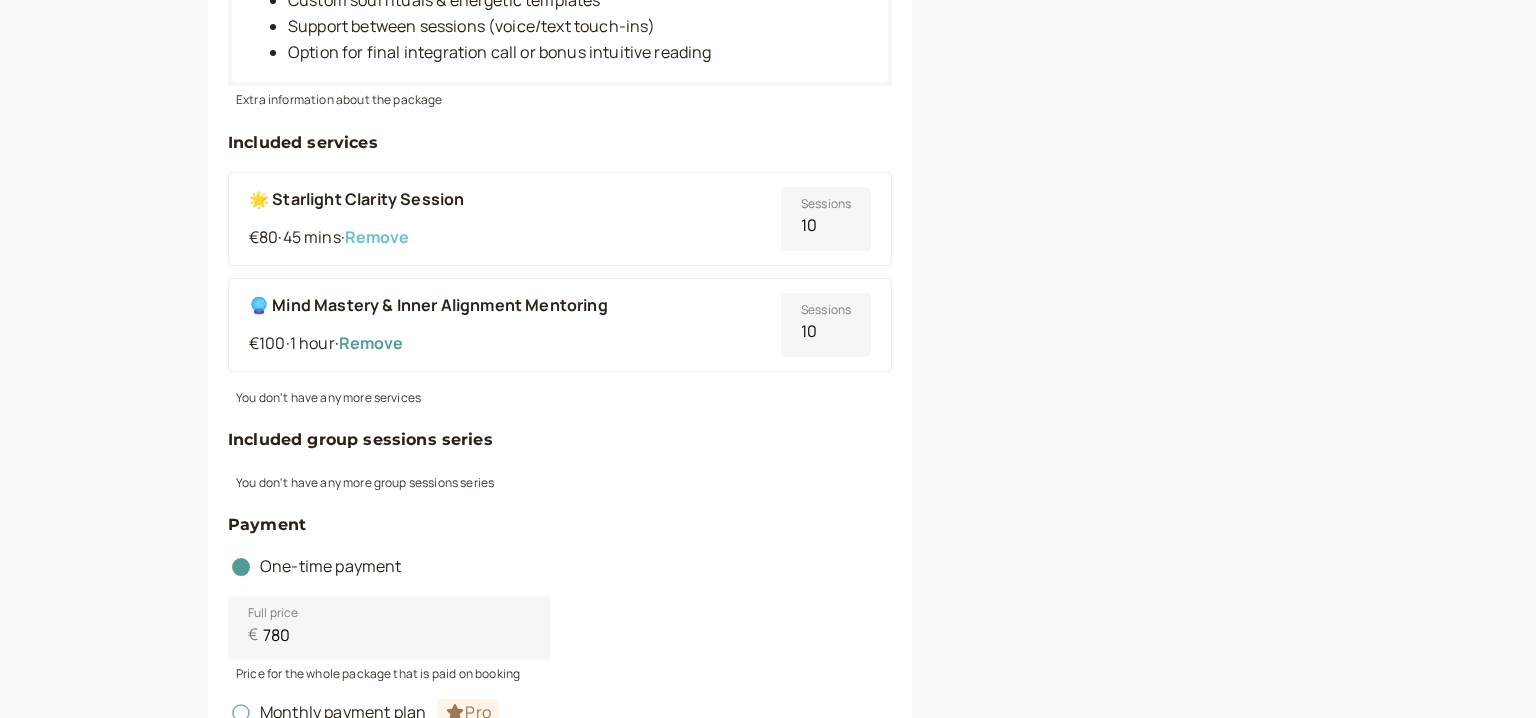 click on "Remove" at bounding box center [377, 237] 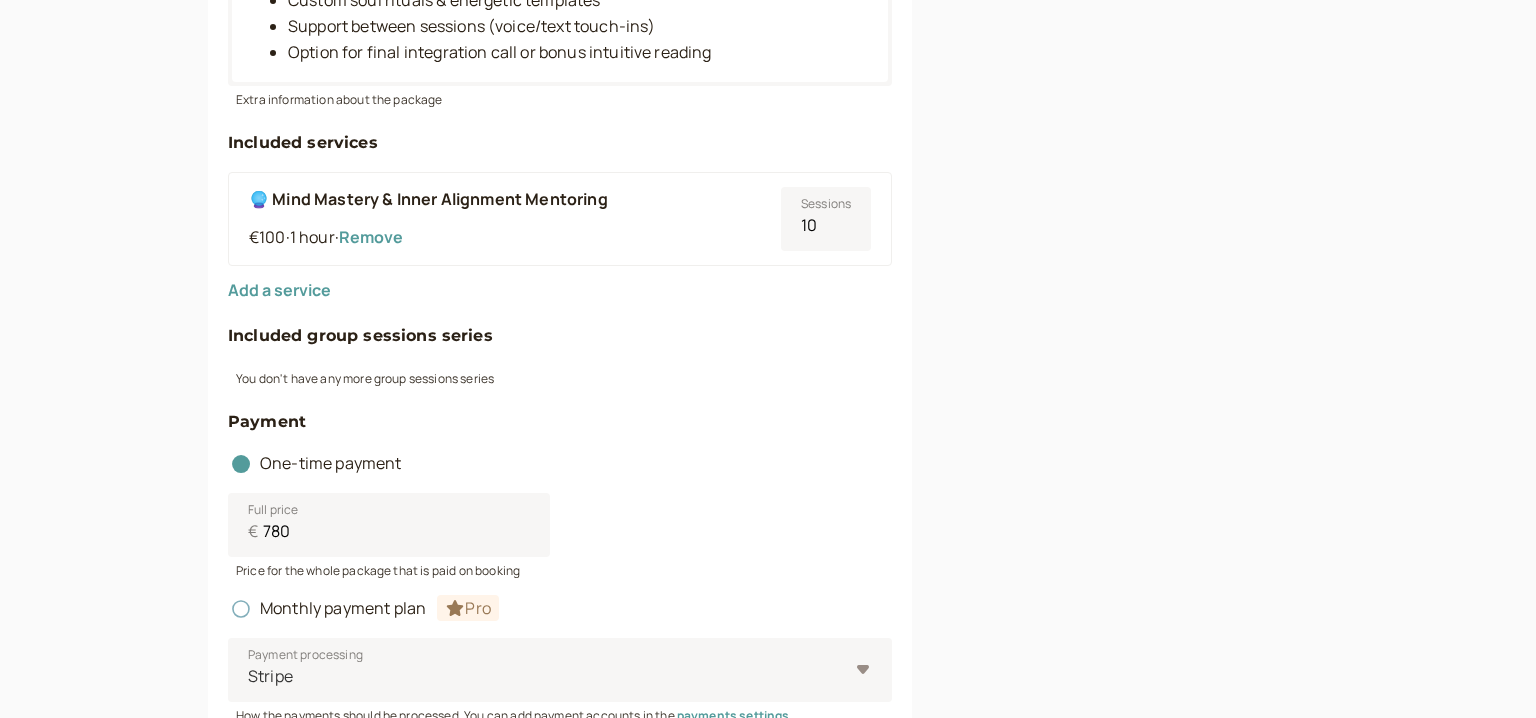 click on "Link to this package introwise.com/nazaria/packages/m37cZt4BiDe54Gc5ltKF Time-limited packages Upgrade to the  Growth  plan to set package expiration rules and get access to lower   1.5 %  Introwise commission. Upgrade to  Growth" at bounding box center [1152, 66] 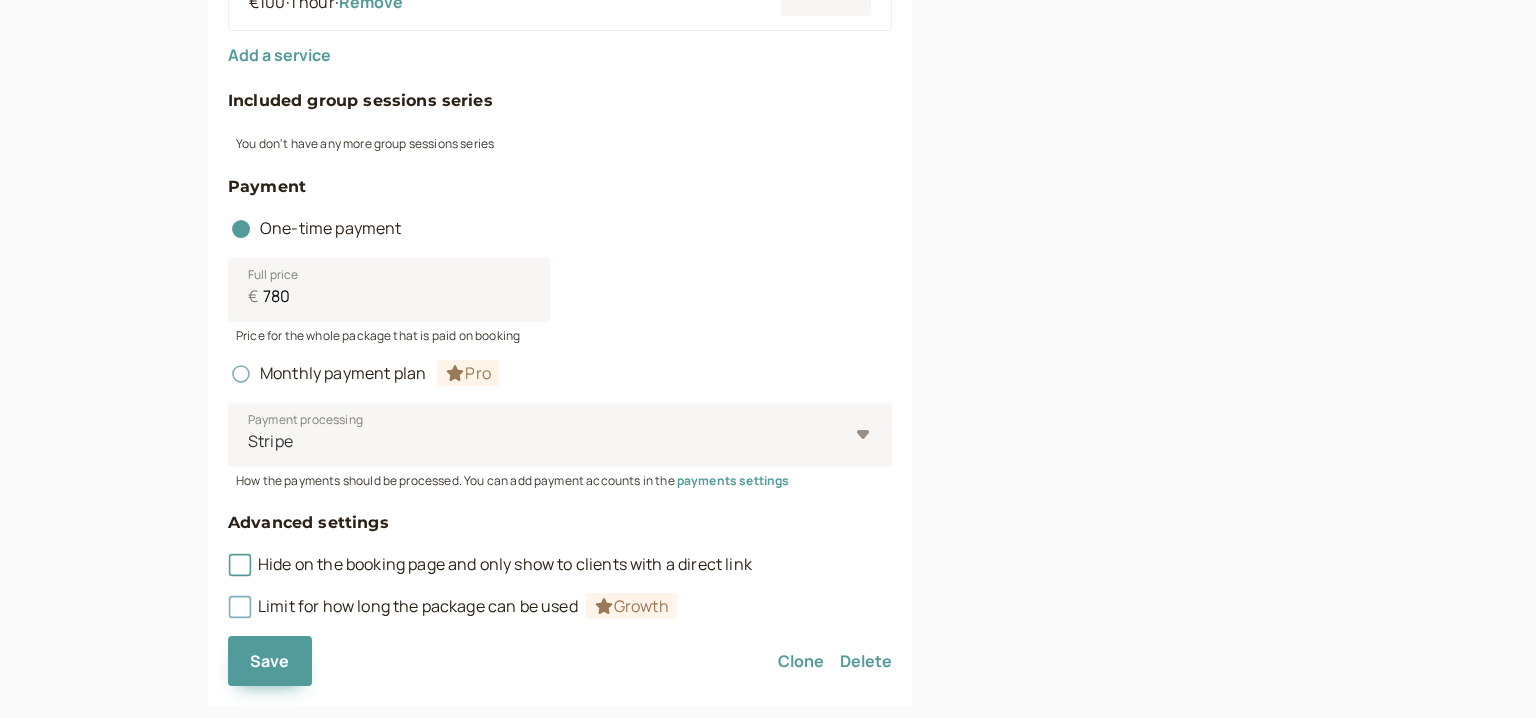 scroll, scrollTop: 1239, scrollLeft: 0, axis: vertical 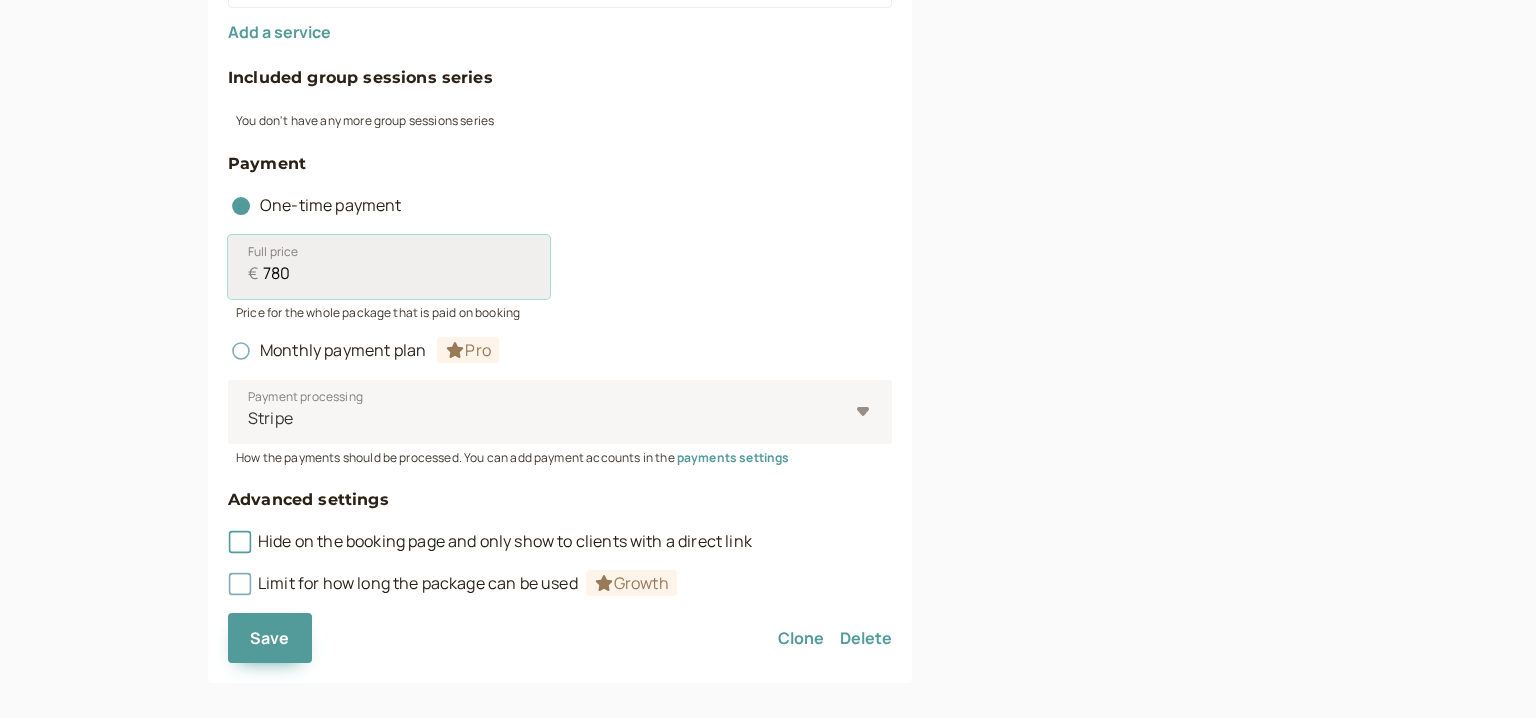 drag, startPoint x: 324, startPoint y: 287, endPoint x: 163, endPoint y: 286, distance: 161.00311 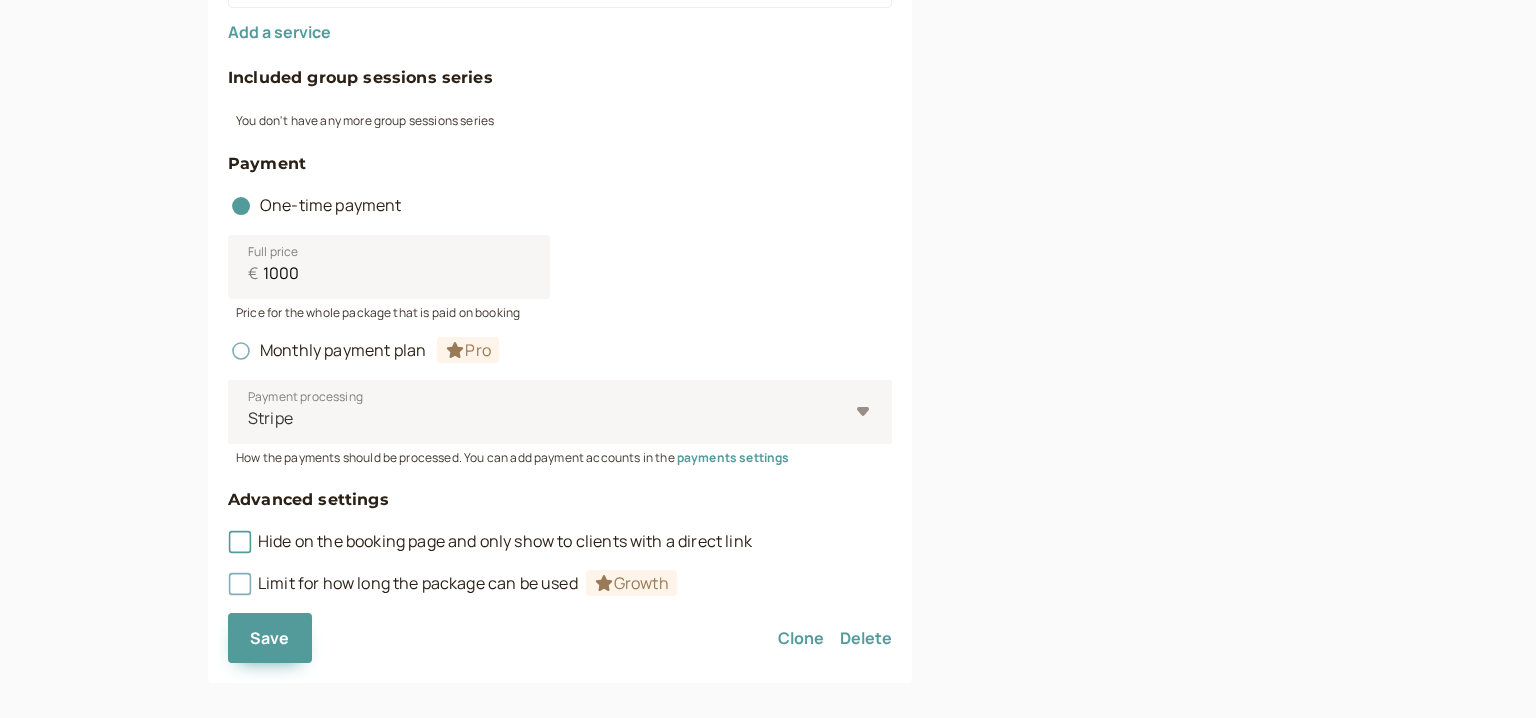 click on "Link to this package introwise.com/nazaria/packages/m37cZt4BiDe54Gc5ltKF Time-limited packages Upgrade to the  Growth  plan to set package expiration rules and get access to lower   1.5 %  Introwise commission. Upgrade to  Growth" at bounding box center [1152, -192] 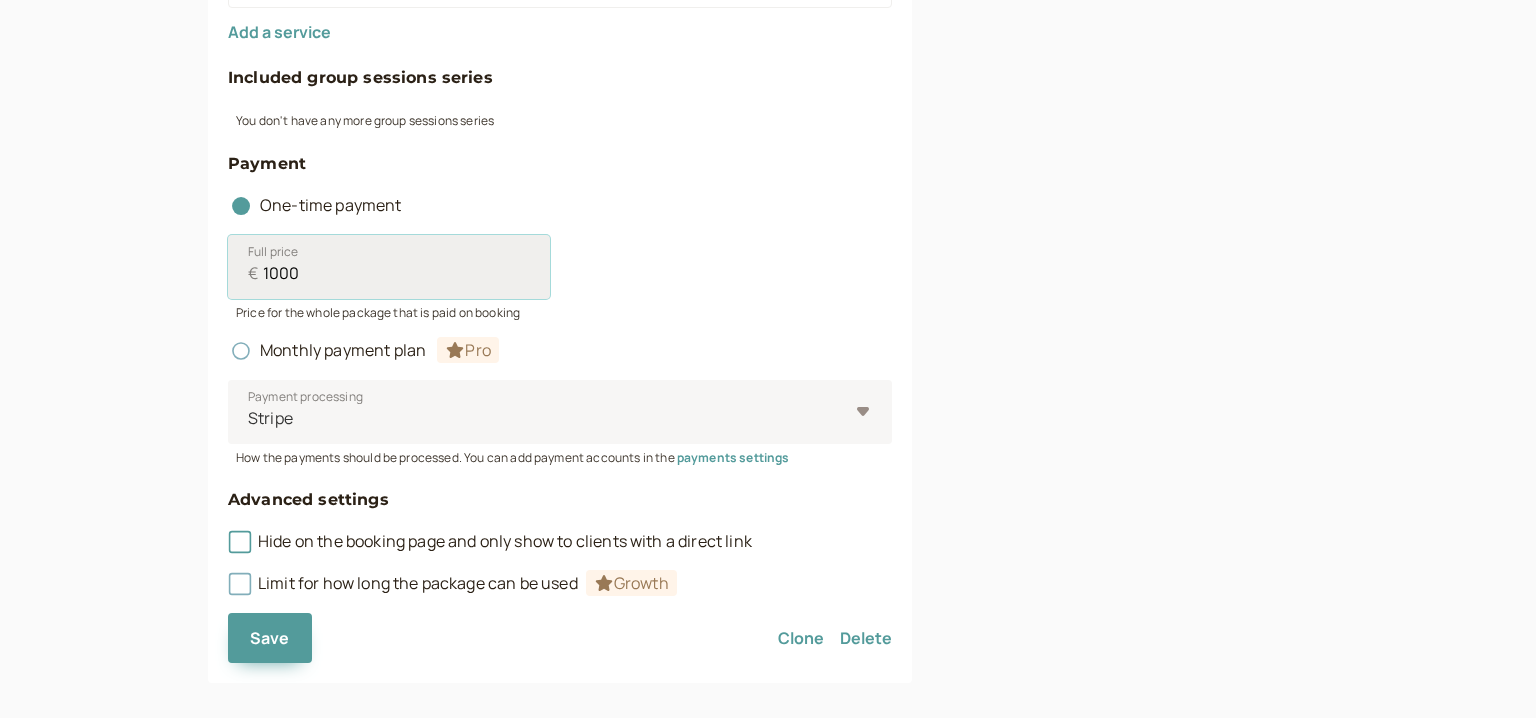 drag, startPoint x: 297, startPoint y: 296, endPoint x: 215, endPoint y: 285, distance: 82.73451 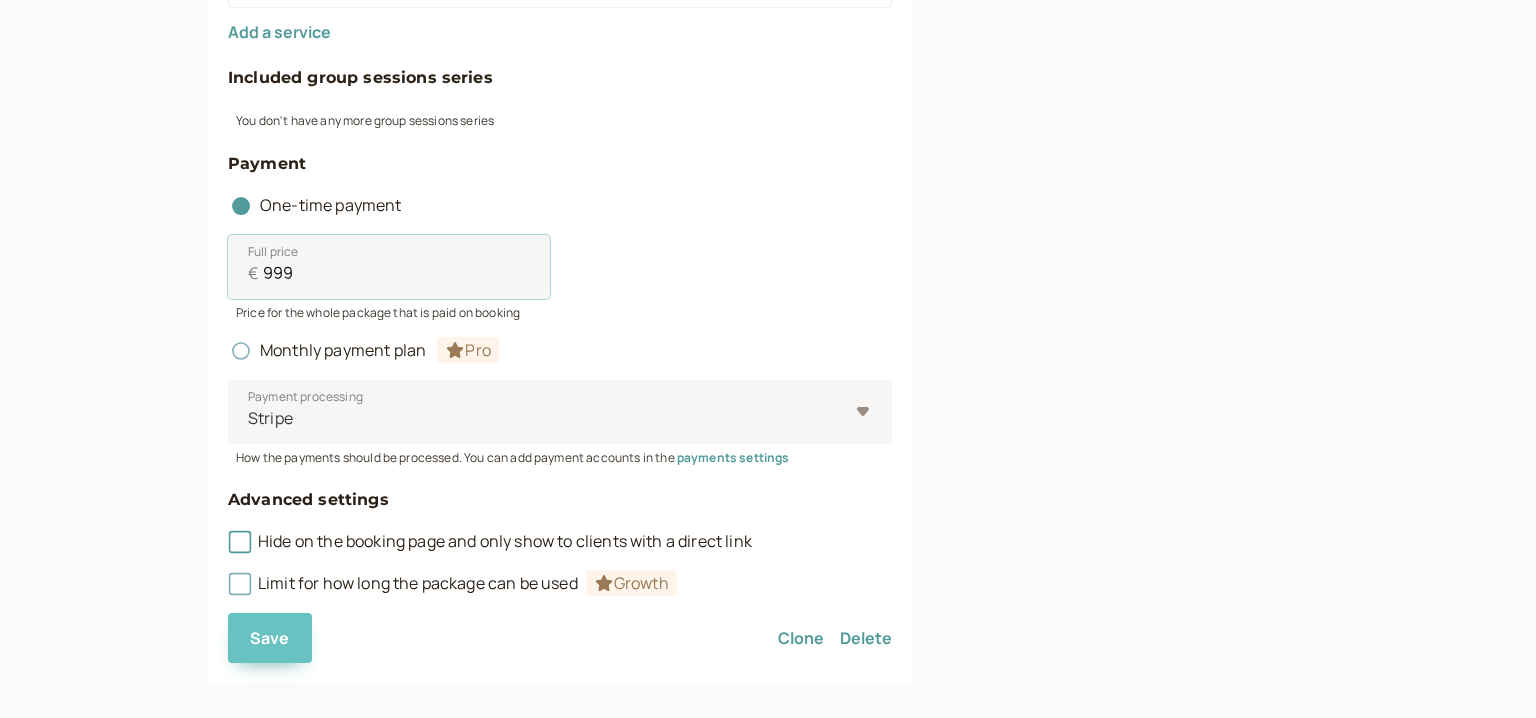 type on "999" 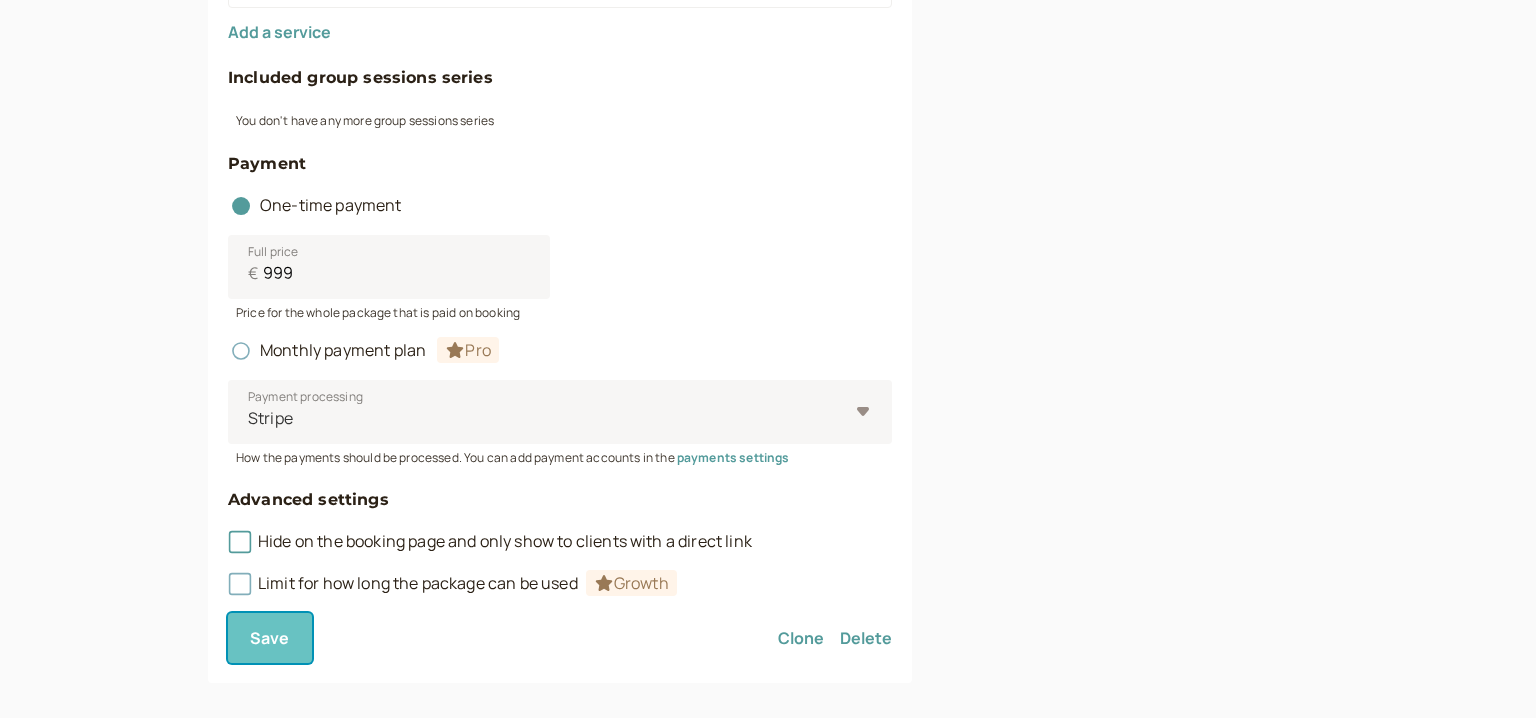 click on "Save" at bounding box center (270, 638) 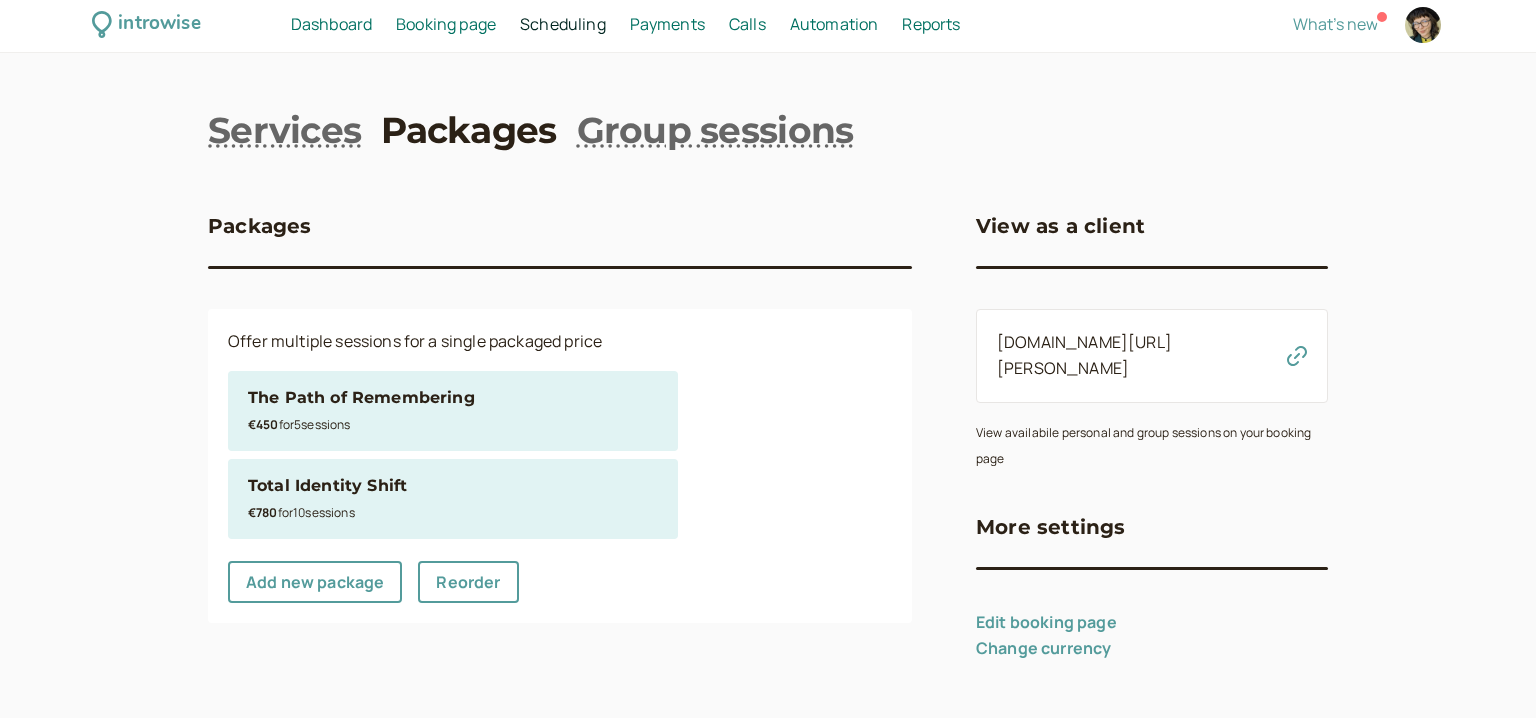 scroll, scrollTop: 0, scrollLeft: 0, axis: both 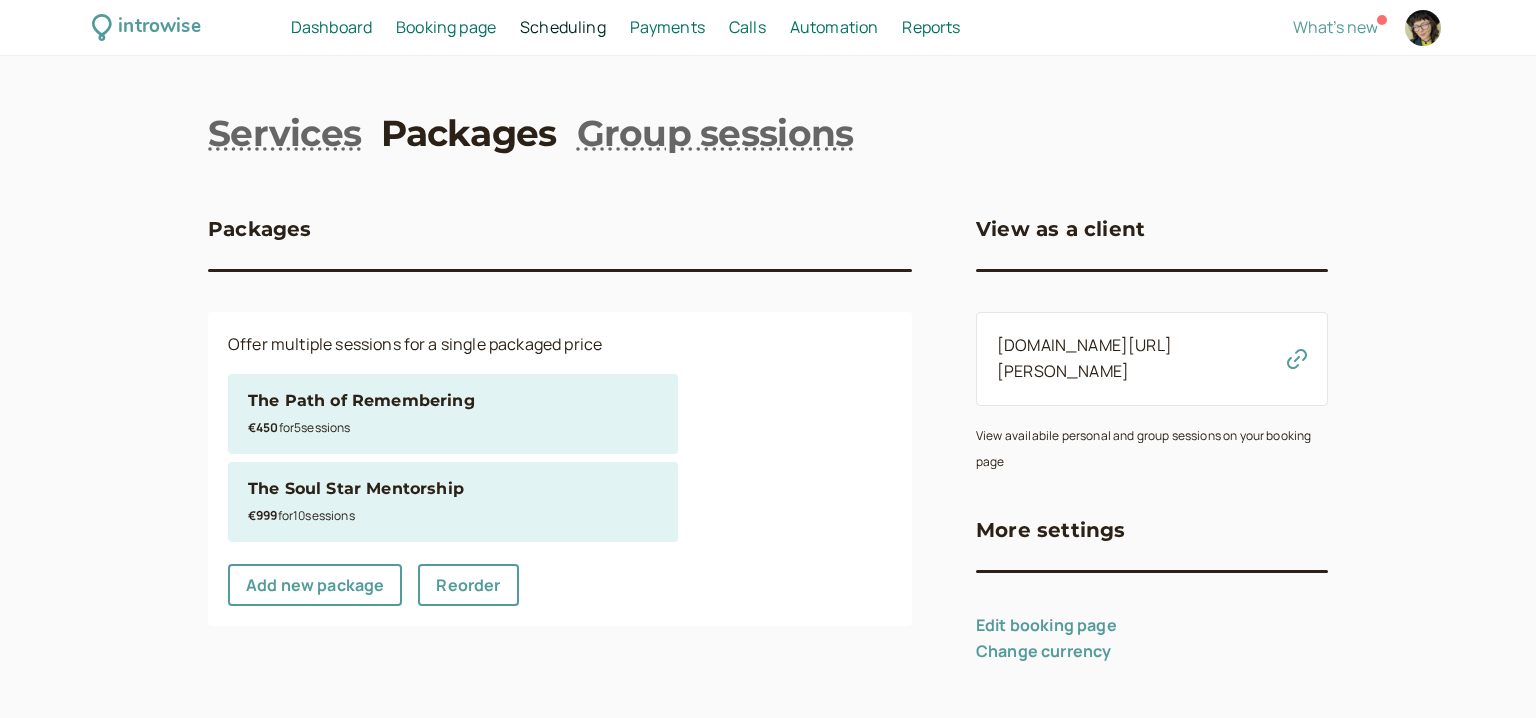 drag, startPoint x: 383, startPoint y: 138, endPoint x: 345, endPoint y: 143, distance: 38.327538 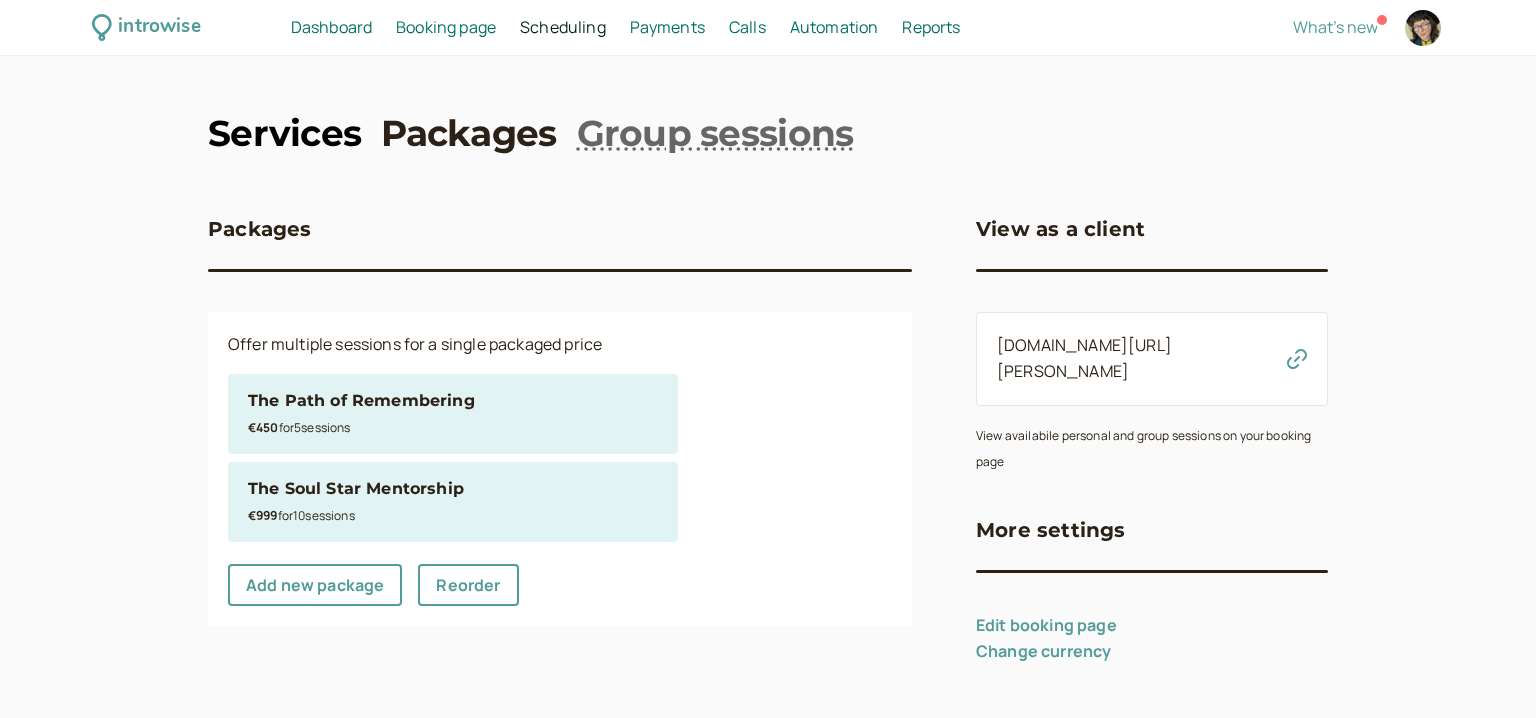 click on "Services" at bounding box center (284, 133) 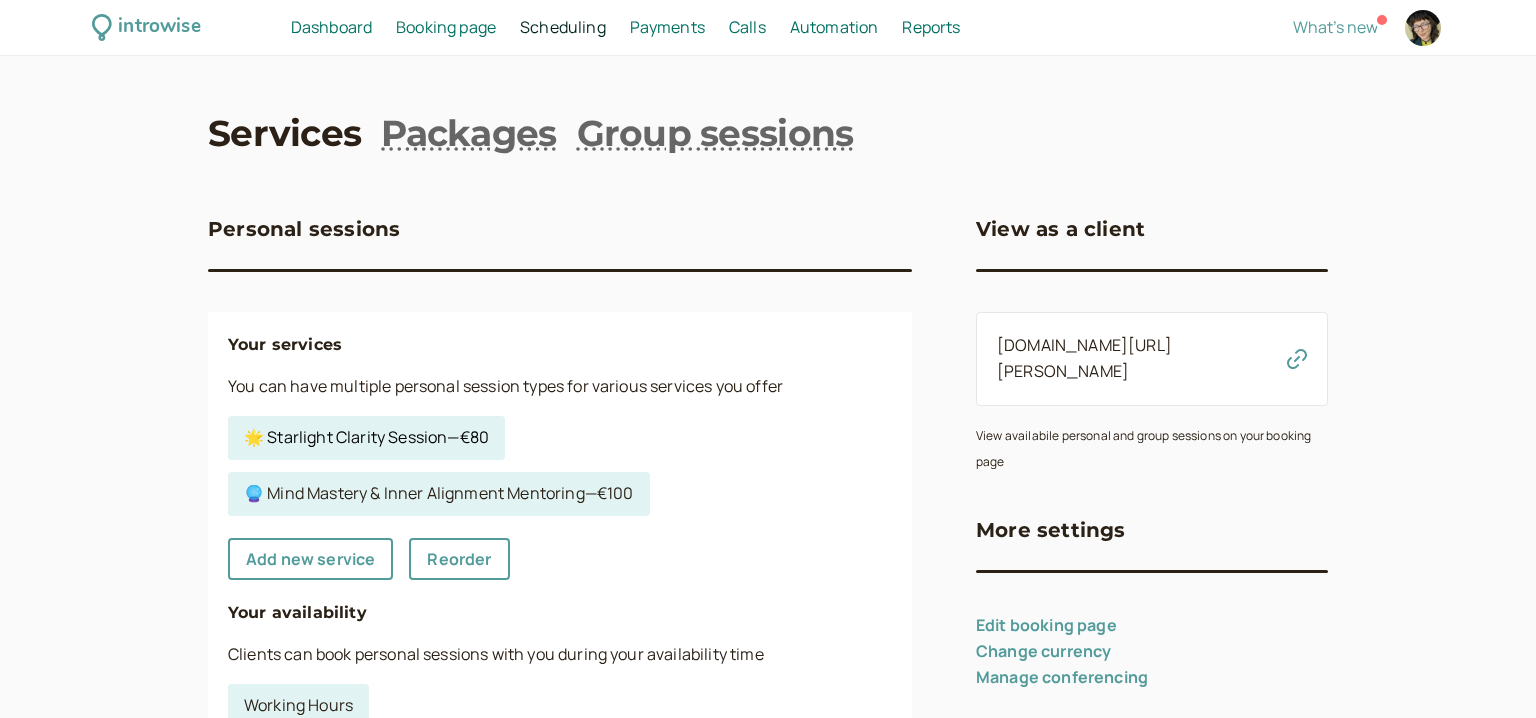 click on "🌟 Starlight Clarity Session  —  €80" at bounding box center (366, 438) 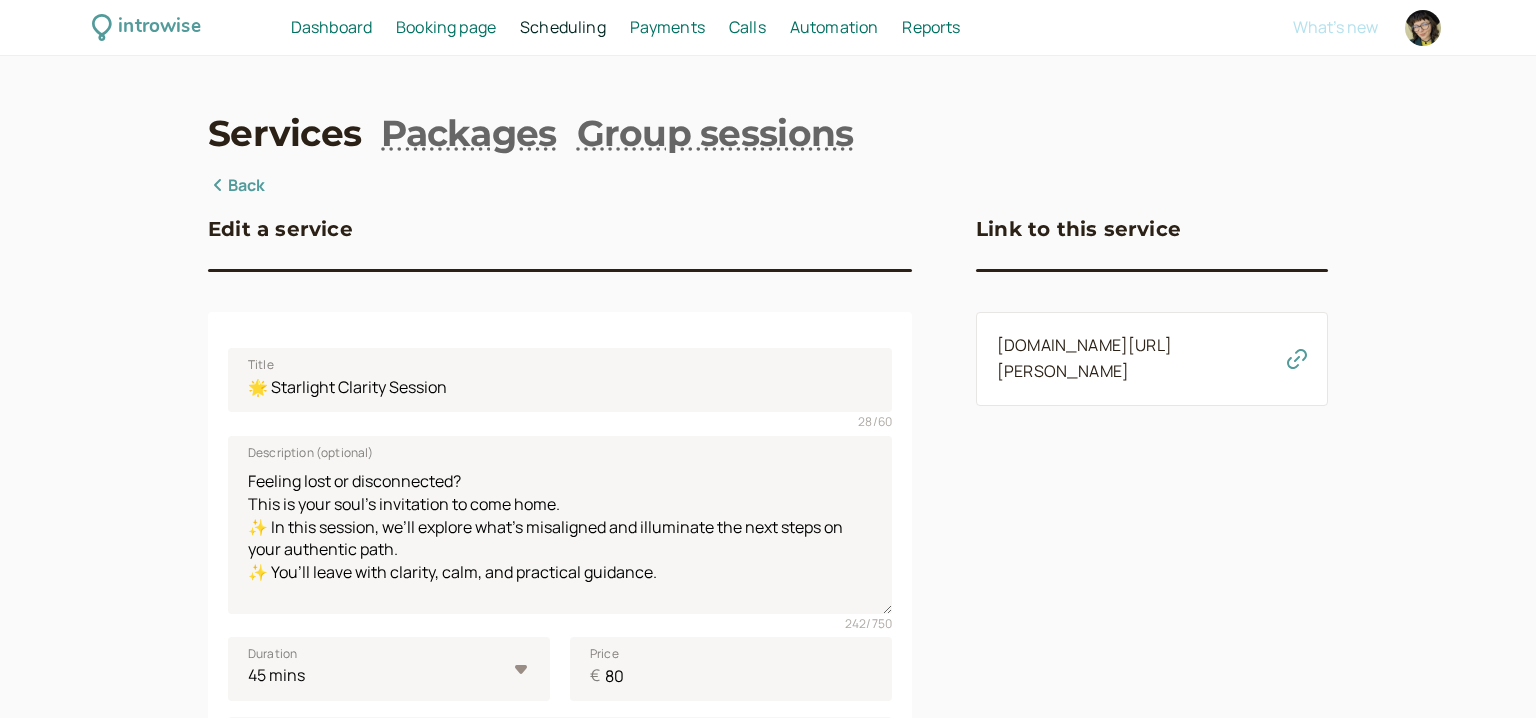 scroll, scrollTop: 387, scrollLeft: 0, axis: vertical 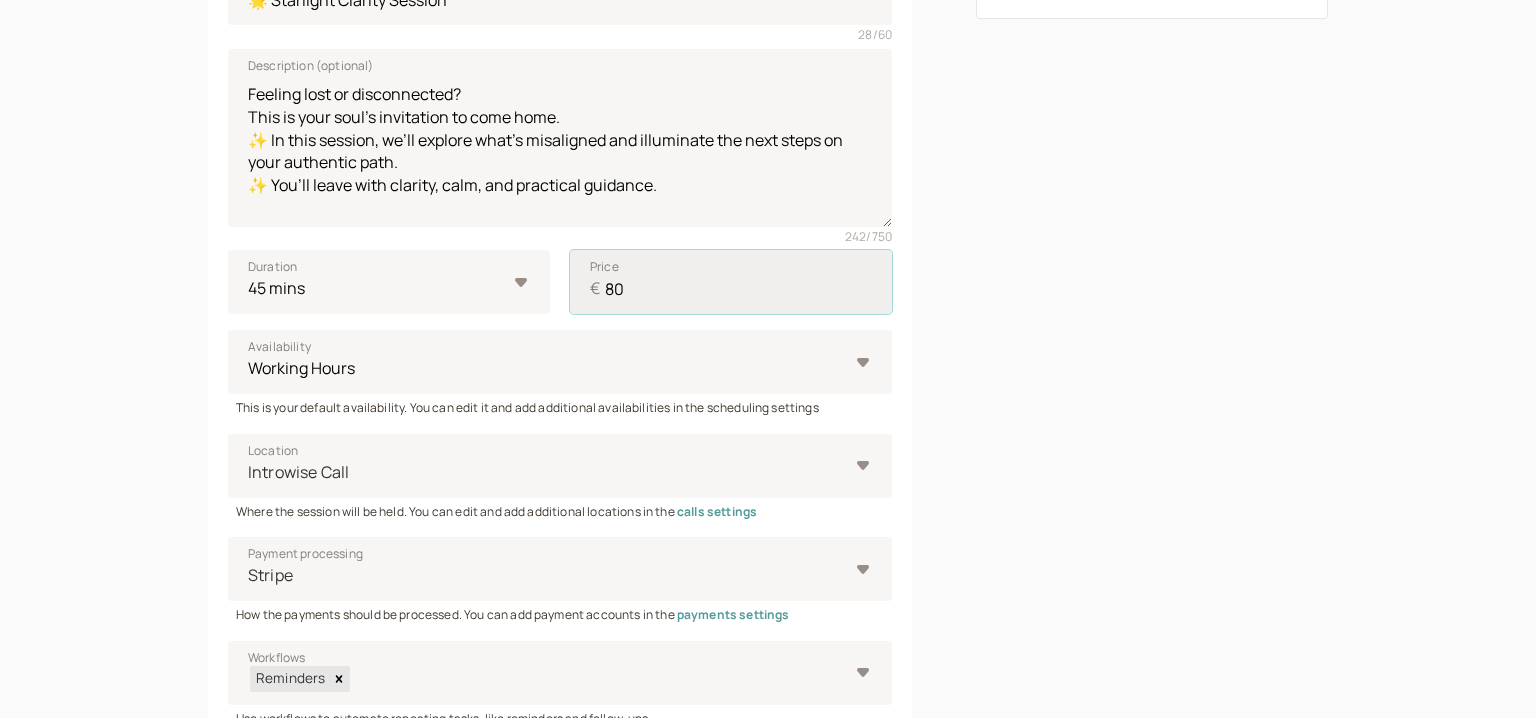click on "80" at bounding box center [731, 282] 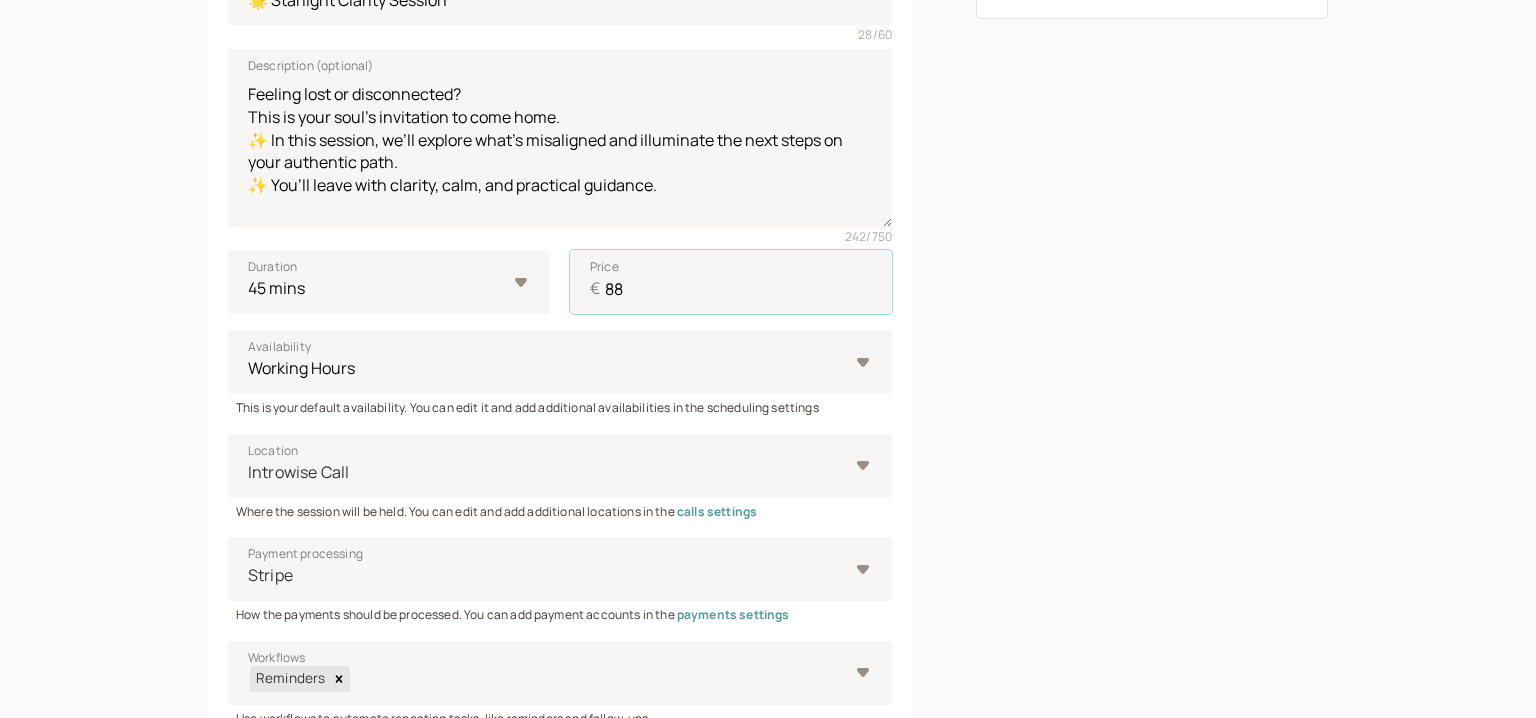 type on "88" 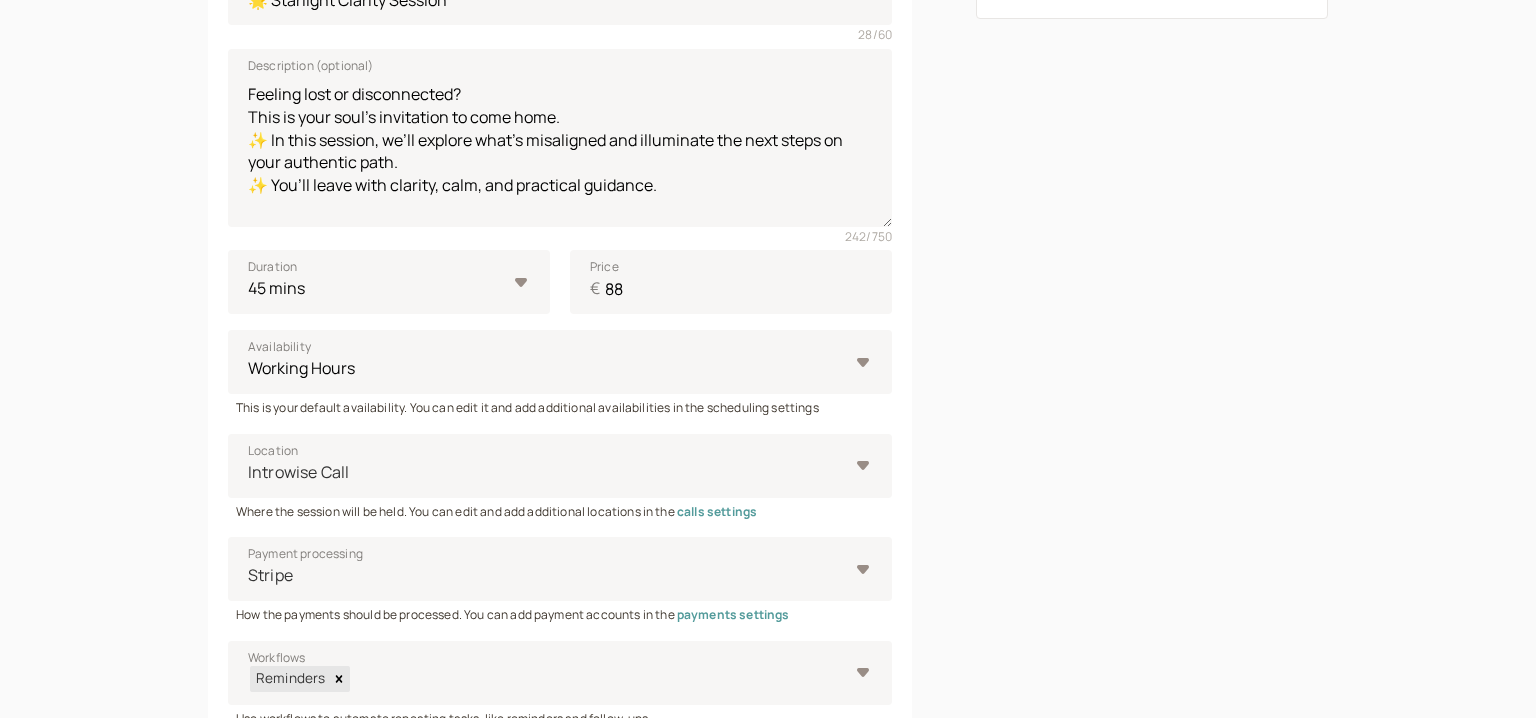 click on "Link to this service introwise.com/nazaria/services/f7715f48d8" at bounding box center (1152, 342) 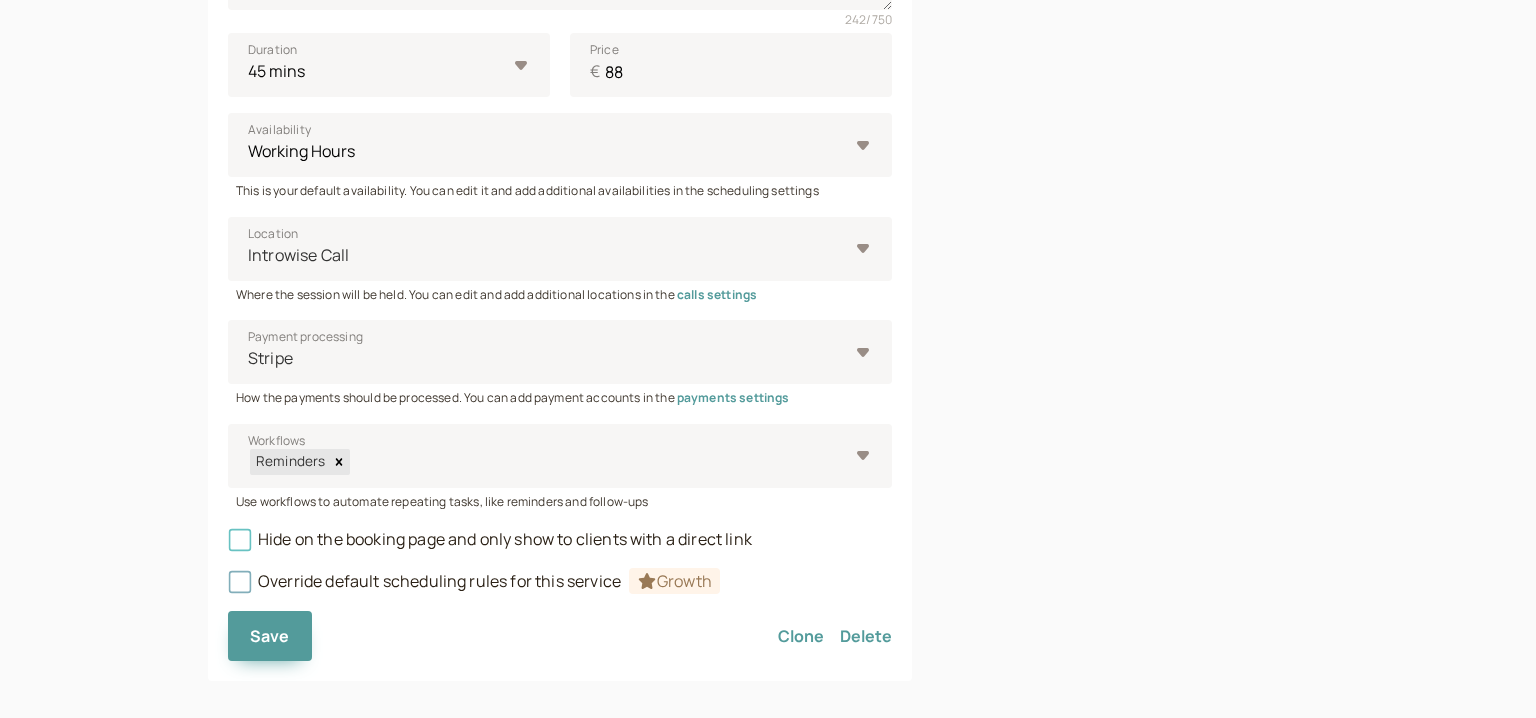 scroll, scrollTop: 623, scrollLeft: 0, axis: vertical 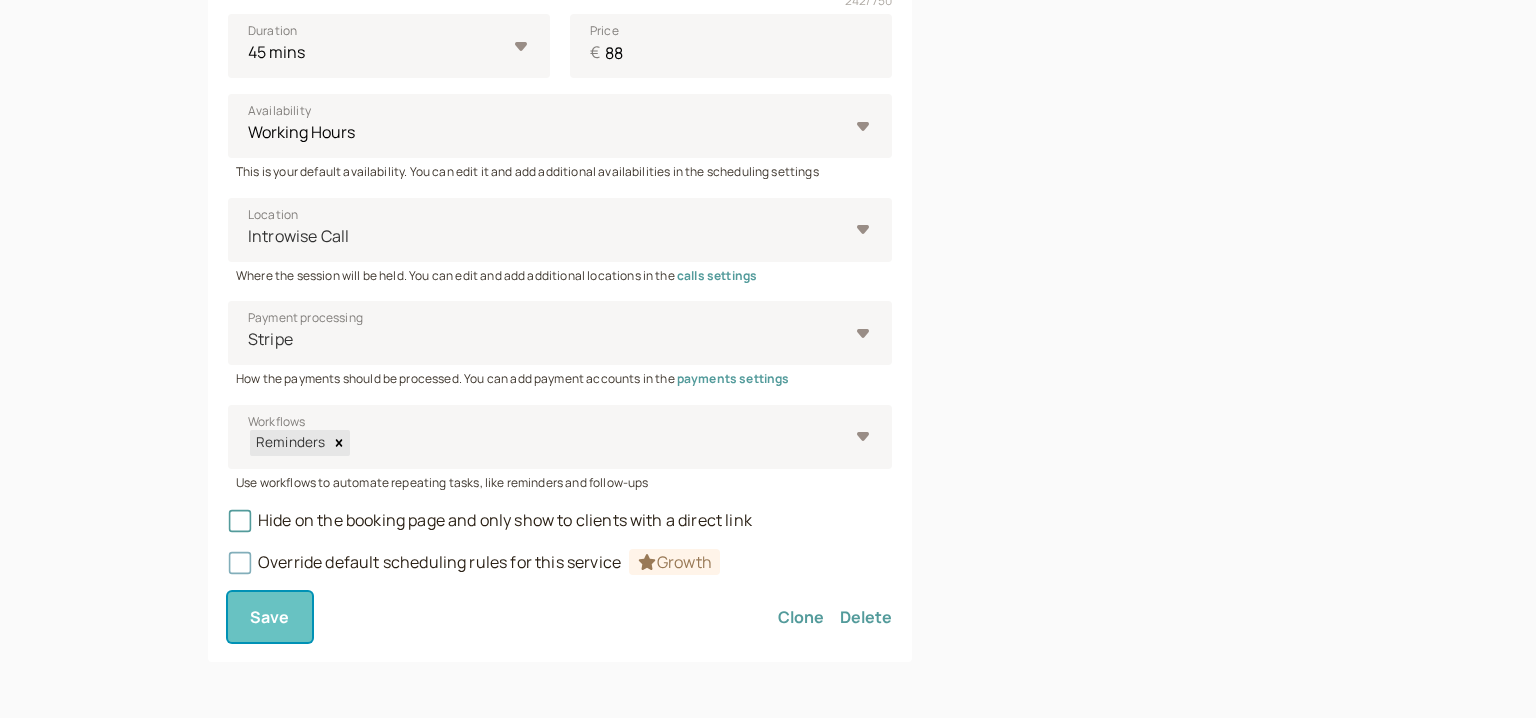 click on "Save" at bounding box center (270, 617) 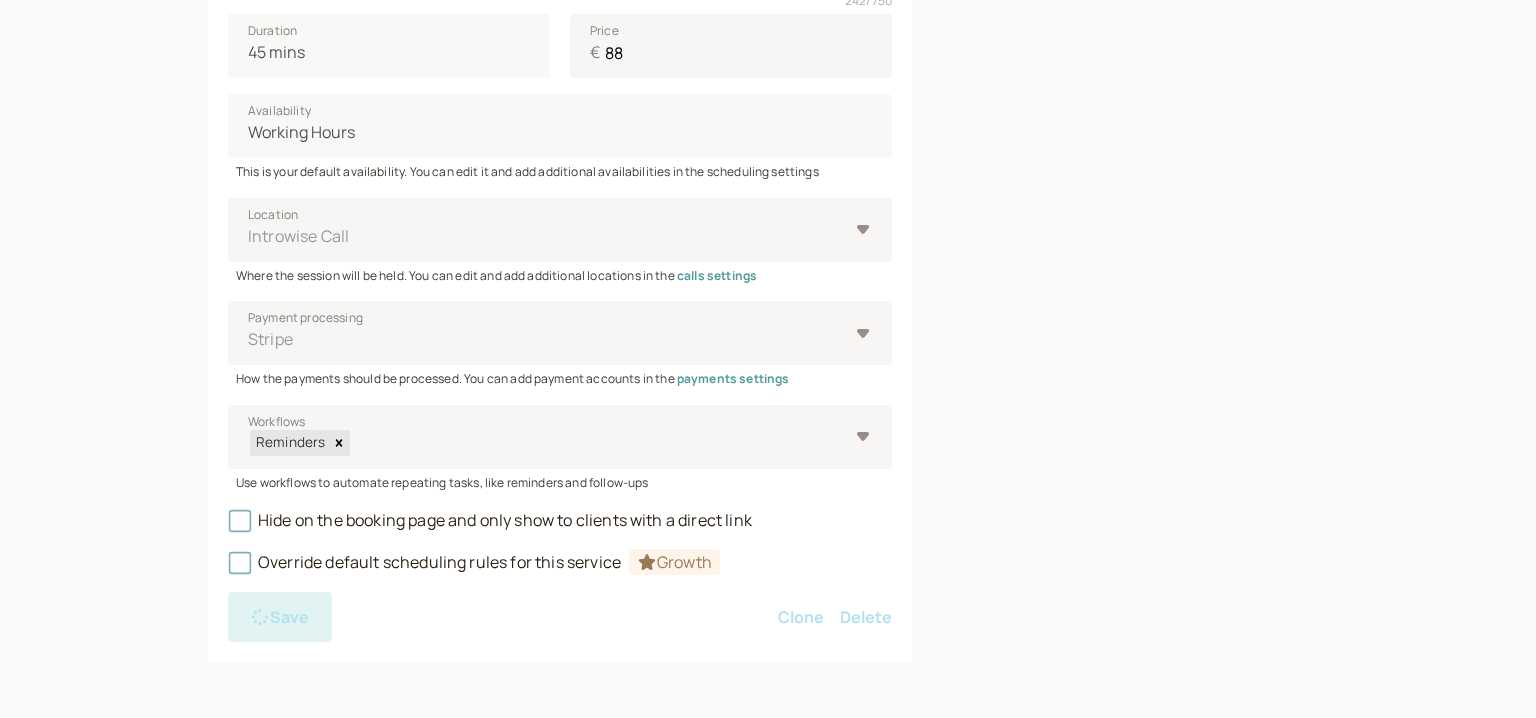 scroll, scrollTop: 0, scrollLeft: 0, axis: both 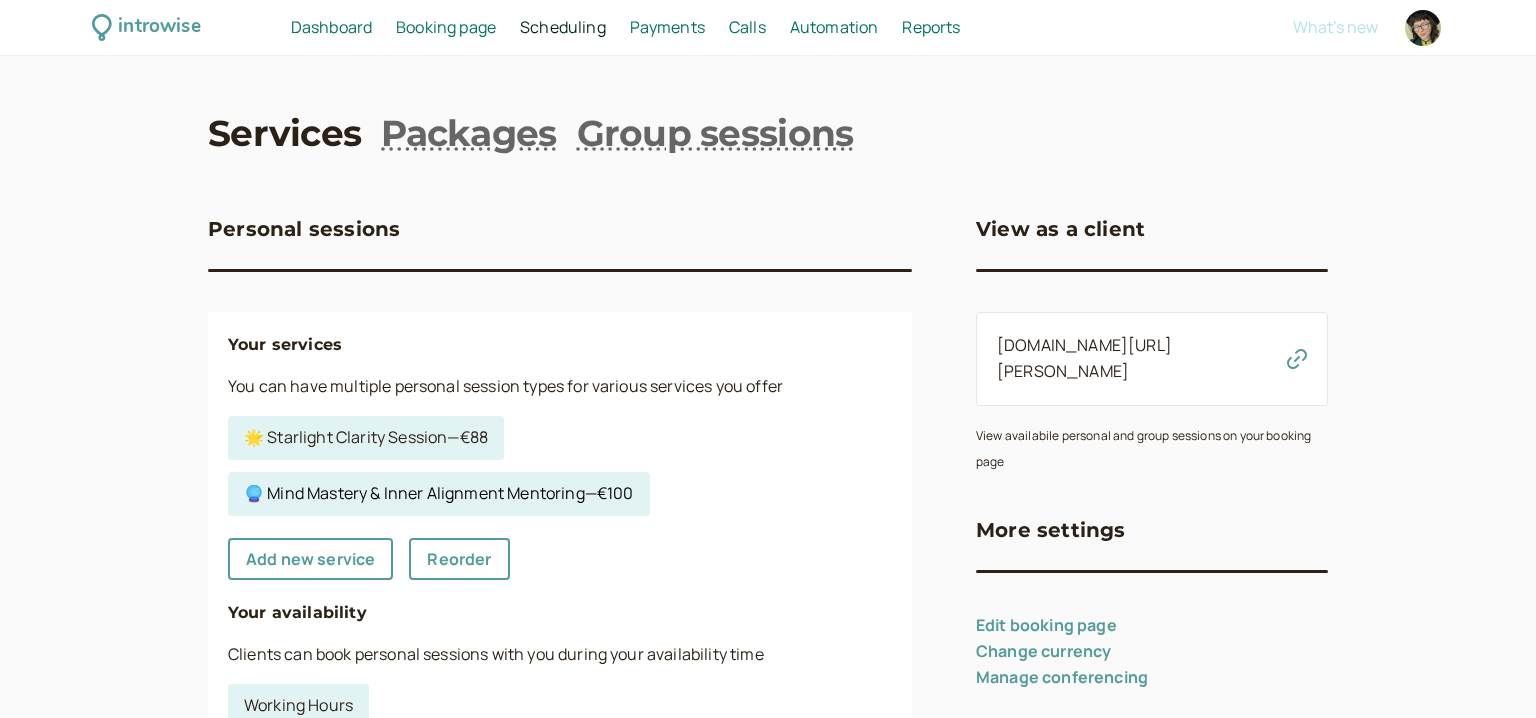 click on "🔮 Mind Mastery & Inner Alignment Mentoring  —  €100" at bounding box center (439, 494) 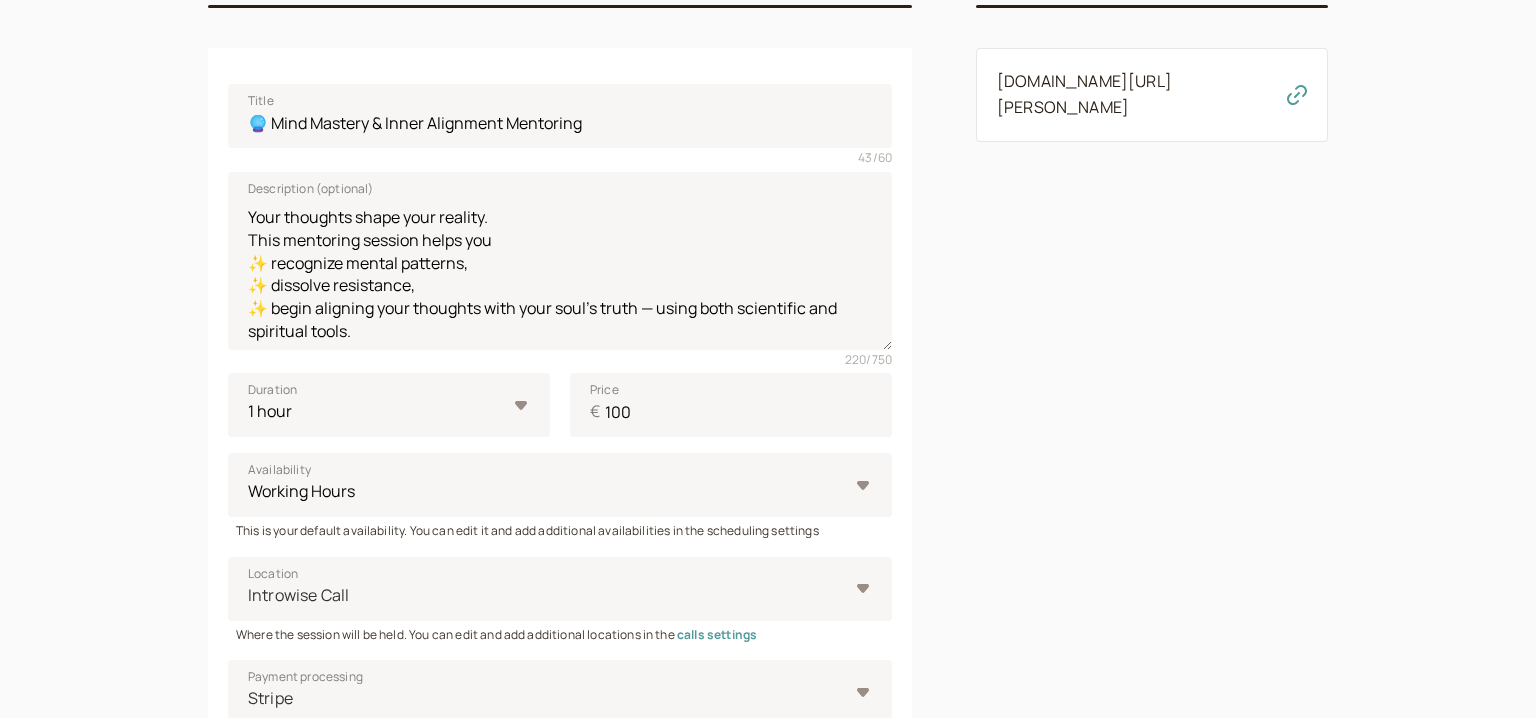 scroll, scrollTop: 516, scrollLeft: 0, axis: vertical 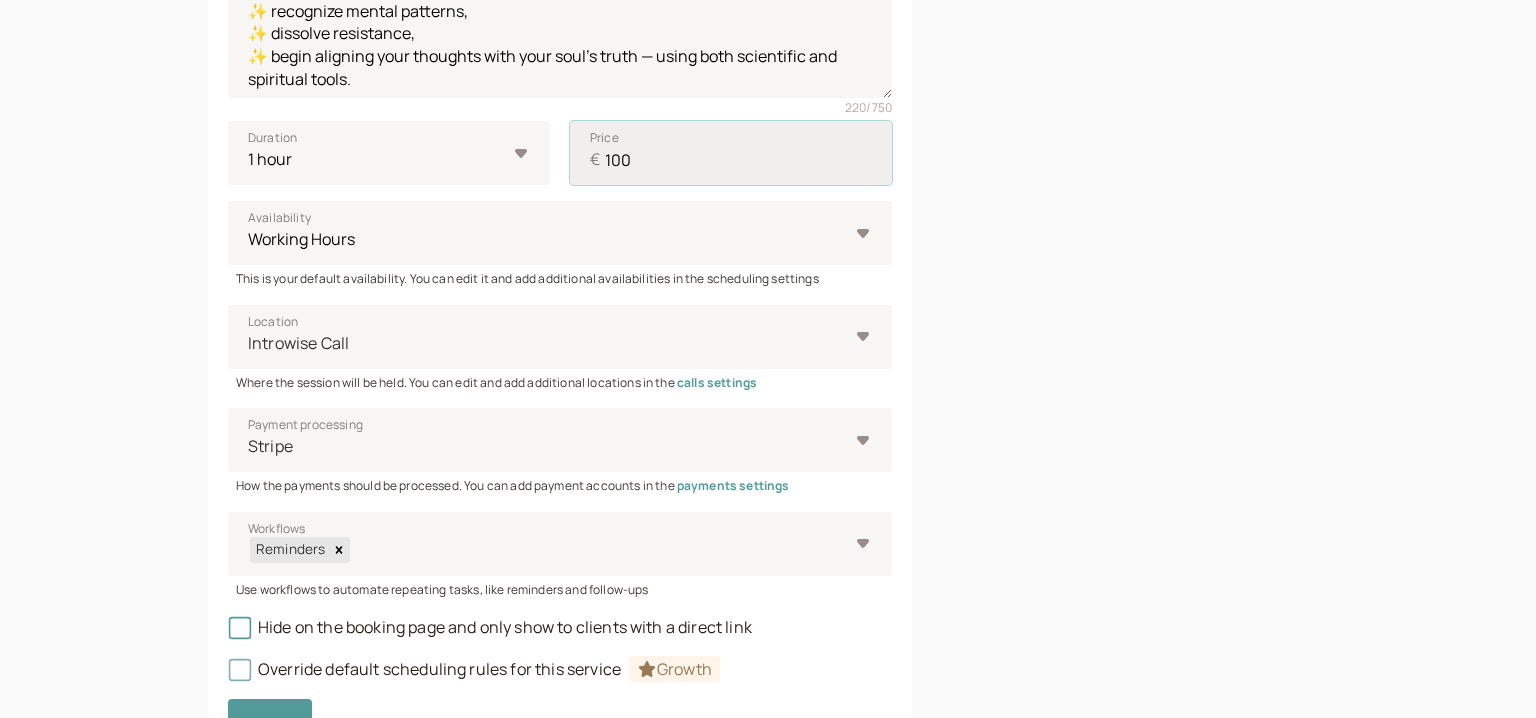 drag, startPoint x: 637, startPoint y: 155, endPoint x: 819, endPoint y: 170, distance: 182.61708 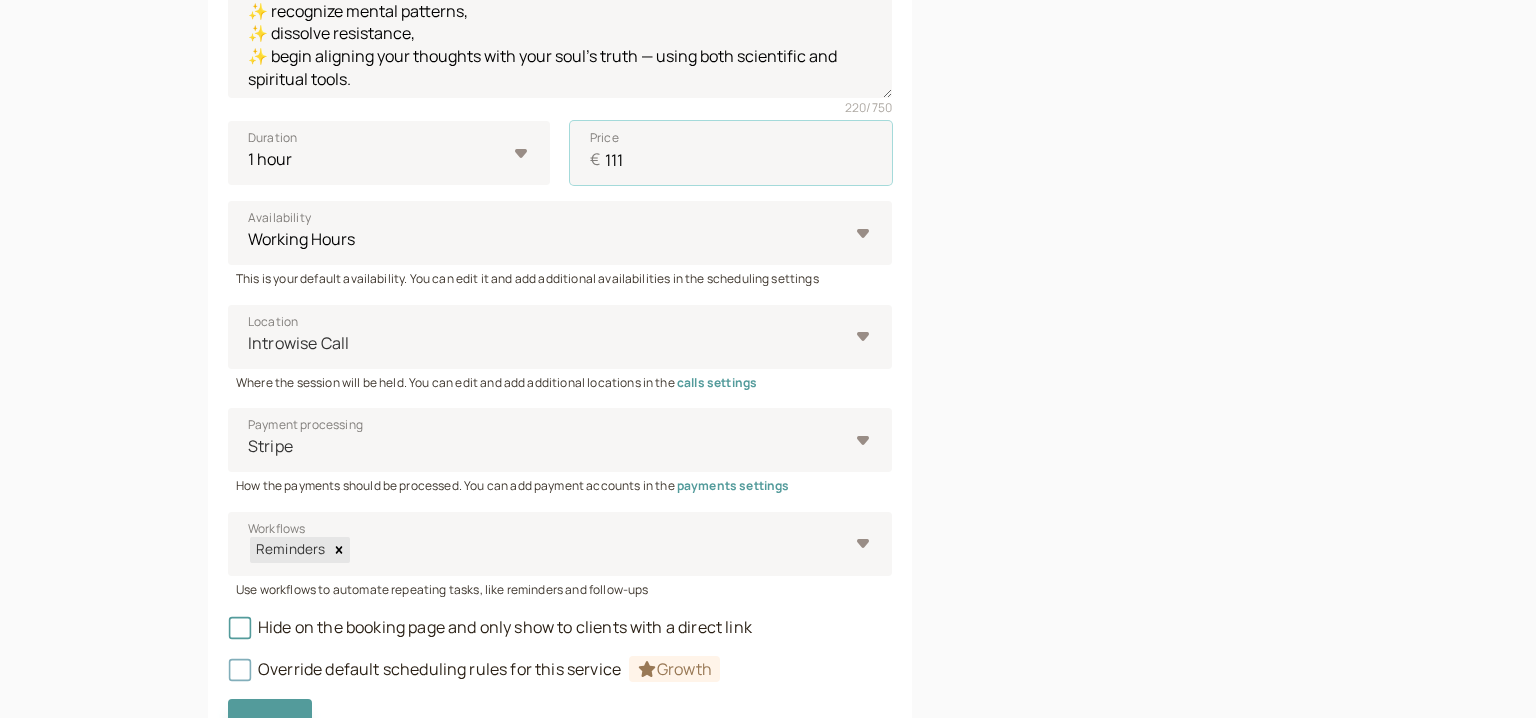 type on "111" 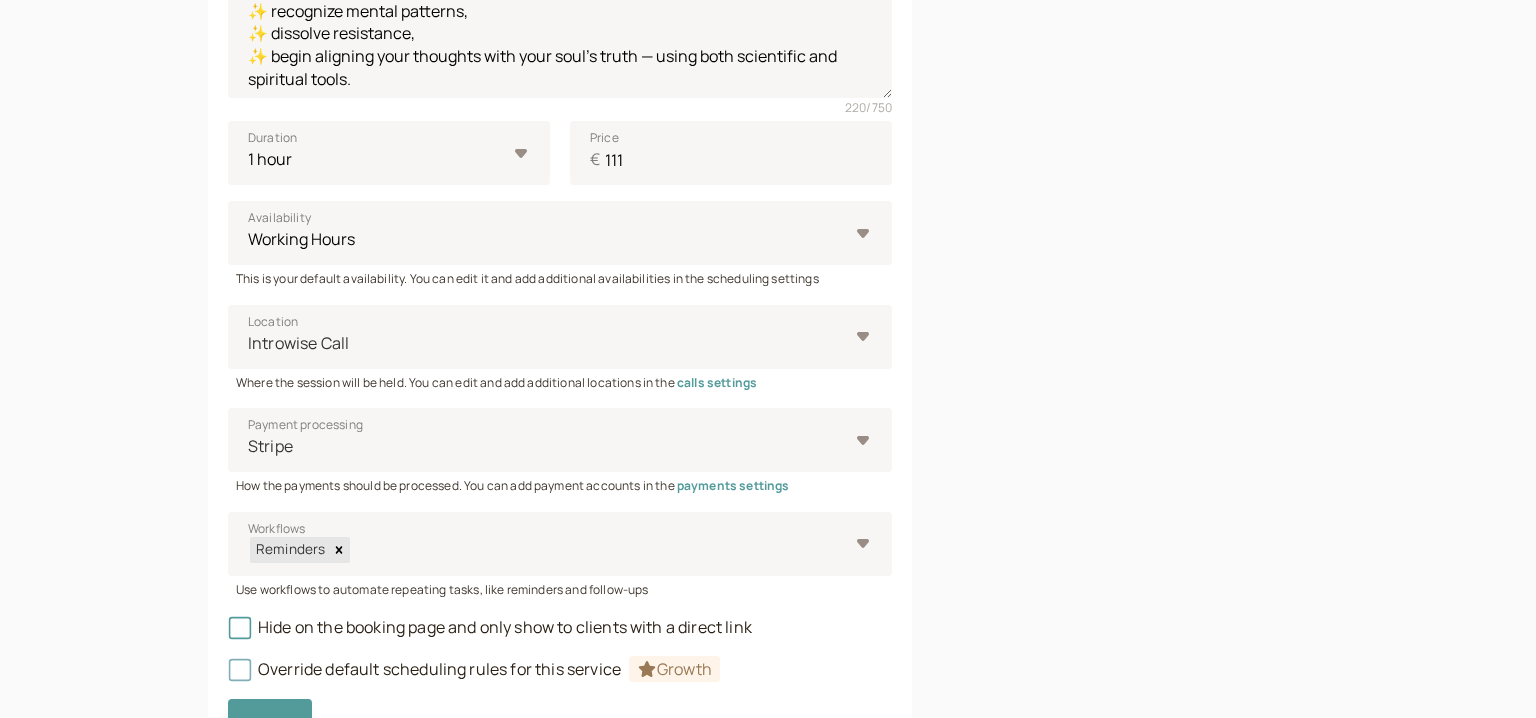 click on "Link to this service introwise.com/nazaria/services/52bfe64165" at bounding box center [1152, 213] 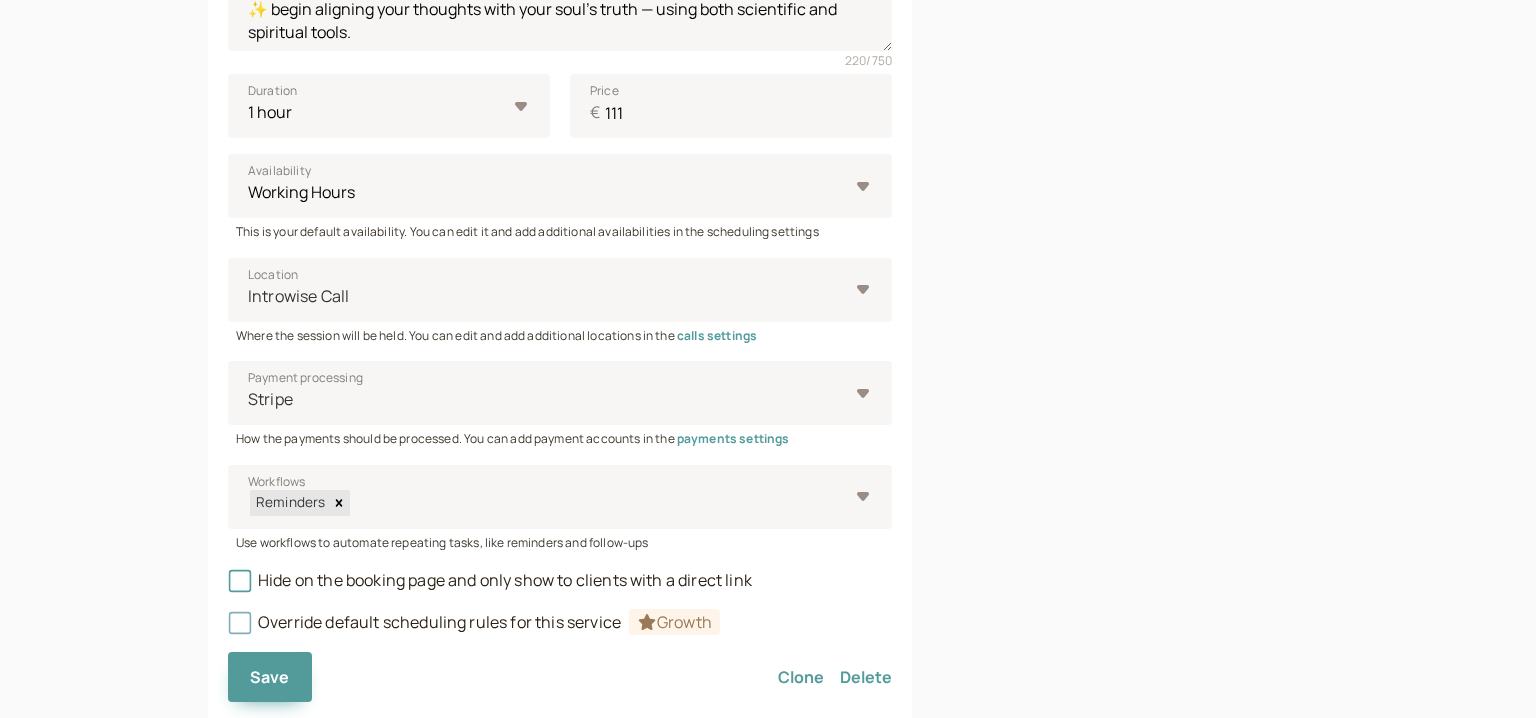 scroll, scrollTop: 623, scrollLeft: 0, axis: vertical 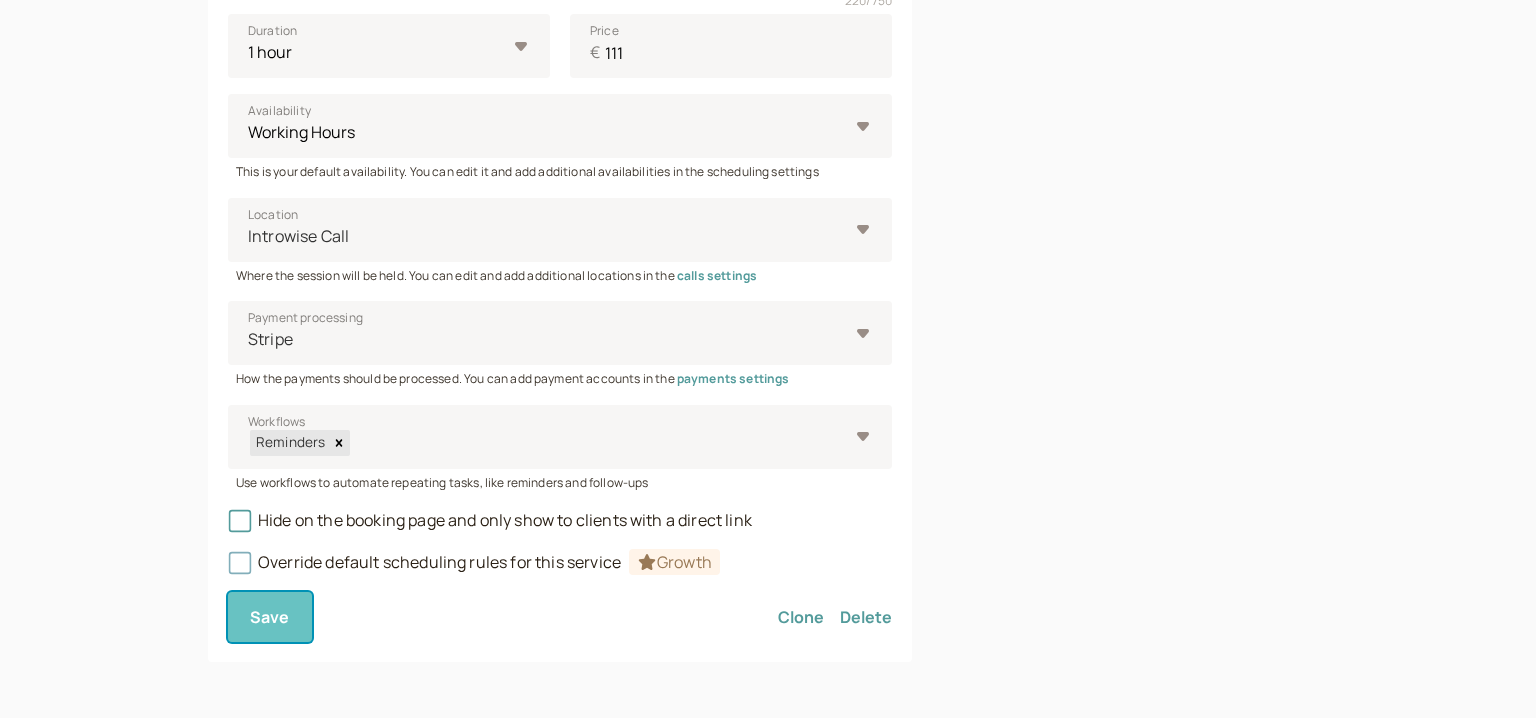 click on "Save" at bounding box center [270, 617] 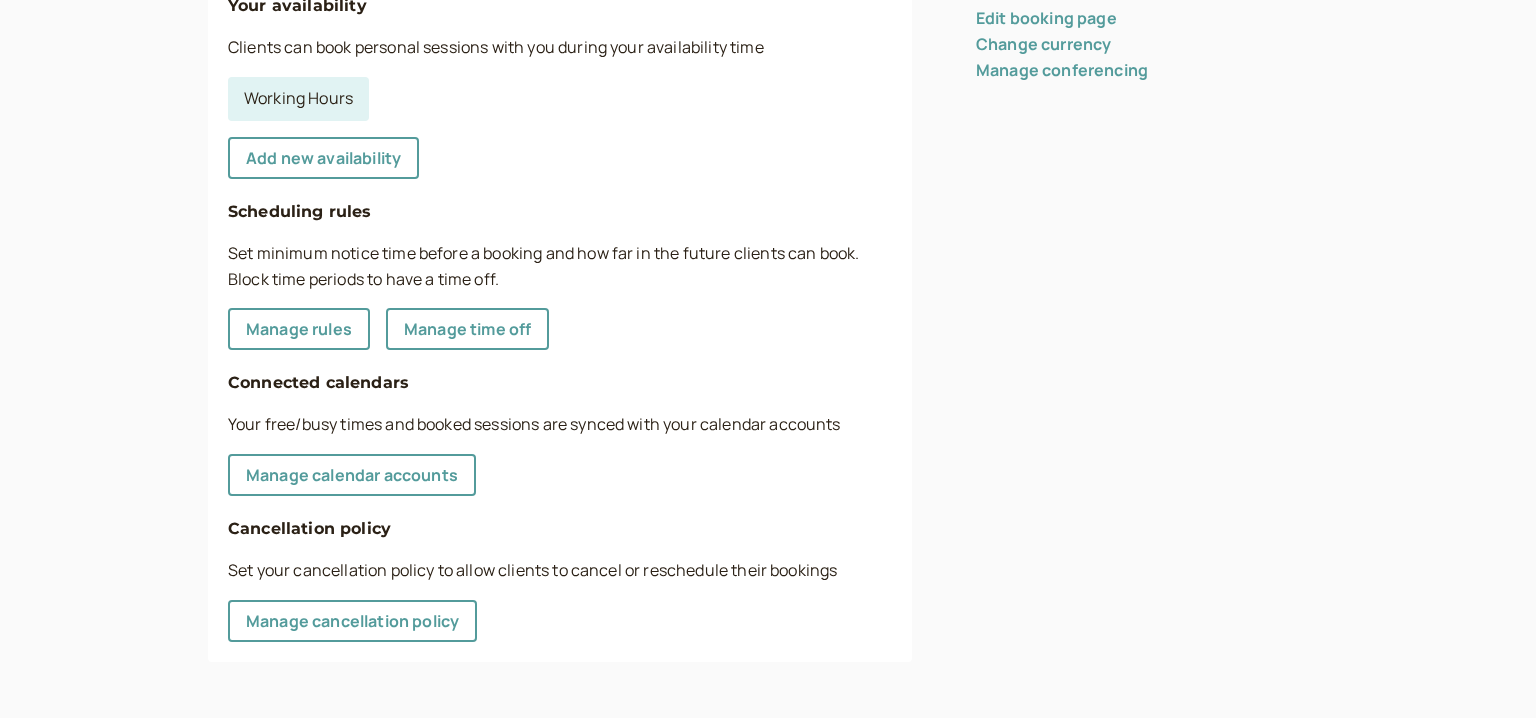scroll, scrollTop: 0, scrollLeft: 0, axis: both 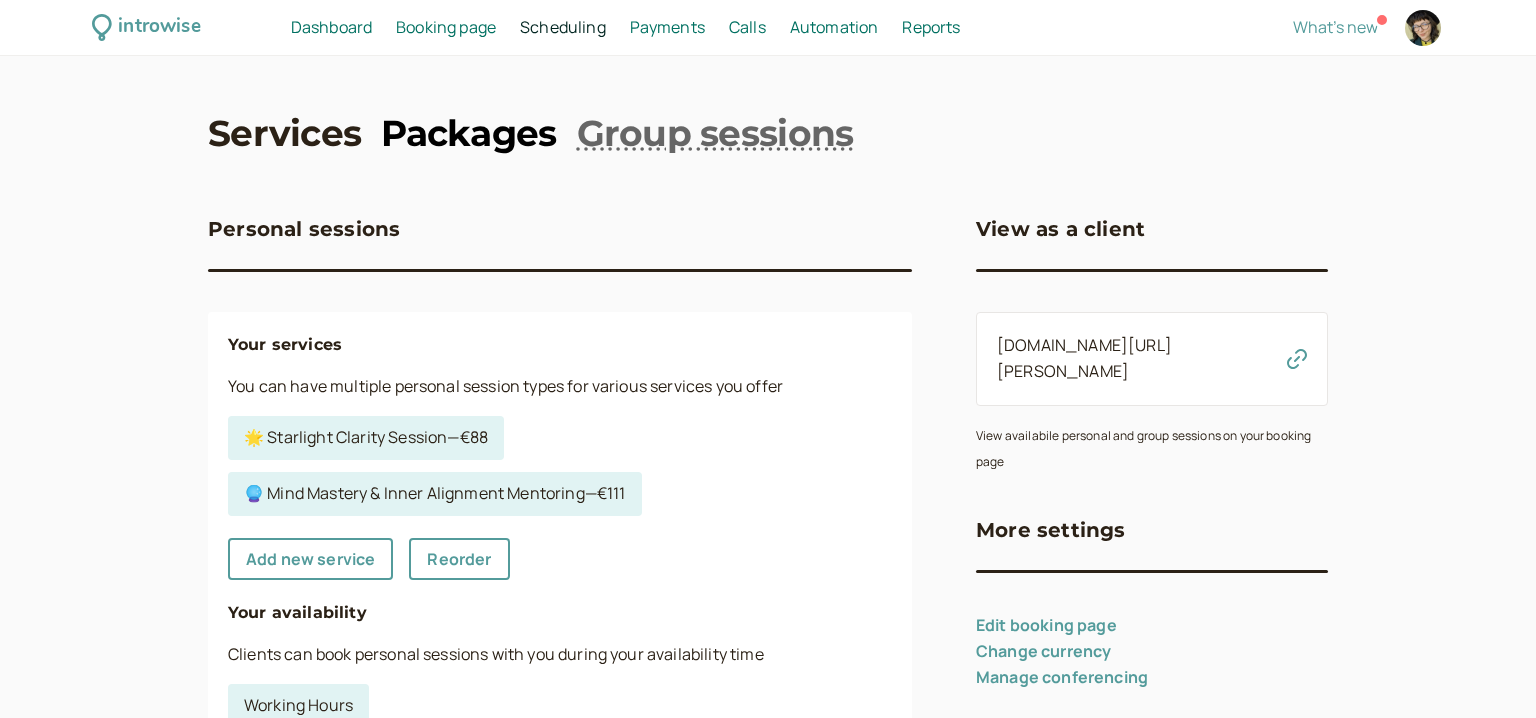 click on "Packages" at bounding box center (468, 133) 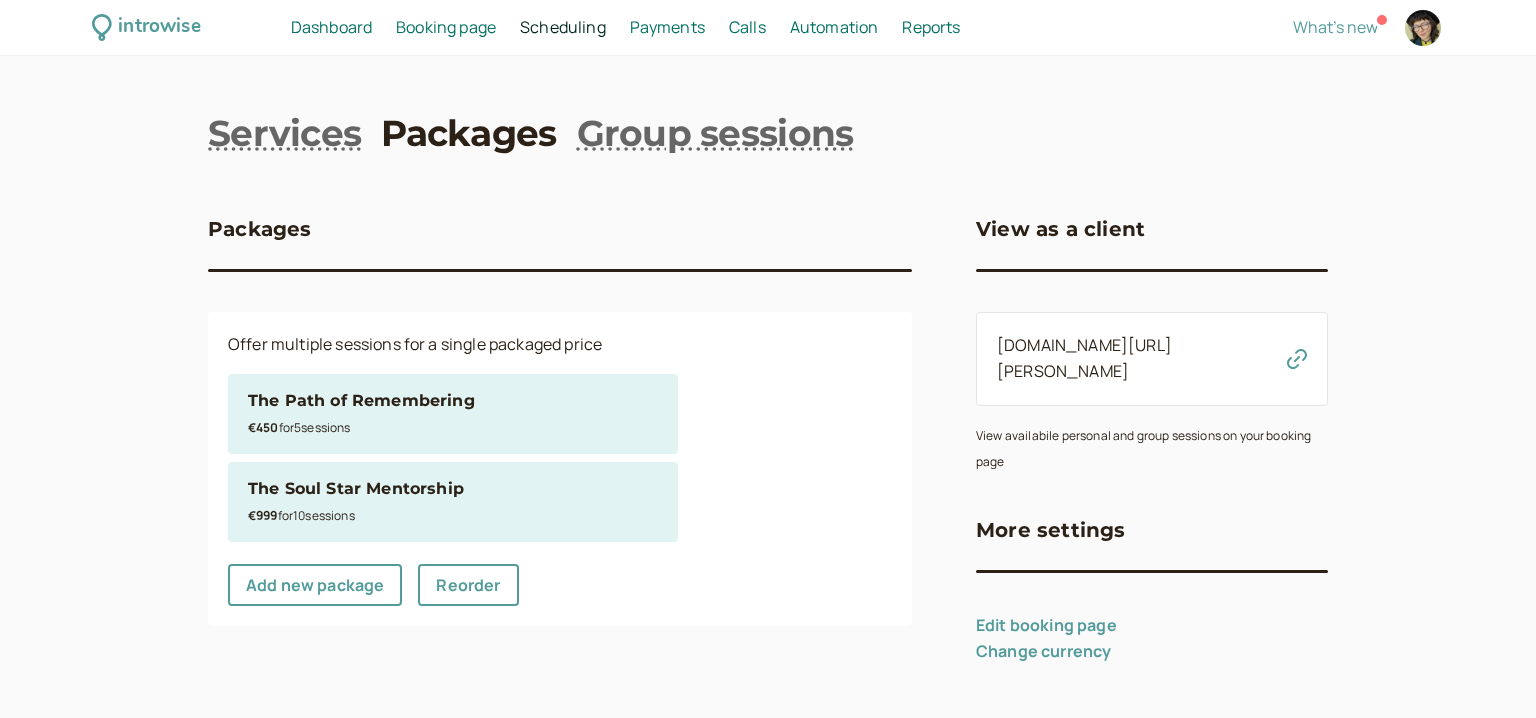 click on "€450  for  5  session s" at bounding box center (453, 427) 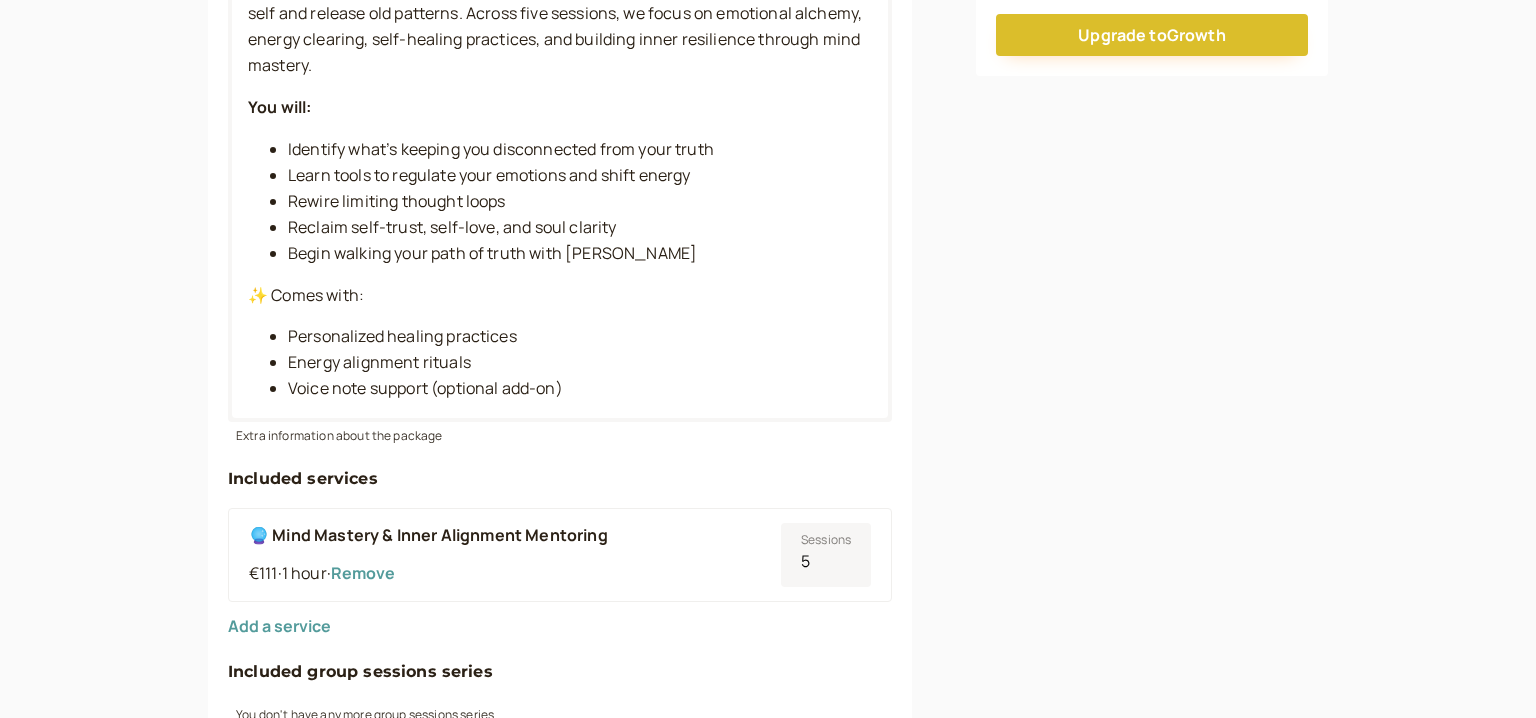 scroll, scrollTop: 465, scrollLeft: 0, axis: vertical 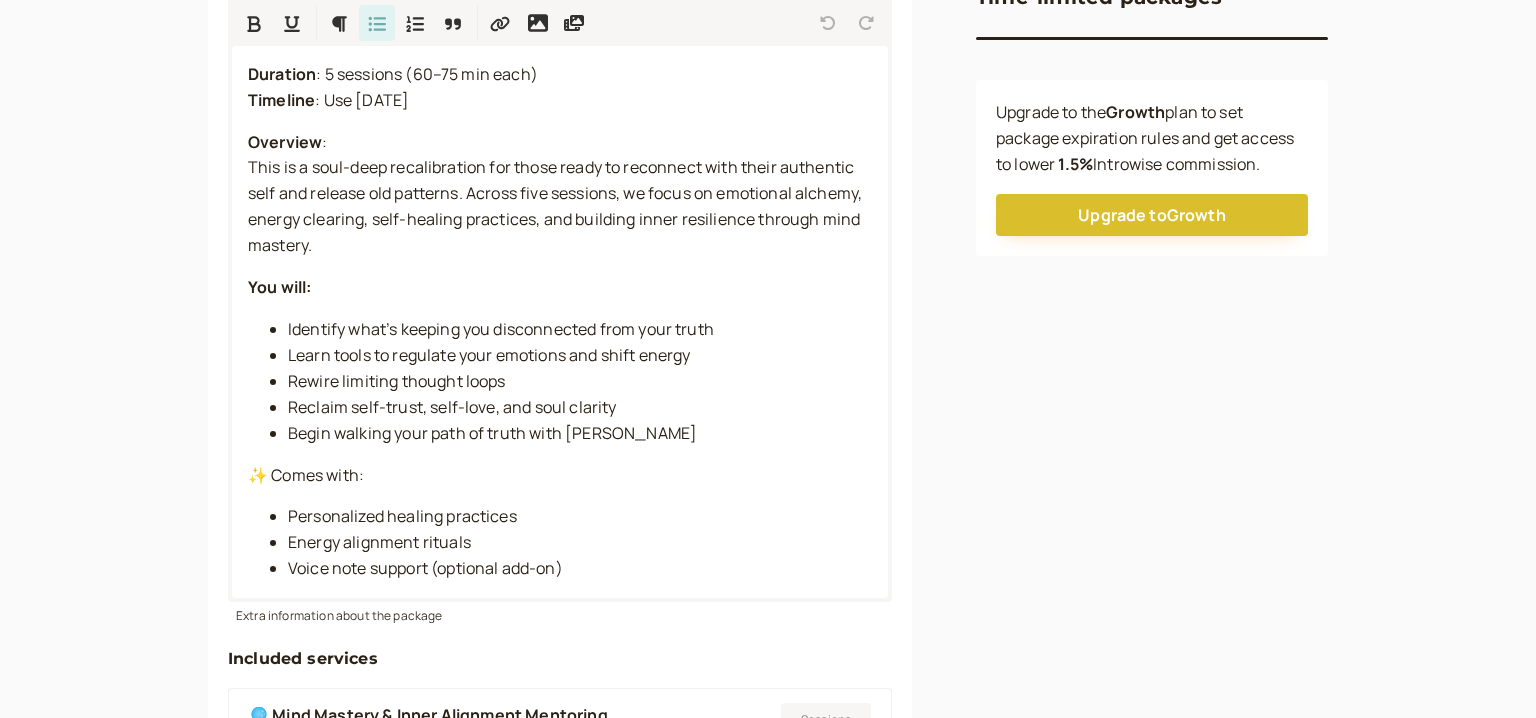 click on "Edit a package Package title The Path of Remembering 23 / 60   Description (optional) Duration : 5 sessions (60–75 min each) Timeline : Use within 2 months Overview :  This is a soul-deep recalibration for those ready to reconnect with their authentic self and release old patterns. Across five sessions, we focus on emotional alchemy, energy clearing, self-healing practices, and building inner resilience through mind mastery. You will: Identify what’s keeping you disconnected from your truth Learn tools to regulate your emotions and shift energy Rewire limiting thought loops Reclaim self-trust, self-love, and soul clarity Begin walking your path of truth with grace ✨ Comes with: Personalized healing practices Energy alignment rituals Voice note support (optional add-on) Extra information about the package Included services 🔮 Mind Mastery & Inner Alignment Mentoring €111  ·  1 hour  ·  Remove Sessions 5 Add a service Included group sessions series You don't have any more group sessions series" at bounding box center (768, 582) 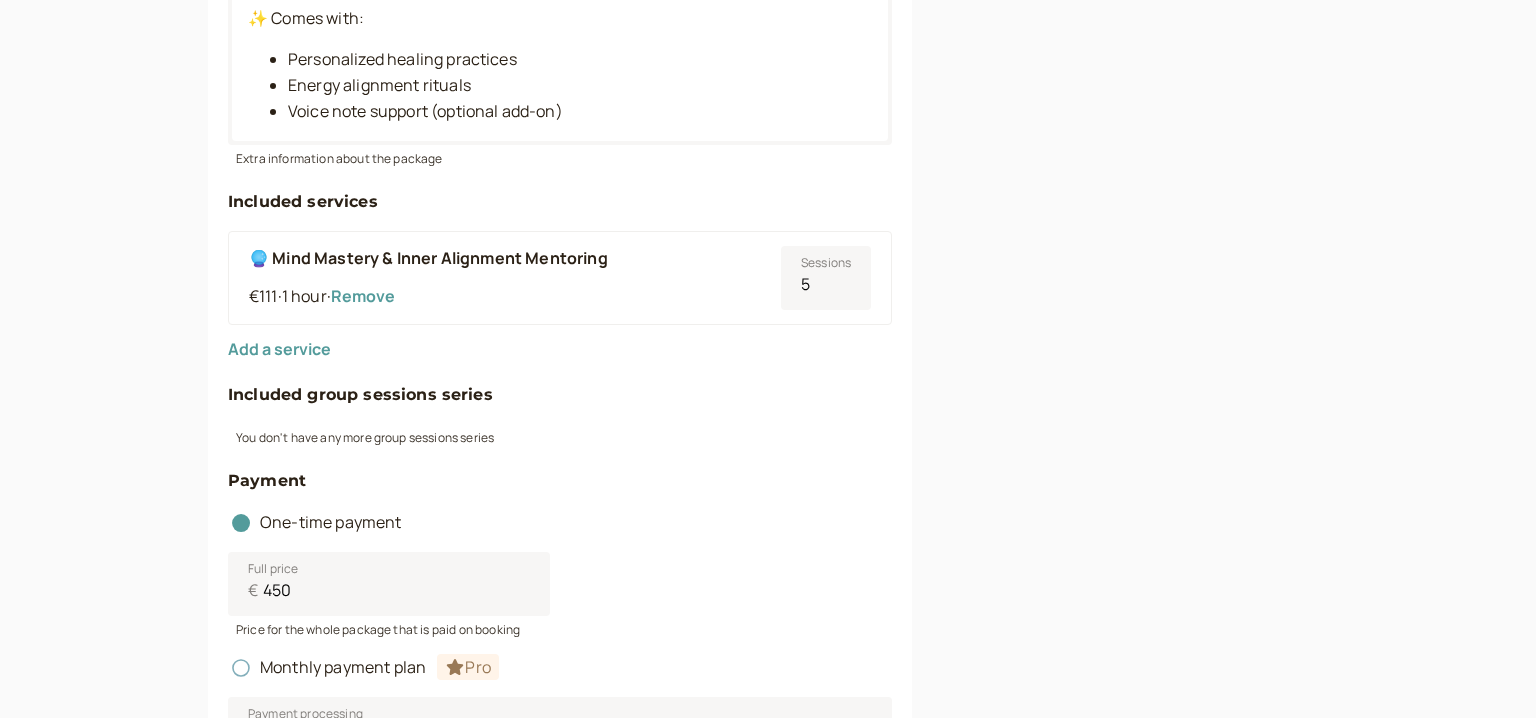 scroll, scrollTop: 1161, scrollLeft: 0, axis: vertical 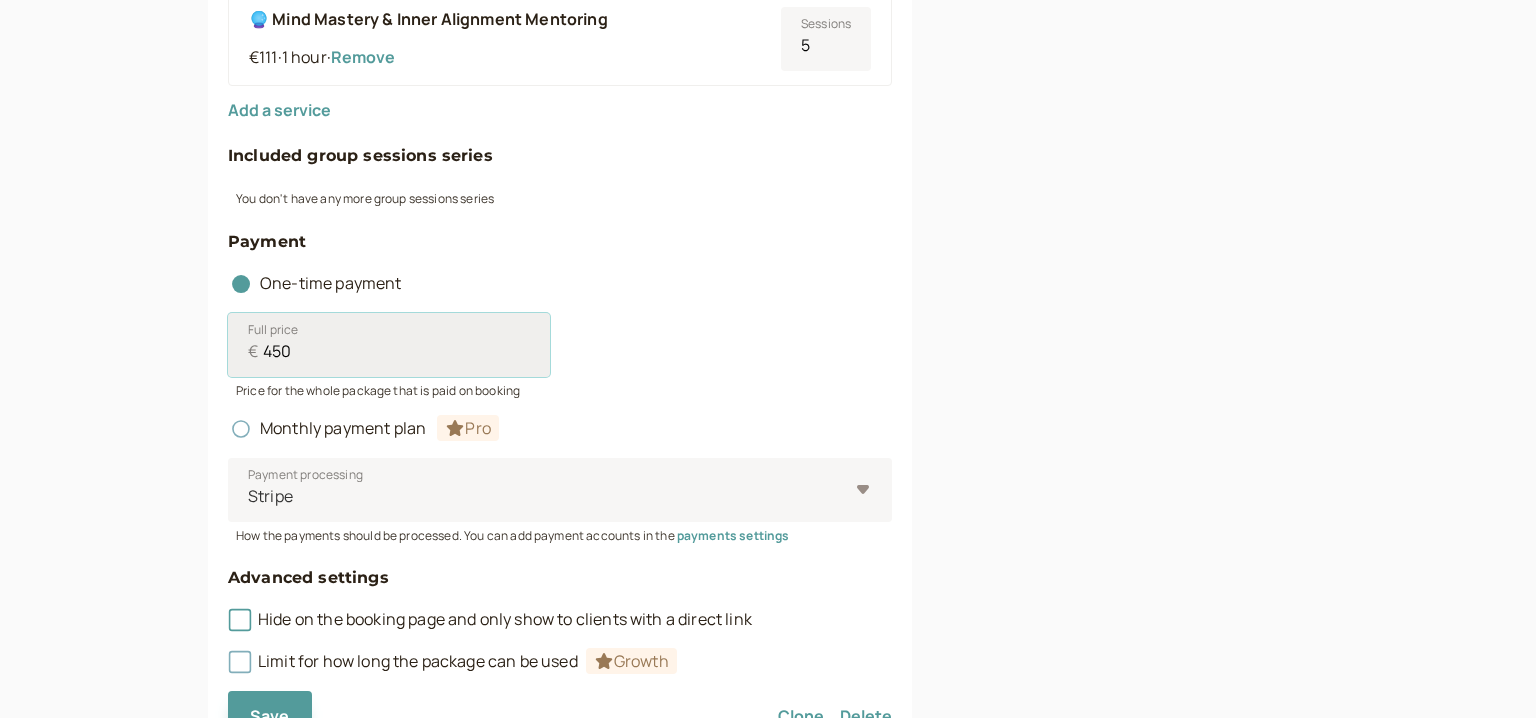click on "450" at bounding box center [389, 345] 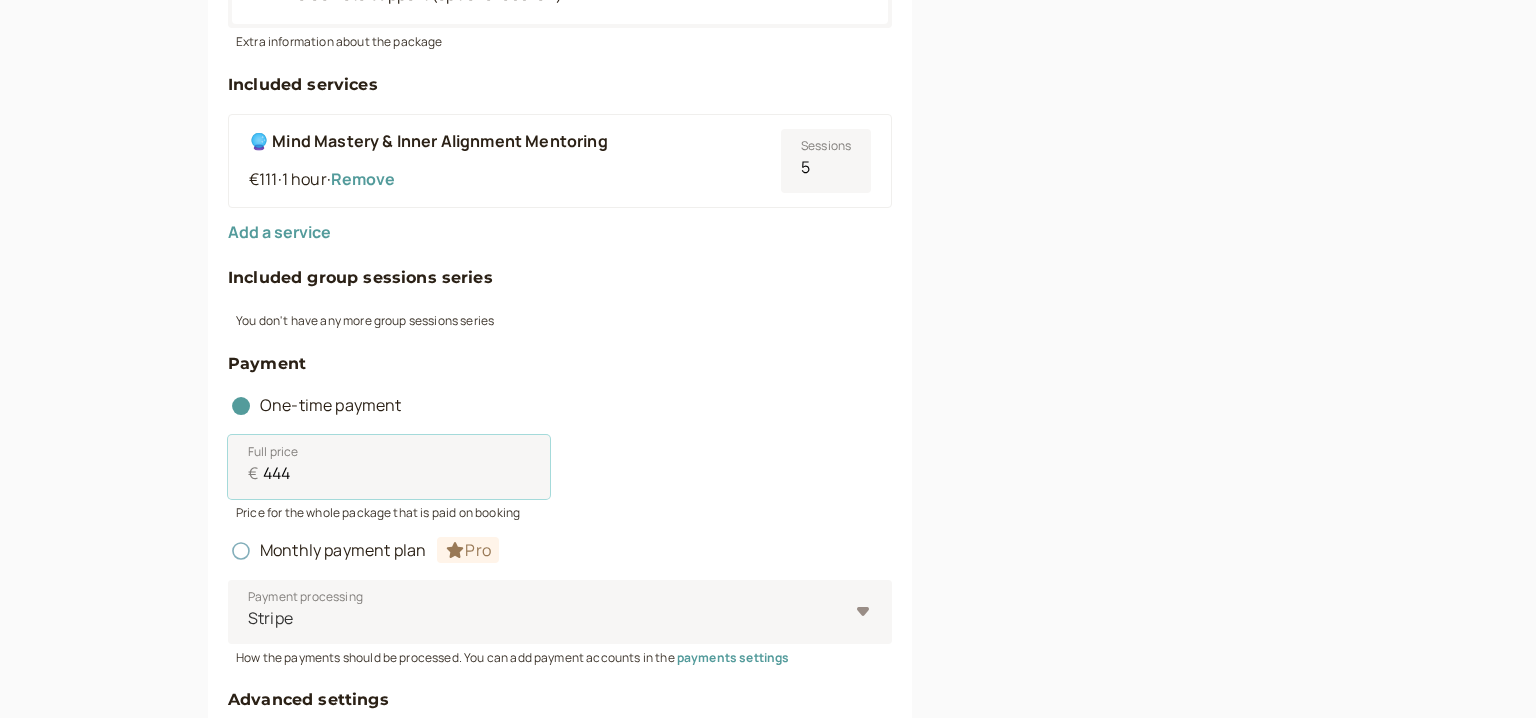 scroll, scrollTop: 1032, scrollLeft: 0, axis: vertical 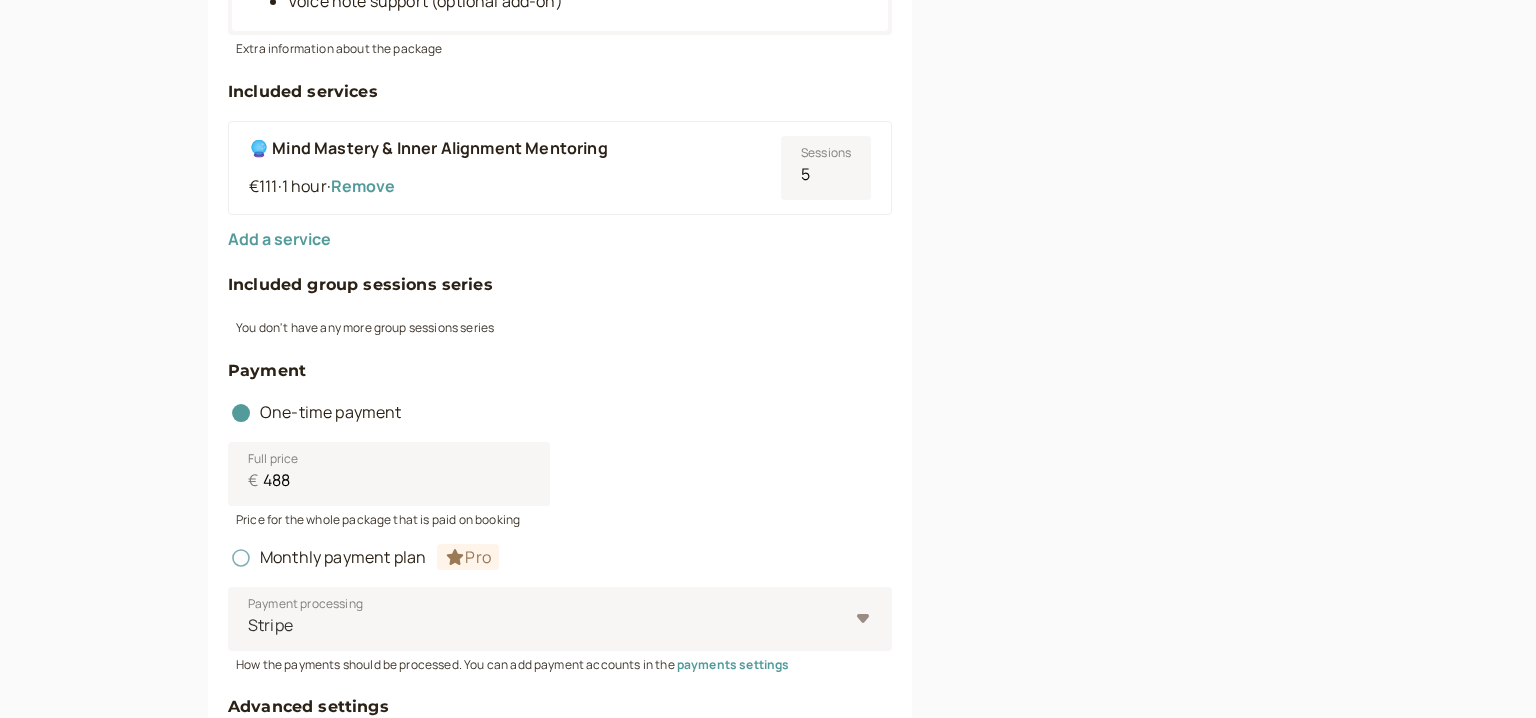 click on "One-time payment" at bounding box center [560, 405] 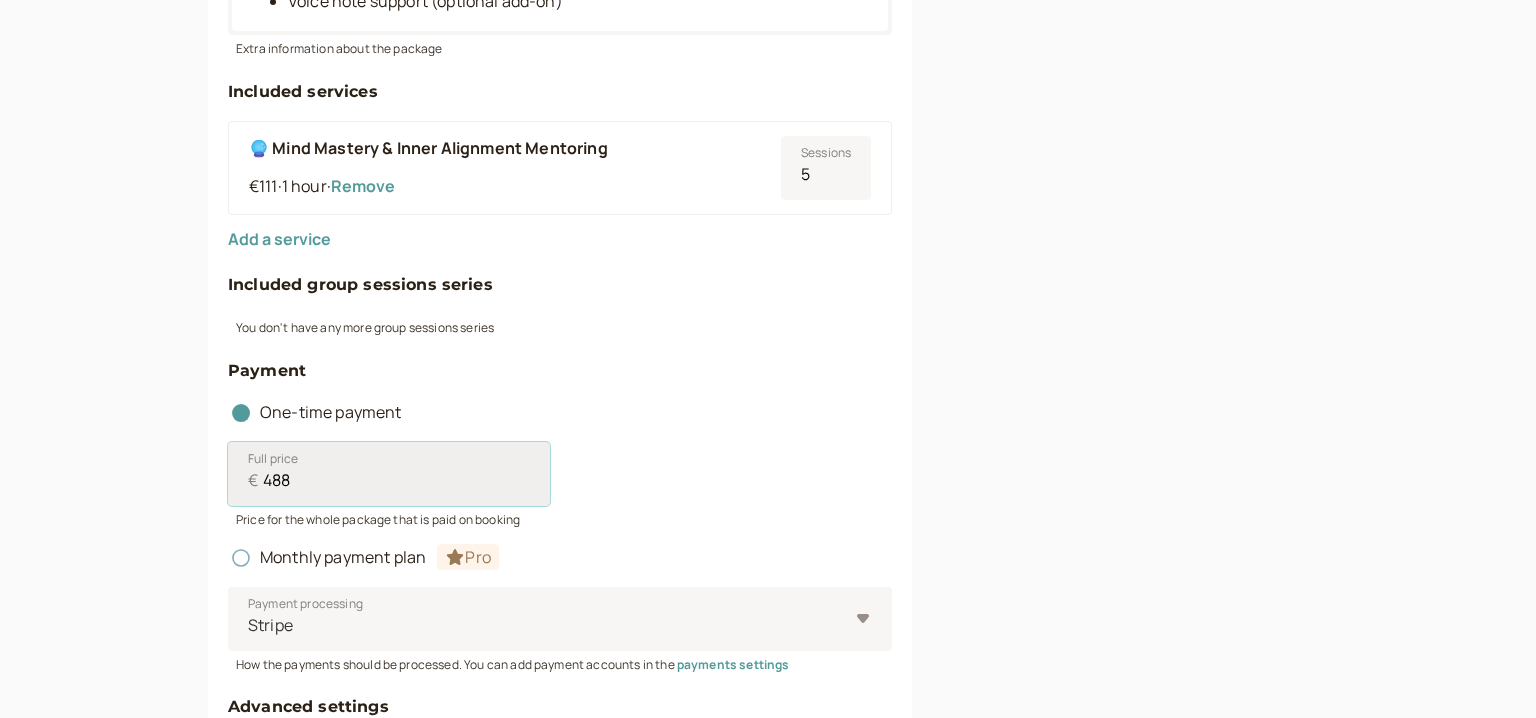 click on "488" at bounding box center (389, 474) 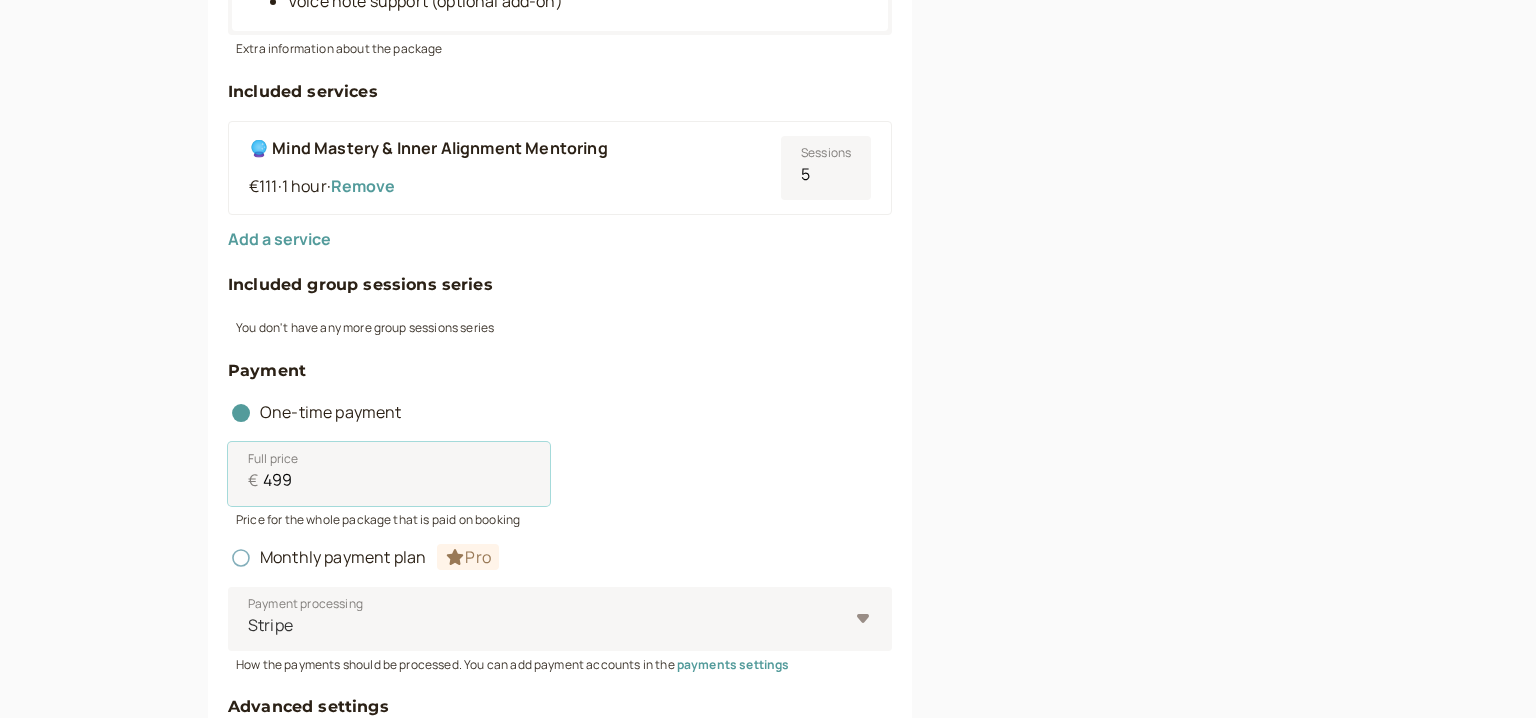 type on "499" 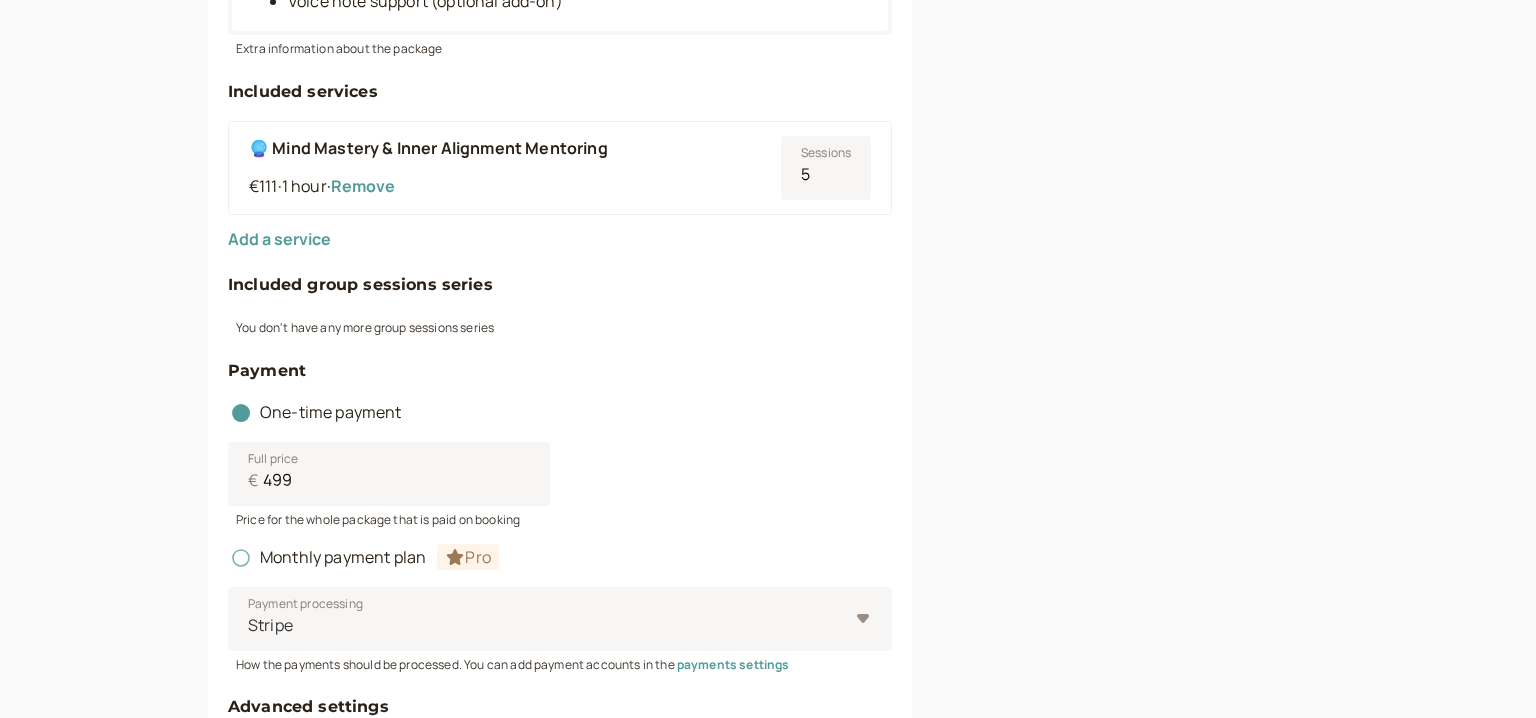 click on "Full price € 499 Price for the whole package that is paid on booking" at bounding box center [560, 477] 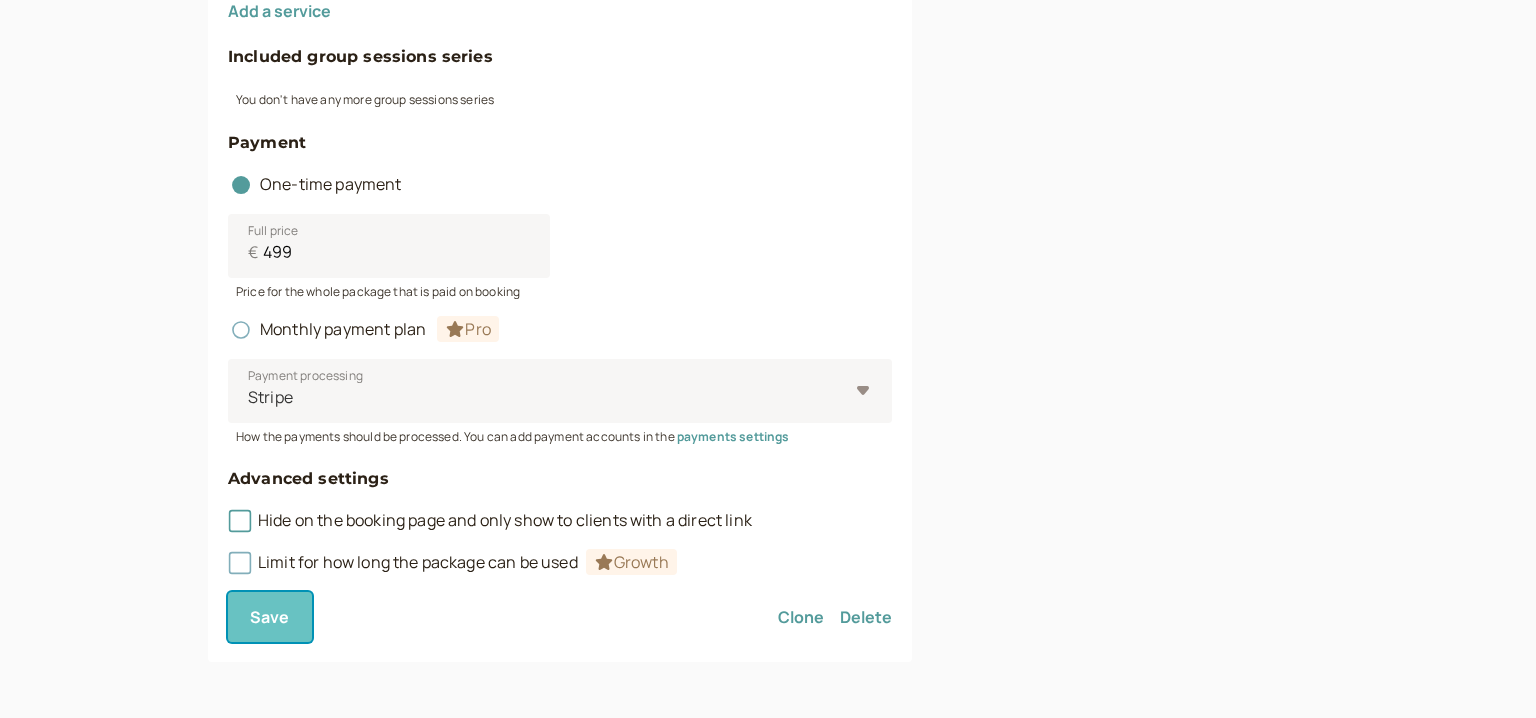 click on "Save" at bounding box center (270, 617) 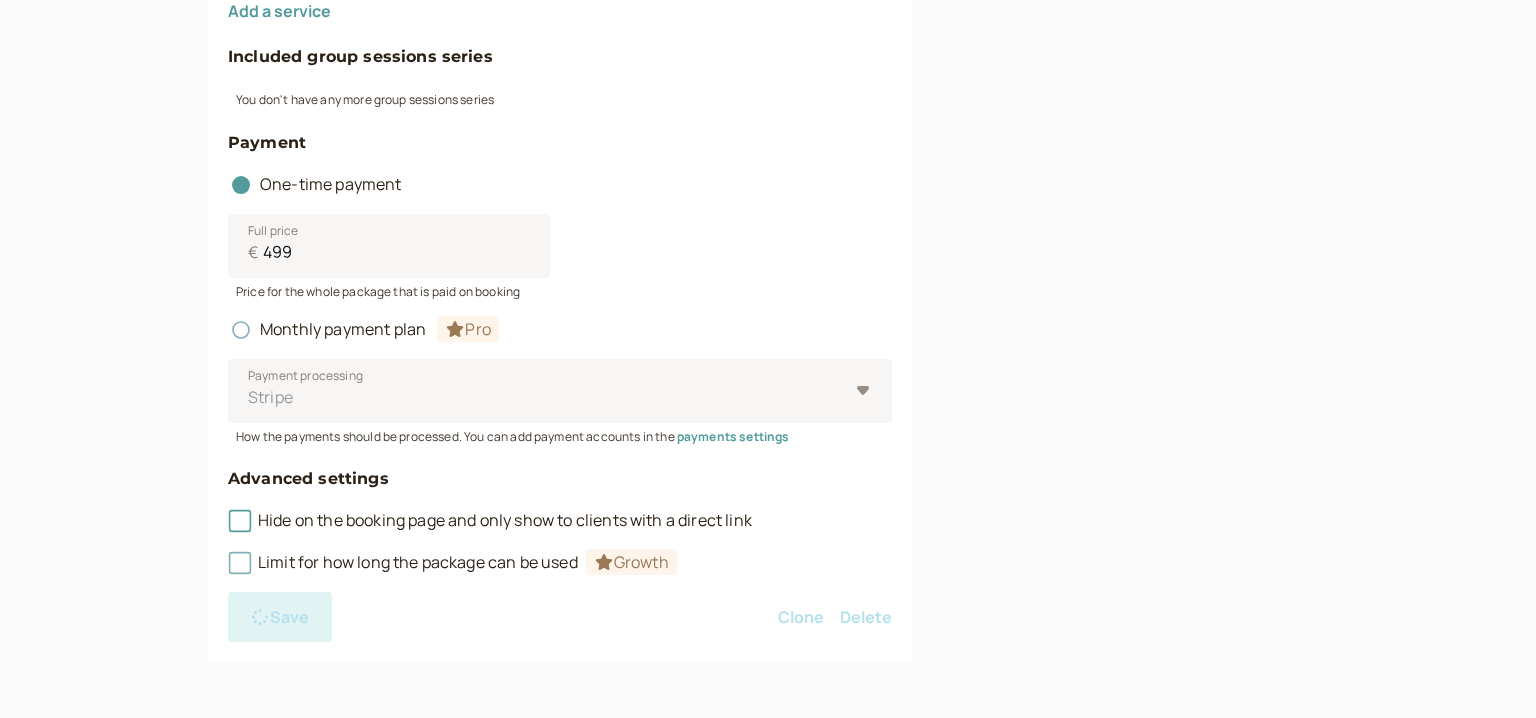 scroll, scrollTop: 0, scrollLeft: 0, axis: both 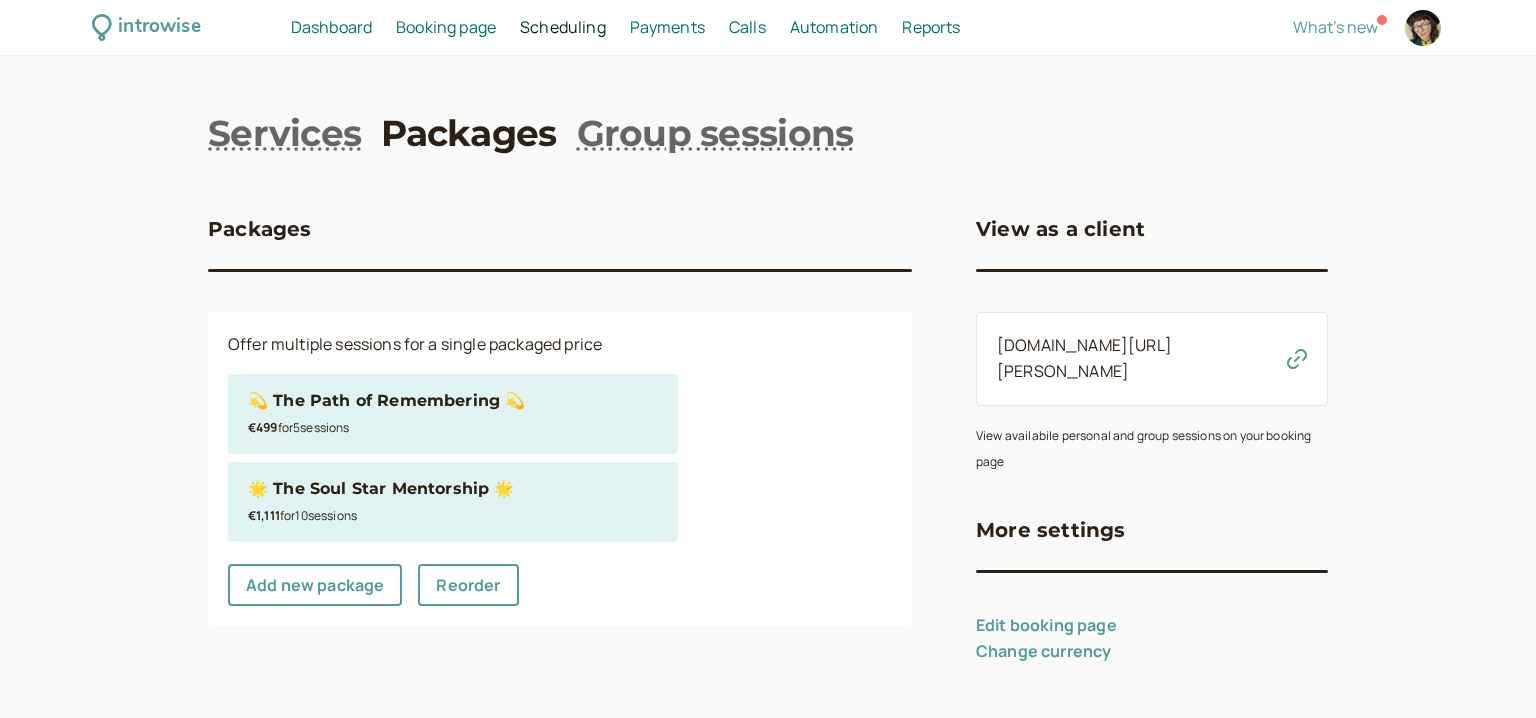 click on "🌟 The Soul Star Mentorship 🌟" at bounding box center [453, 489] 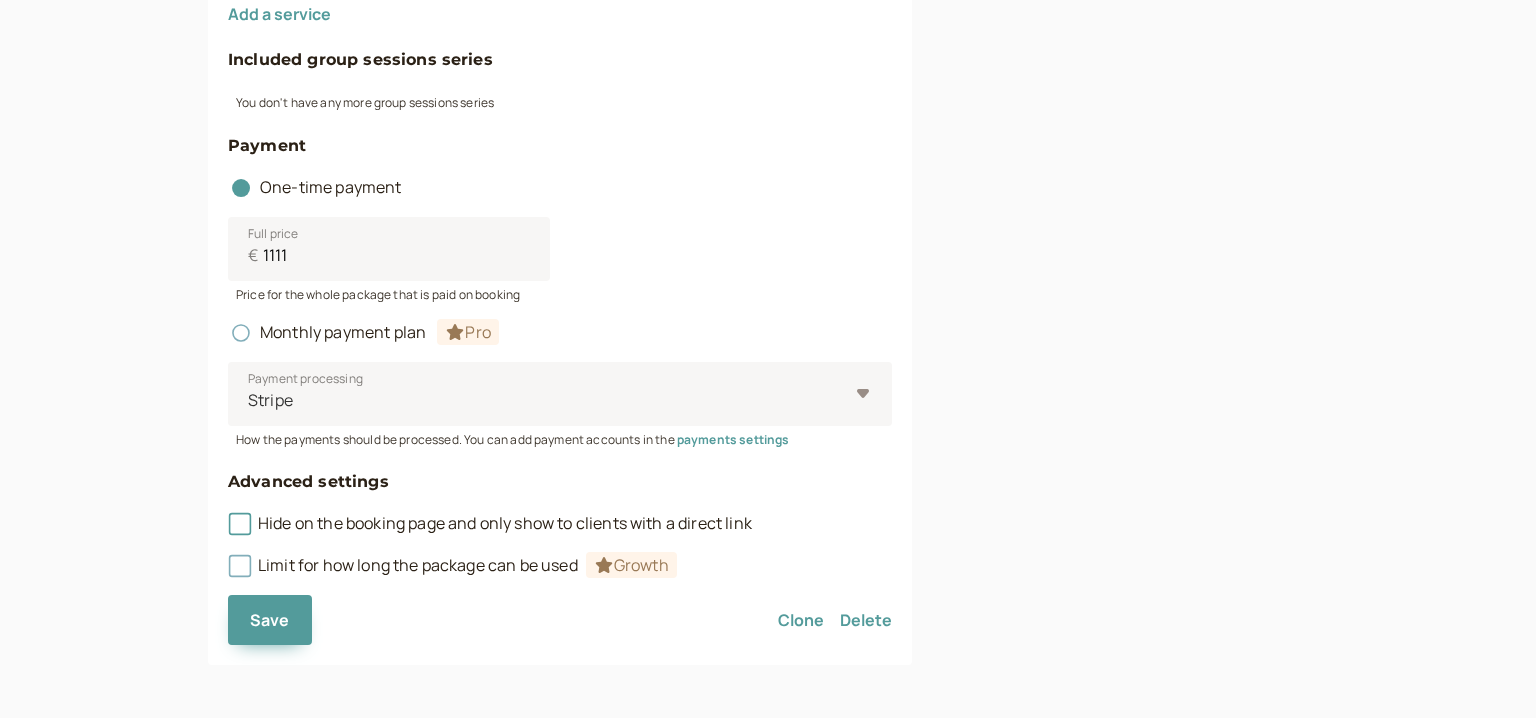 scroll, scrollTop: 1261, scrollLeft: 0, axis: vertical 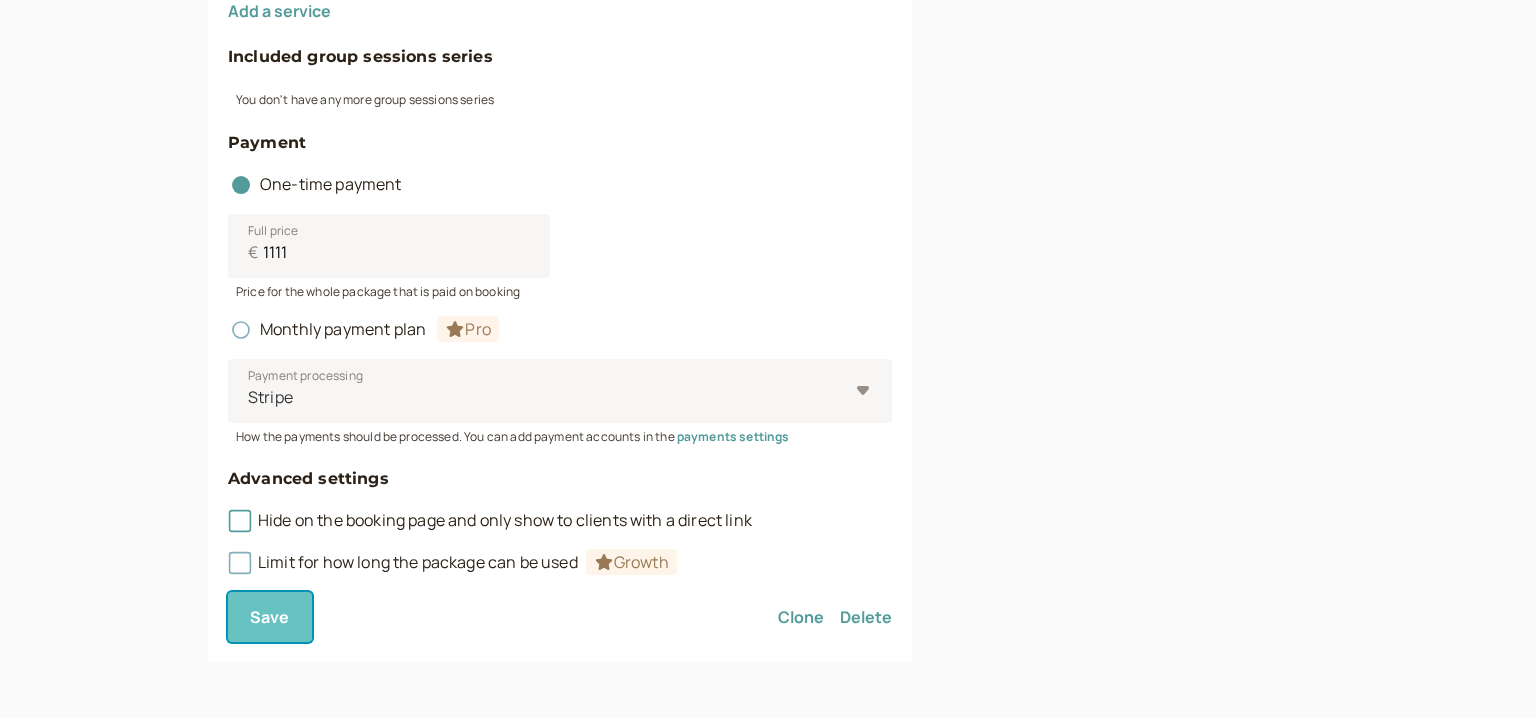click on "Save" at bounding box center [270, 617] 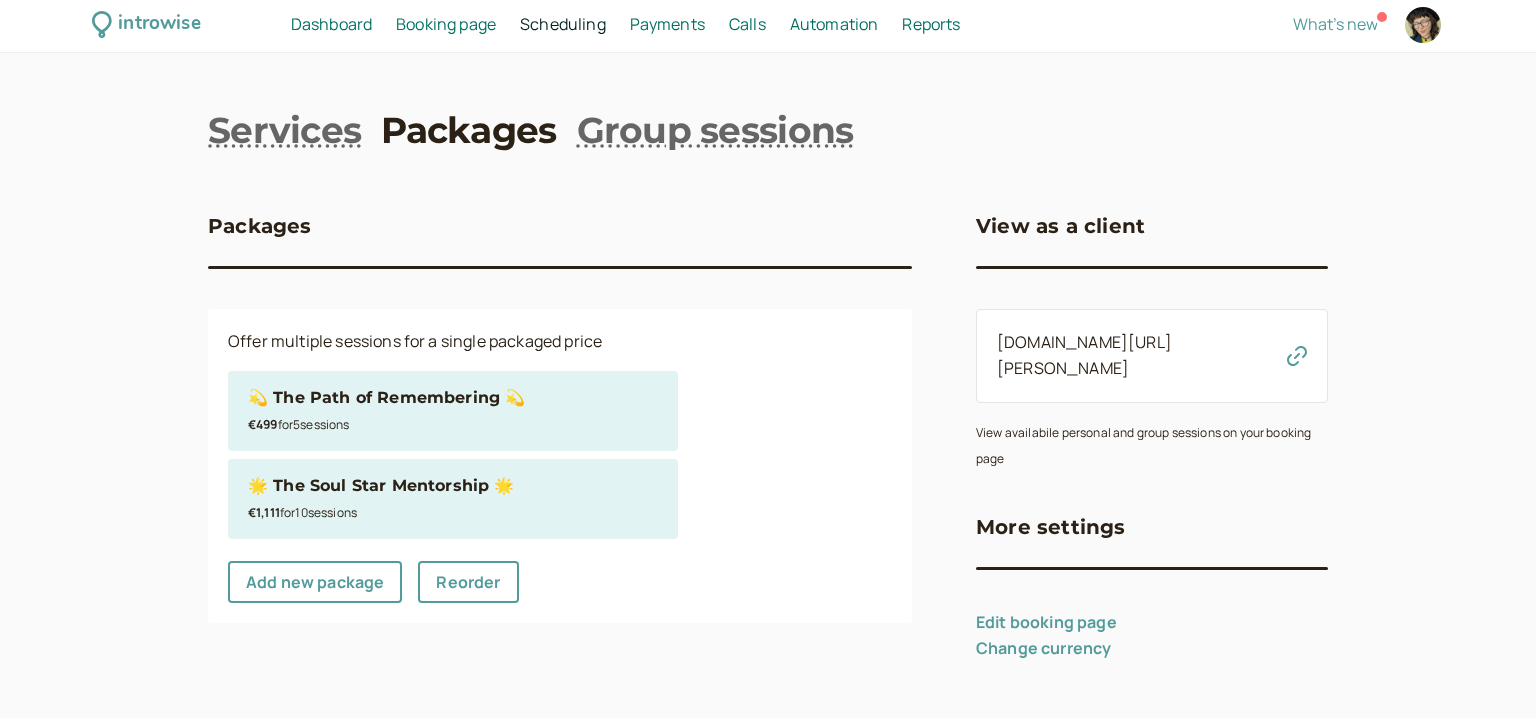 scroll, scrollTop: 0, scrollLeft: 0, axis: both 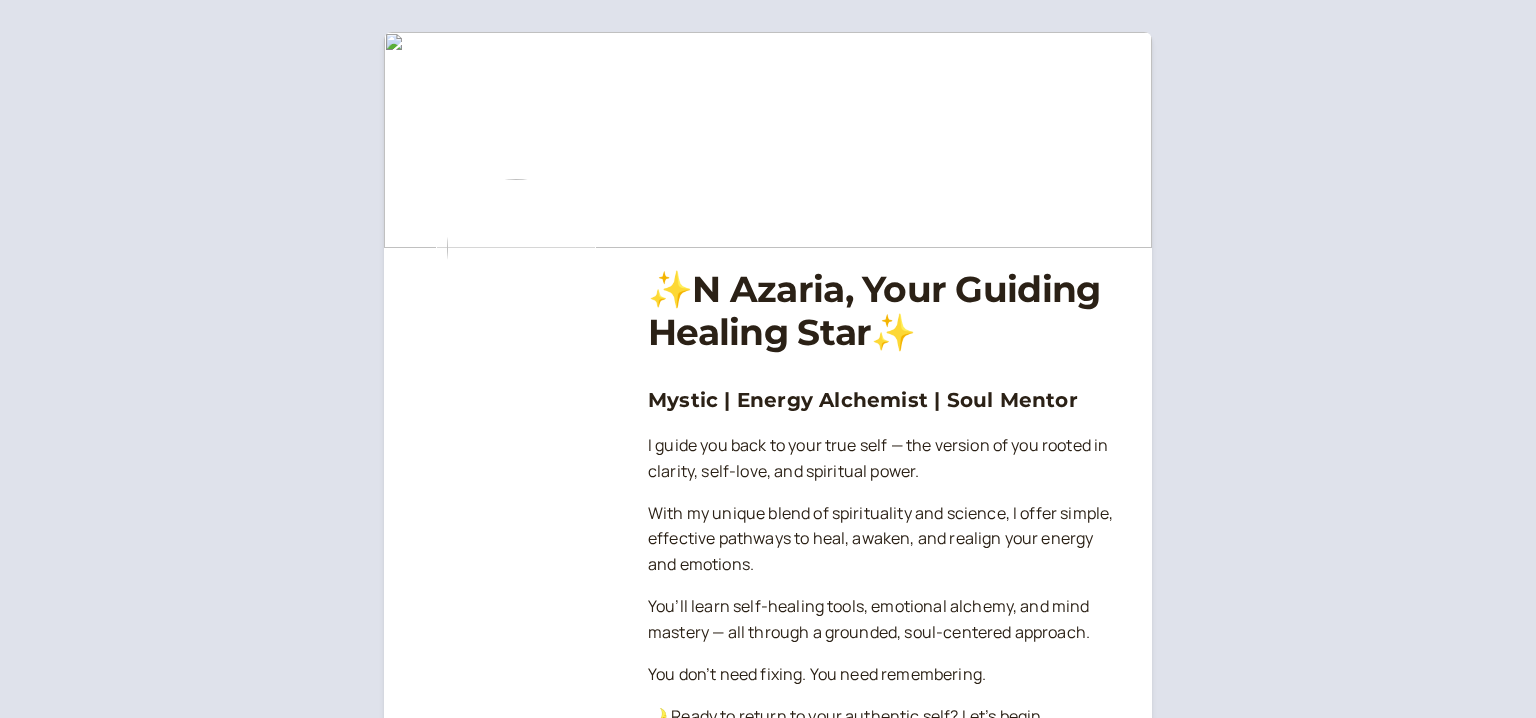 click on "€450  for  5  session s" at bounding box center (824, 1658) 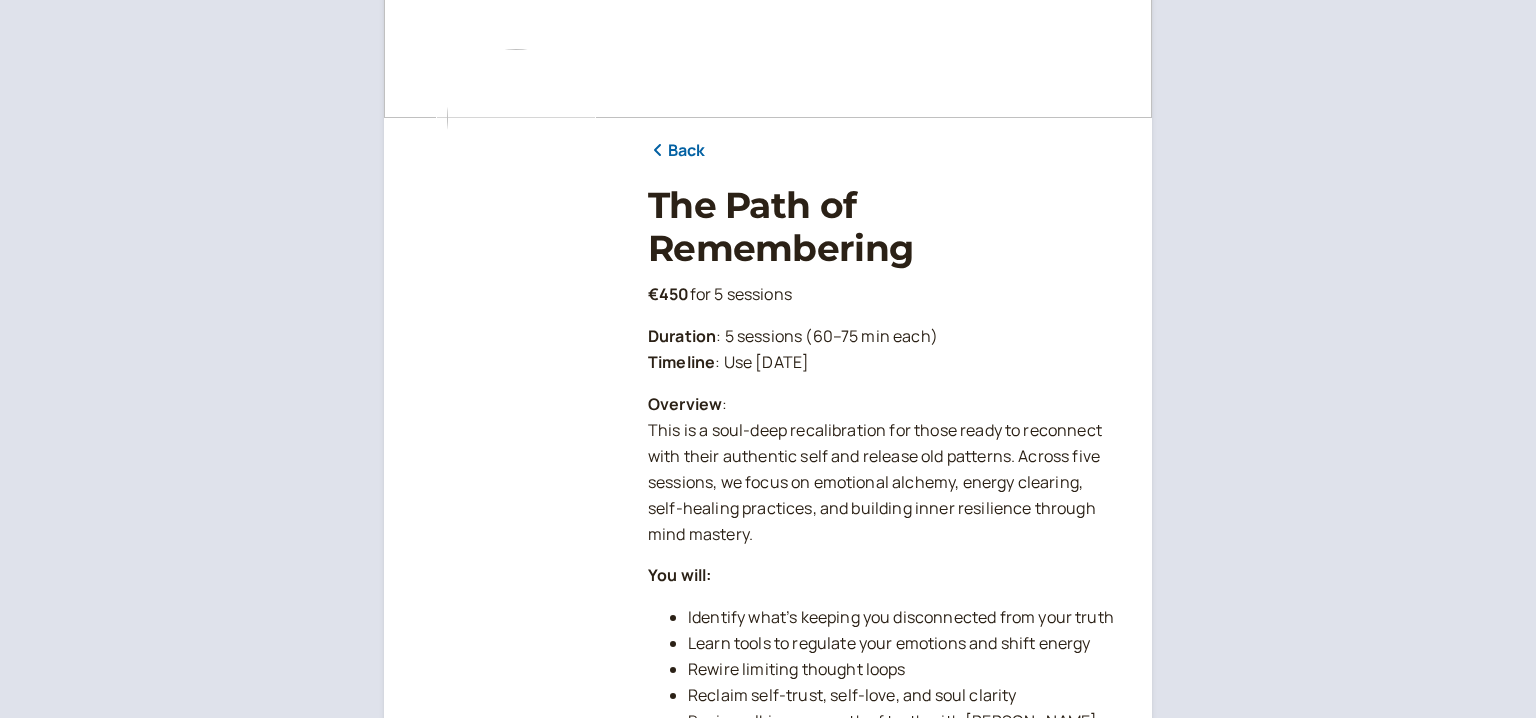 scroll, scrollTop: 1286, scrollLeft: 0, axis: vertical 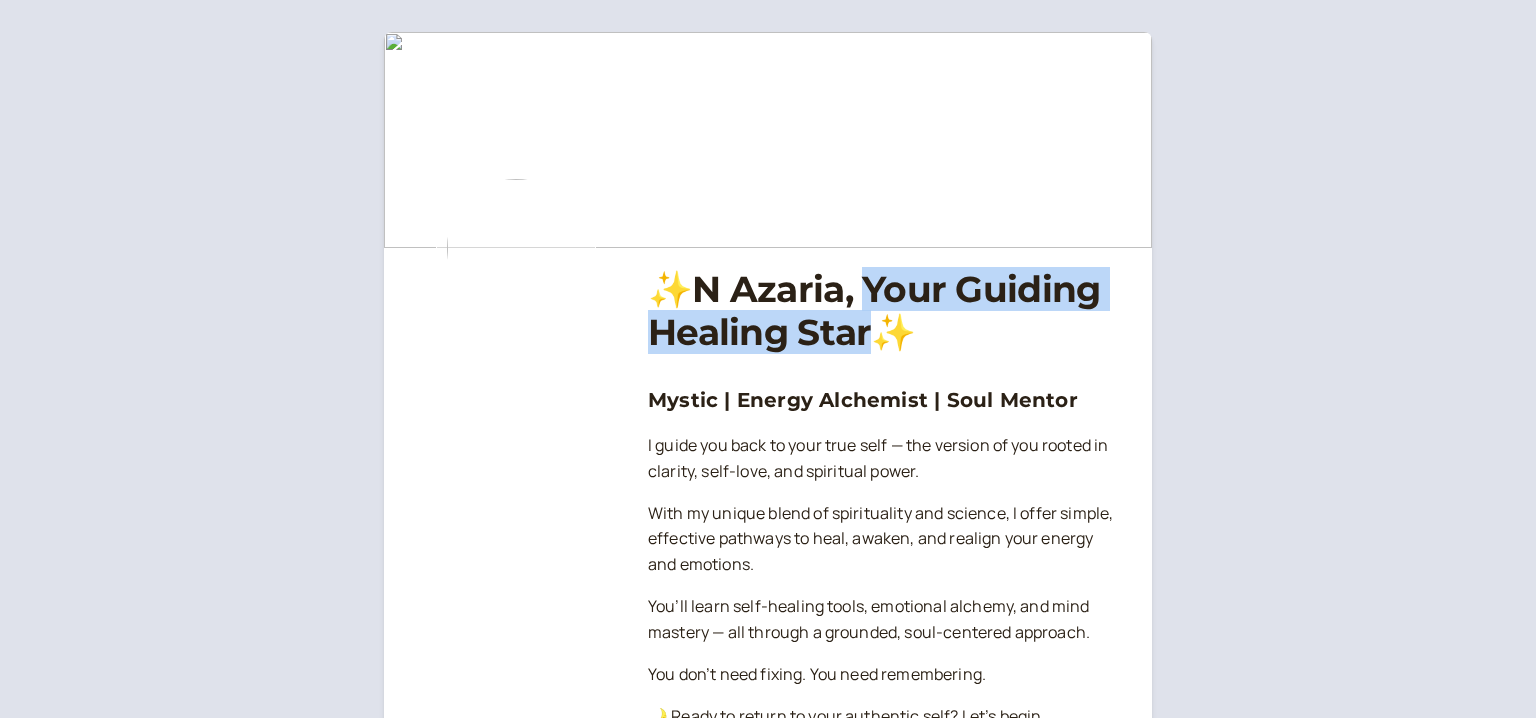 drag, startPoint x: 855, startPoint y: 281, endPoint x: 863, endPoint y: 333, distance: 52.611786 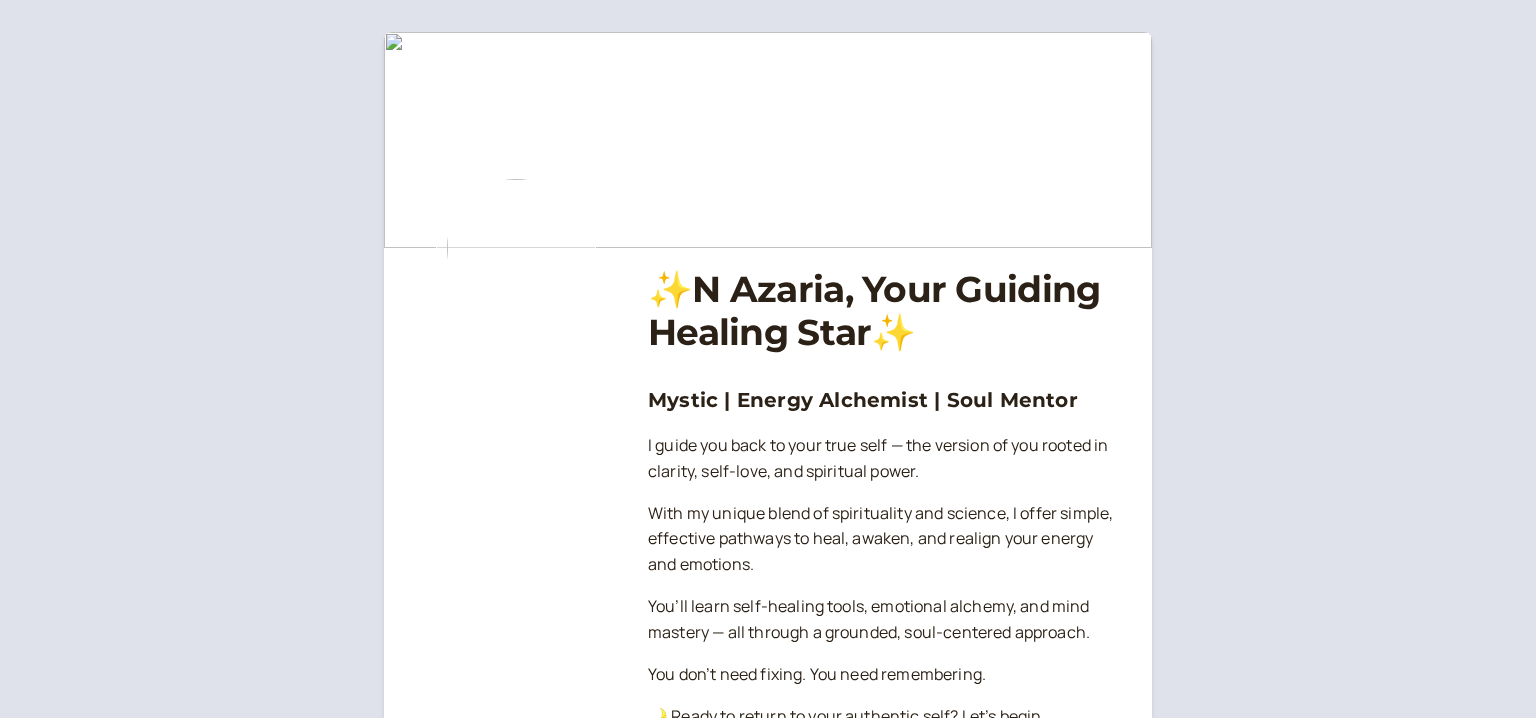 click at bounding box center (516, 1479) 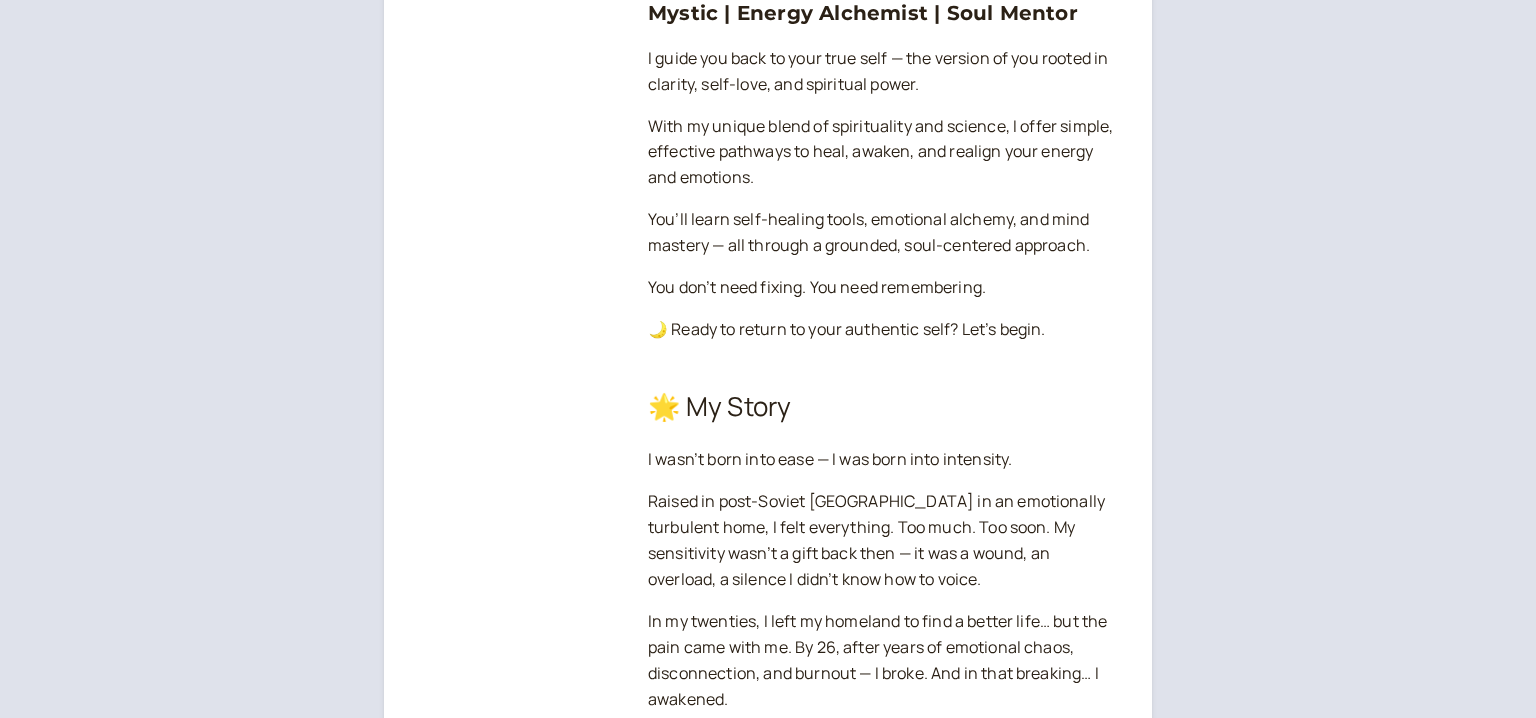 scroll, scrollTop: 0, scrollLeft: 0, axis: both 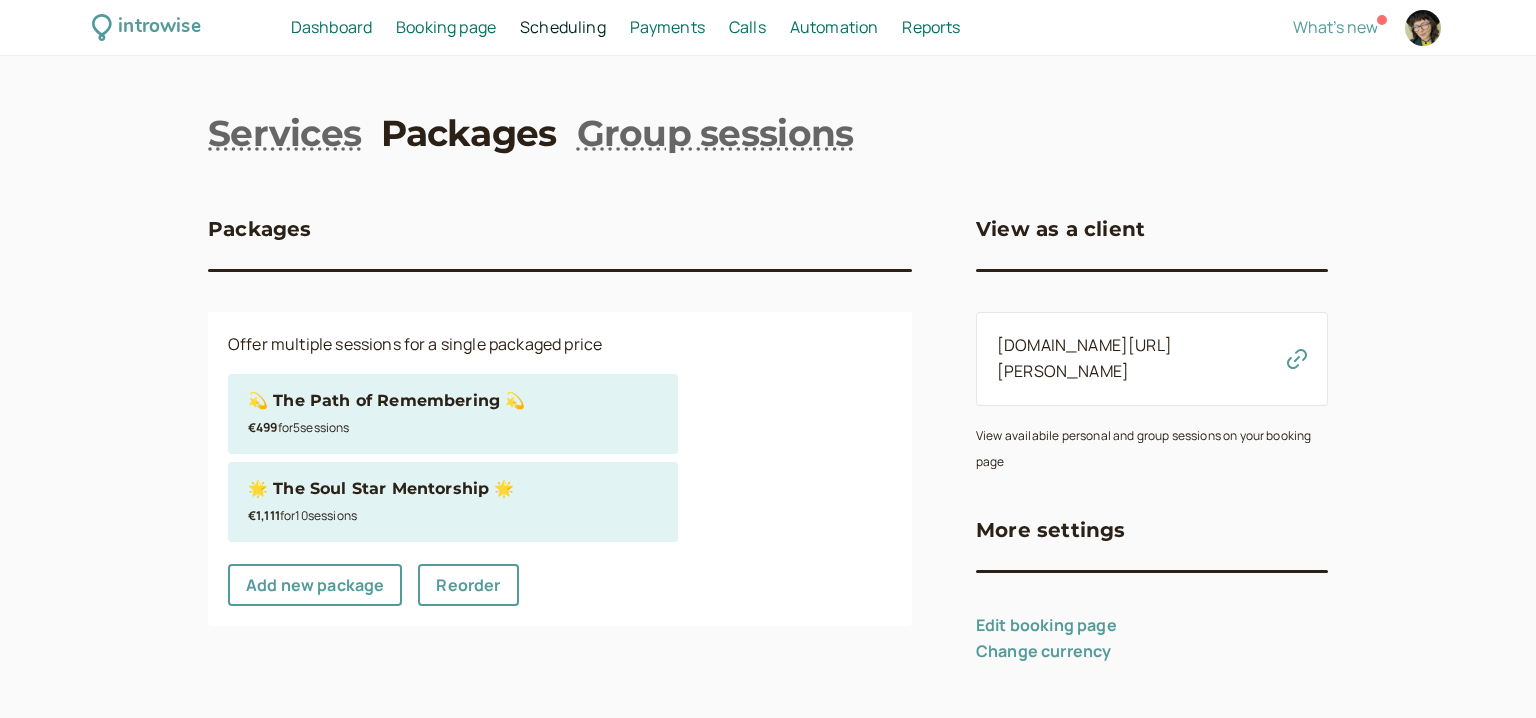 click on "introwise Dashboard Dashboard Booking page Booking Scheduling Scheduling Payments Payments Calls Calls Automation Automation Reports Reports What's new" at bounding box center [768, 28] 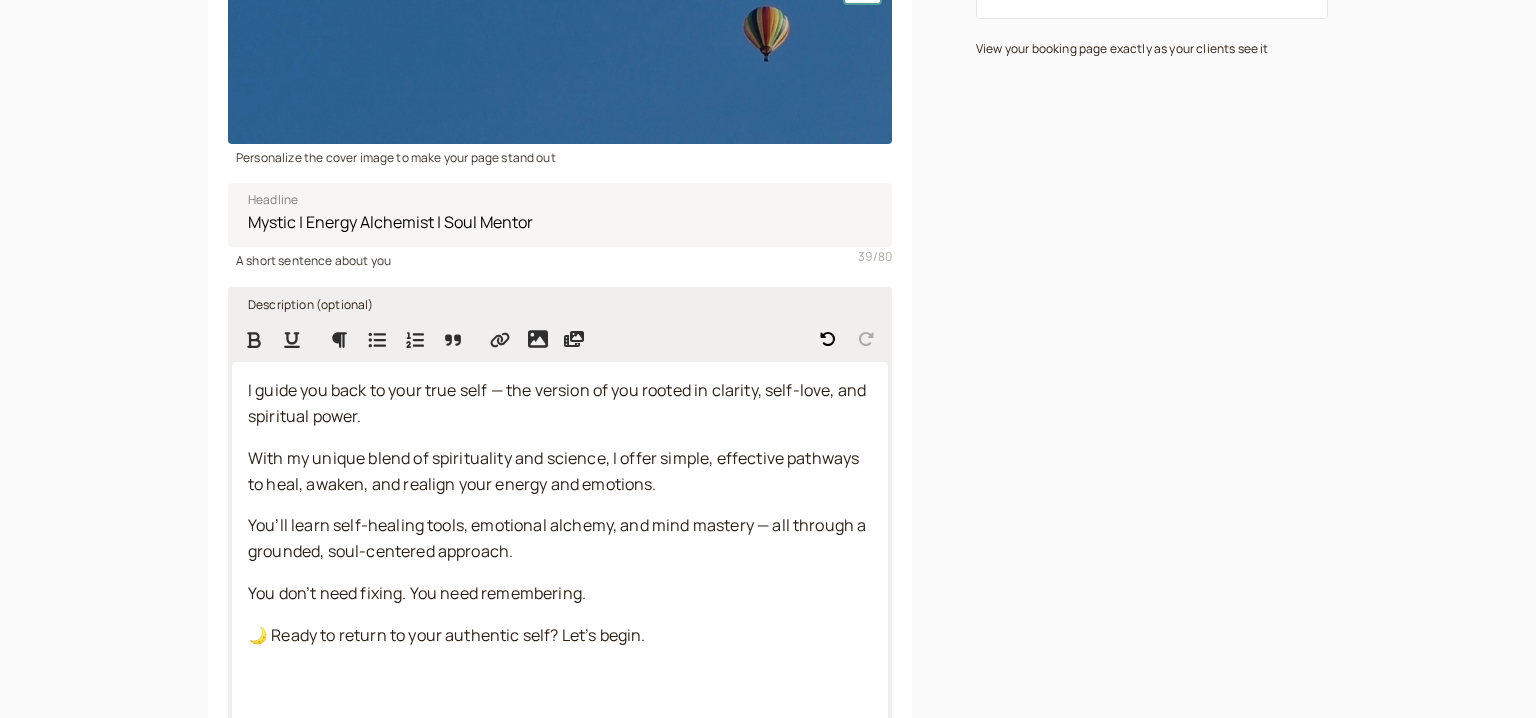 scroll, scrollTop: 774, scrollLeft: 0, axis: vertical 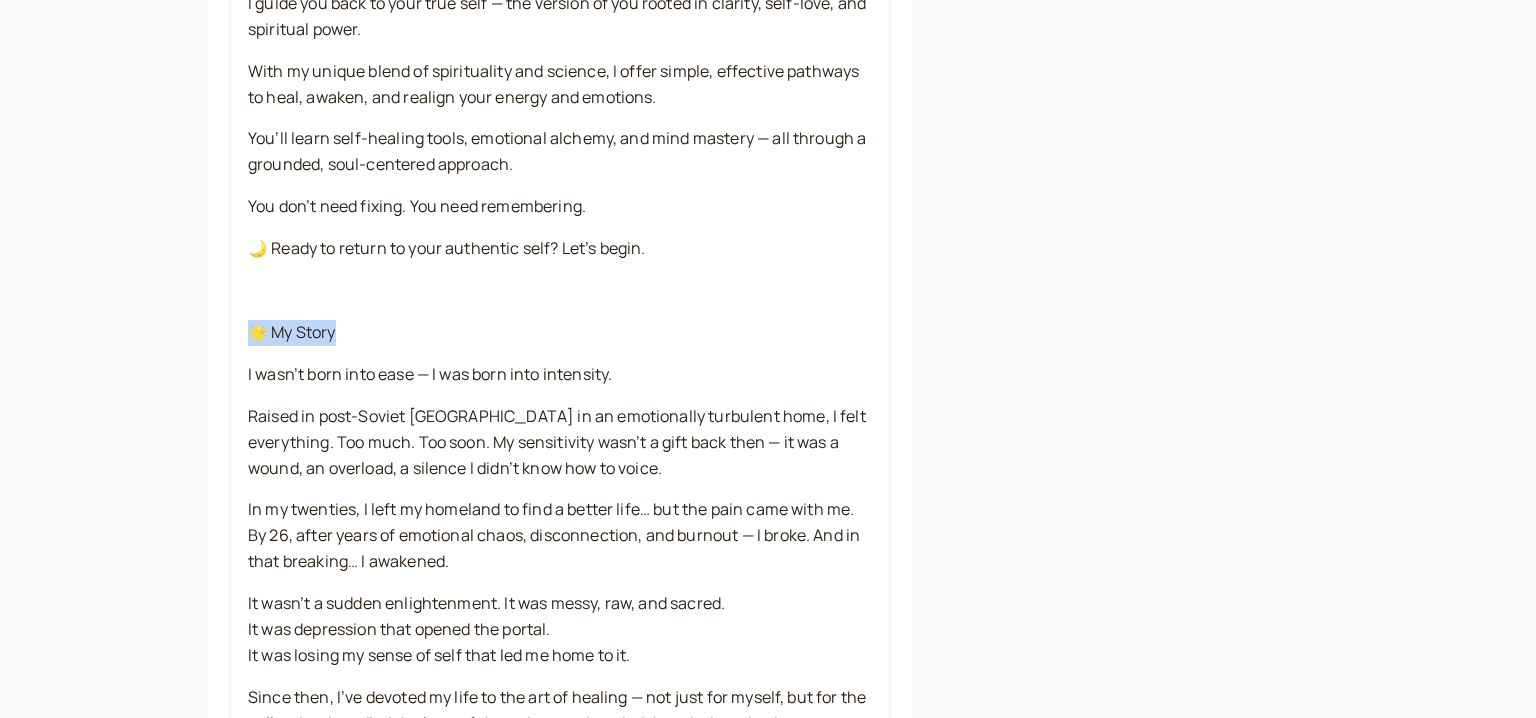 drag, startPoint x: 336, startPoint y: 335, endPoint x: 213, endPoint y: 331, distance: 123.065025 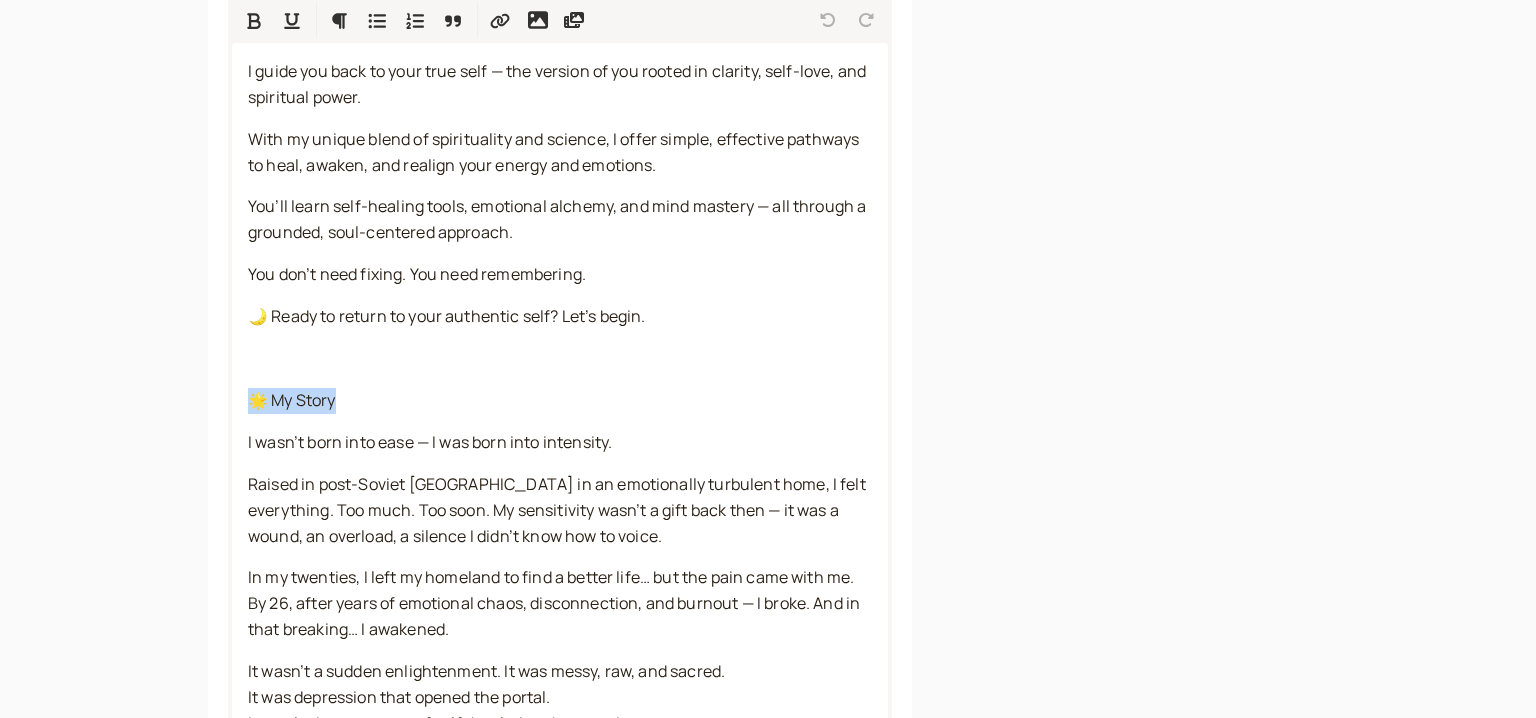 scroll, scrollTop: 645, scrollLeft: 0, axis: vertical 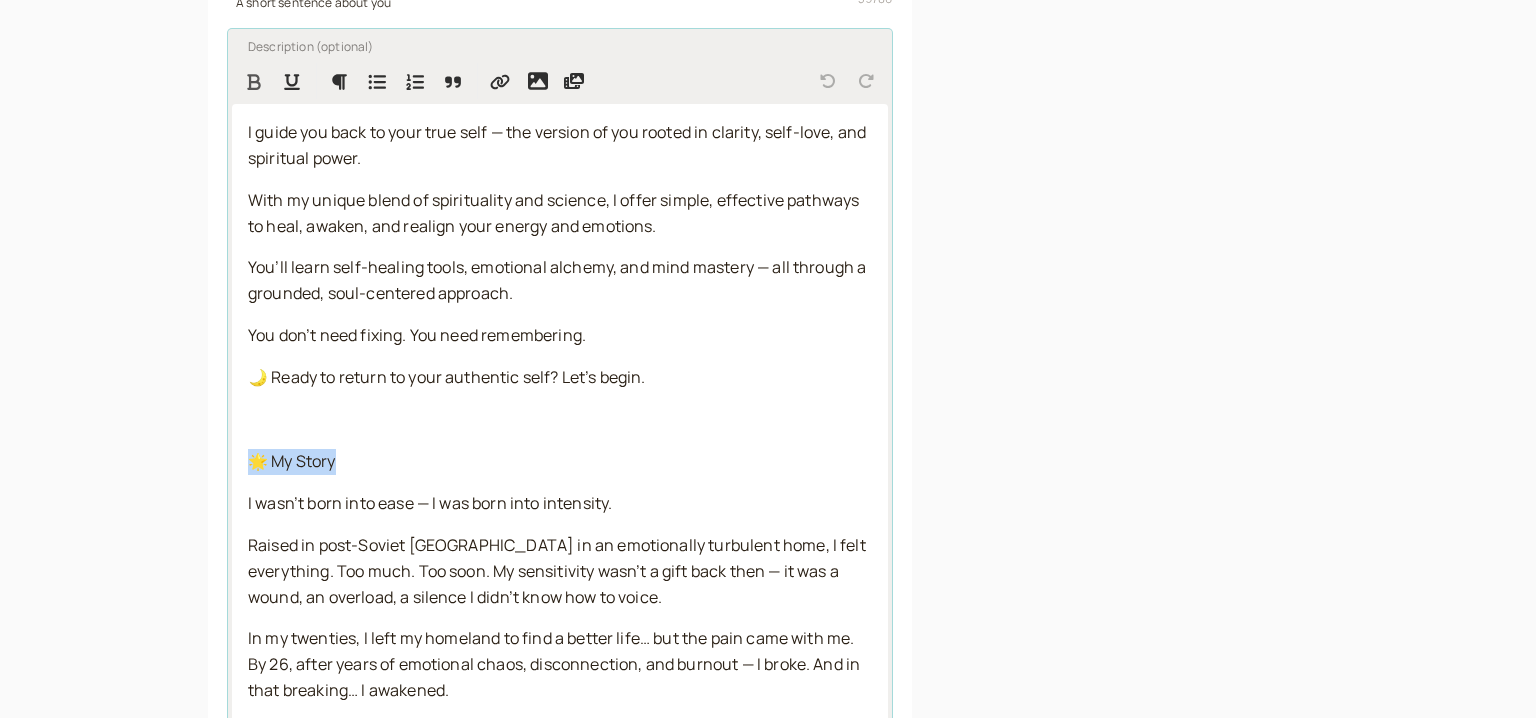 click 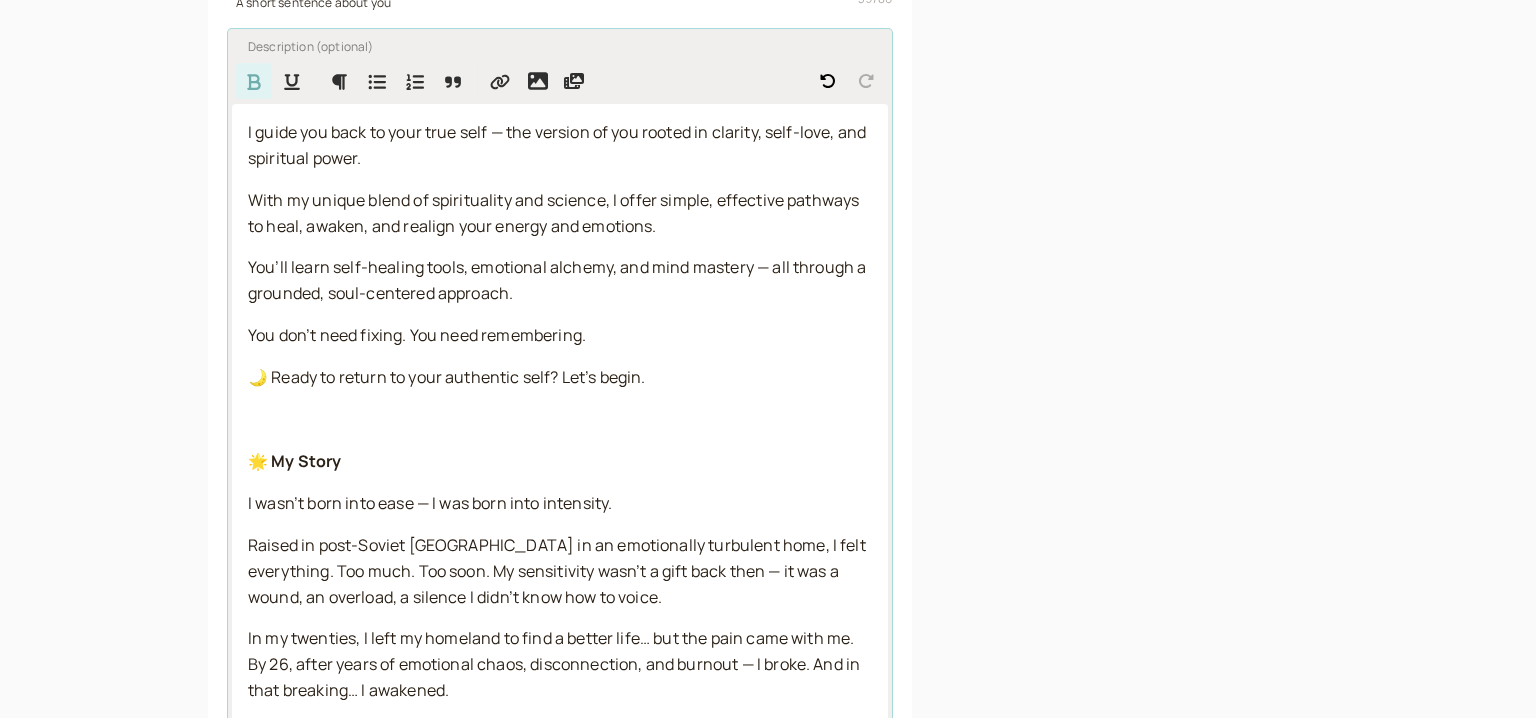 click on "Raised in post-Soviet [GEOGRAPHIC_DATA] in an emotionally turbulent home, I felt everything. Too much. Too soon. My sensitivity wasn’t a gift back then — it was a wound, an overload, a silence I didn’t know how to voice." at bounding box center [558, 571] 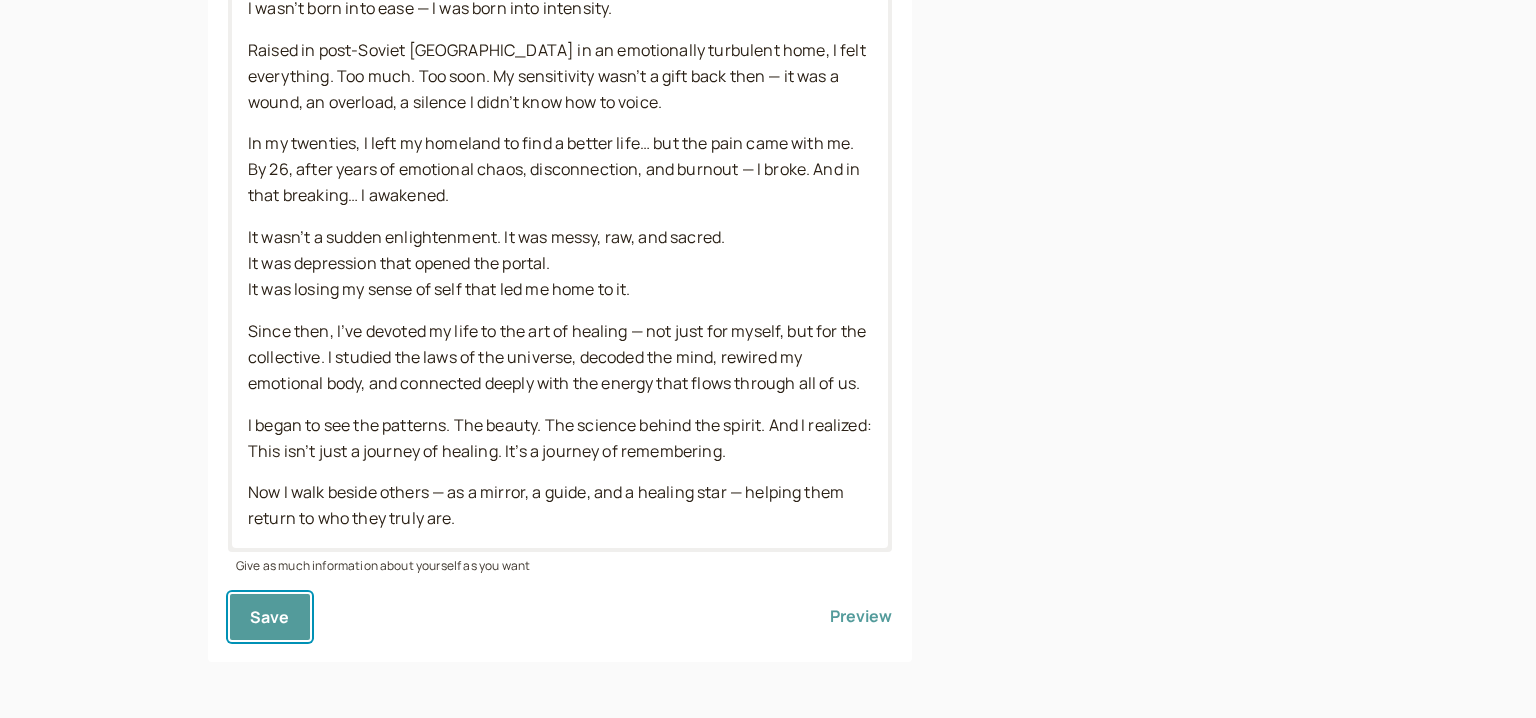 click on "Personalize the cover image to make your page stand out Mystic | Energy Alchemist | Soul Mentor Headline 39 / 80 A short sentence about you Description (optional) I guide you back to your true self — the version of you rooted in clarity, self-love, and spiritual power. With my unique blend of spirituality and science, I offer simple, effective pathways to heal, awaken, and realign your energy and emotions. You’ll learn self-healing tools, emotional alchemy, and mind mastery — all through a grounded, soul-centered approach. You don’t need fixing. You need remembering. 🌙 Ready to return to your authentic self? Let’s begin. 🌟 My Story I wasn’t born into ease — I was born into intensity.  Raised in post-Soviet Russia in an emotionally turbulent home, I felt everything. Too much. Too soon. My sensitivity wasn’t a gift back then — it was a wound, an overload, a silence I didn’t know how to voice. It wasn’t a sudden enlightenment. It was messy, raw, and sacred. Save Preview" at bounding box center [560, -84] 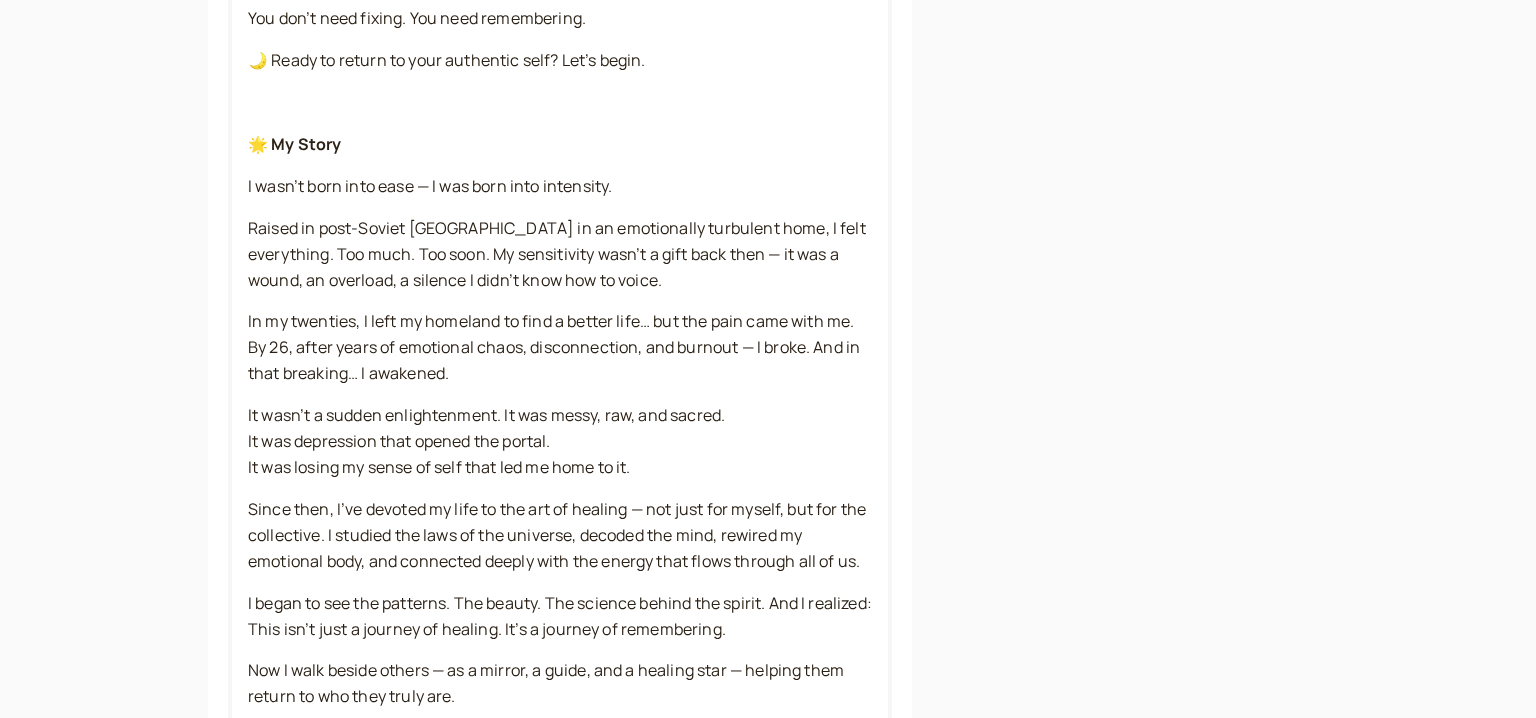scroll, scrollTop: 1166, scrollLeft: 0, axis: vertical 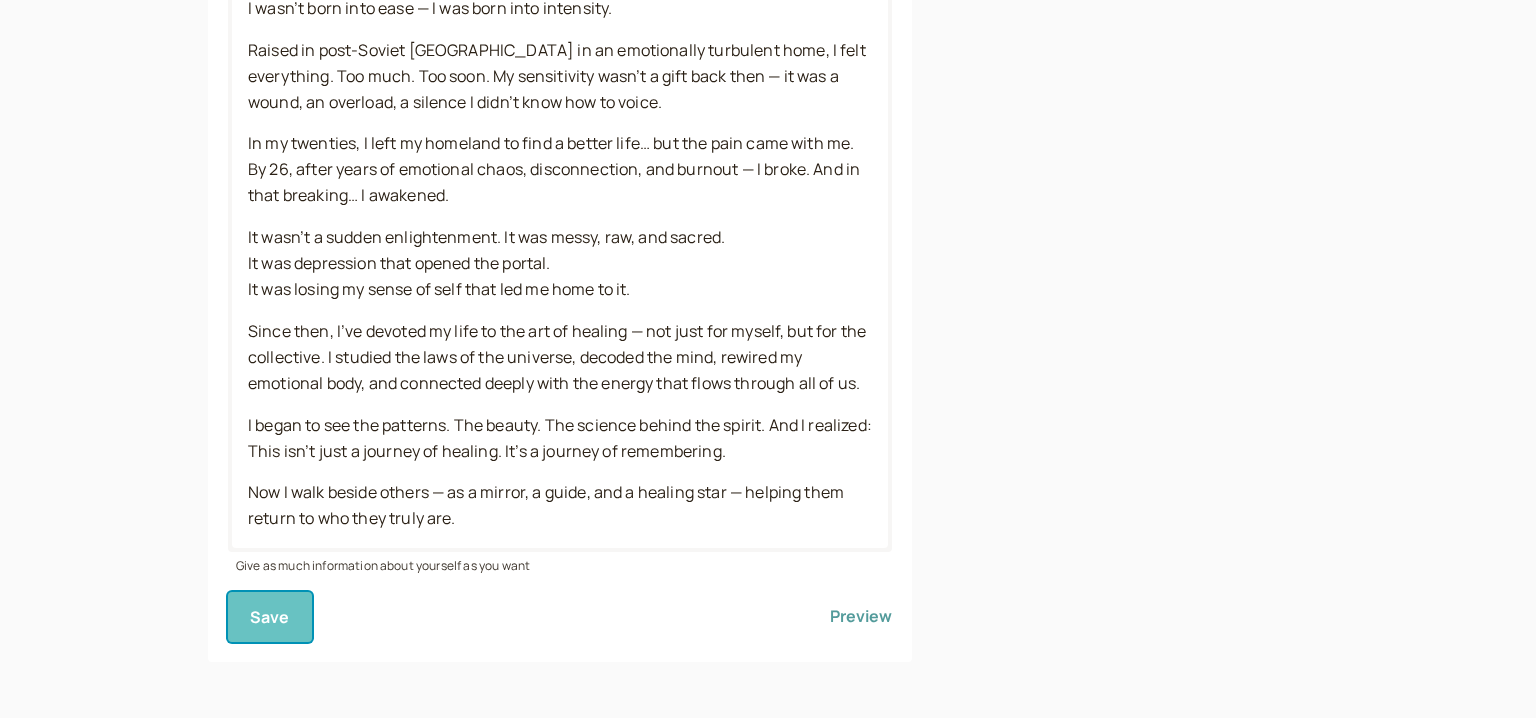 click on "Save" at bounding box center (270, 617) 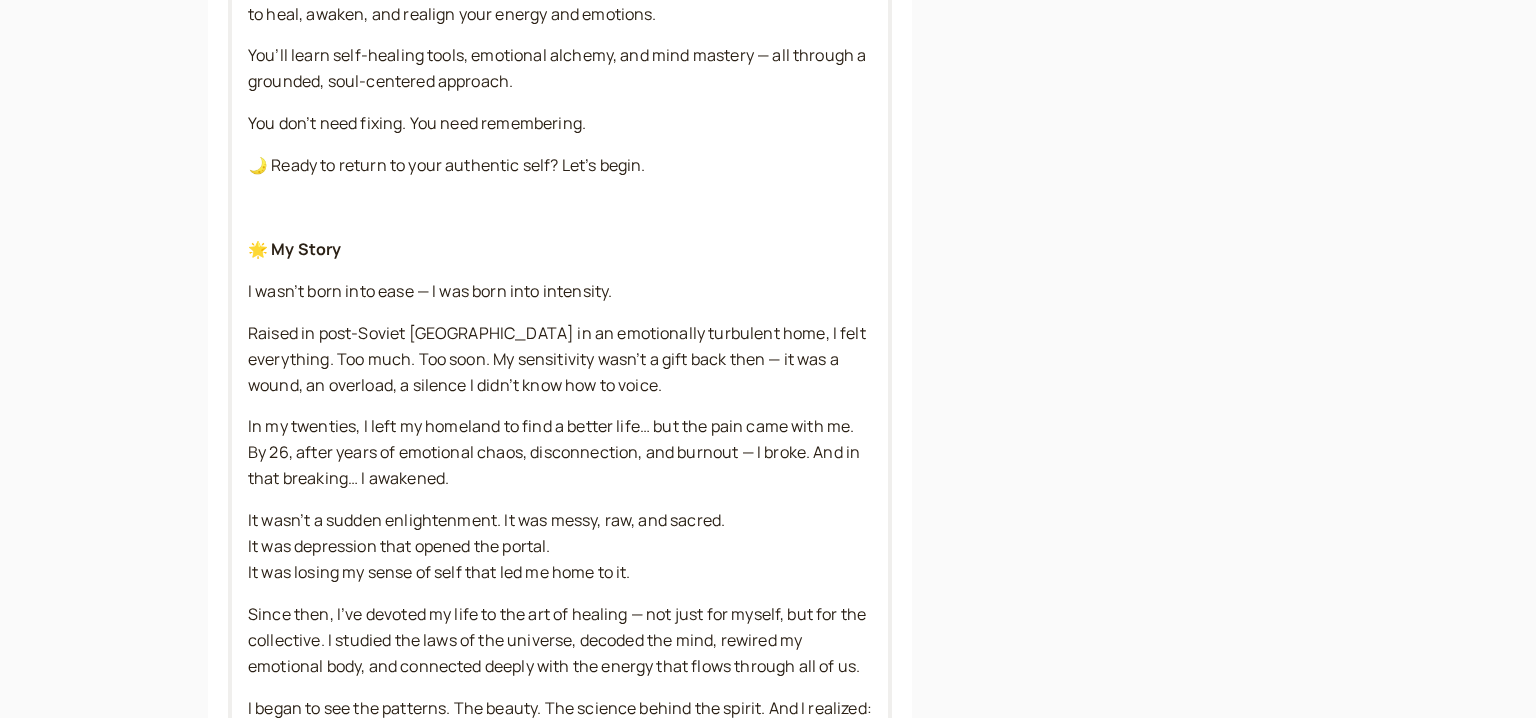 scroll, scrollTop: 779, scrollLeft: 0, axis: vertical 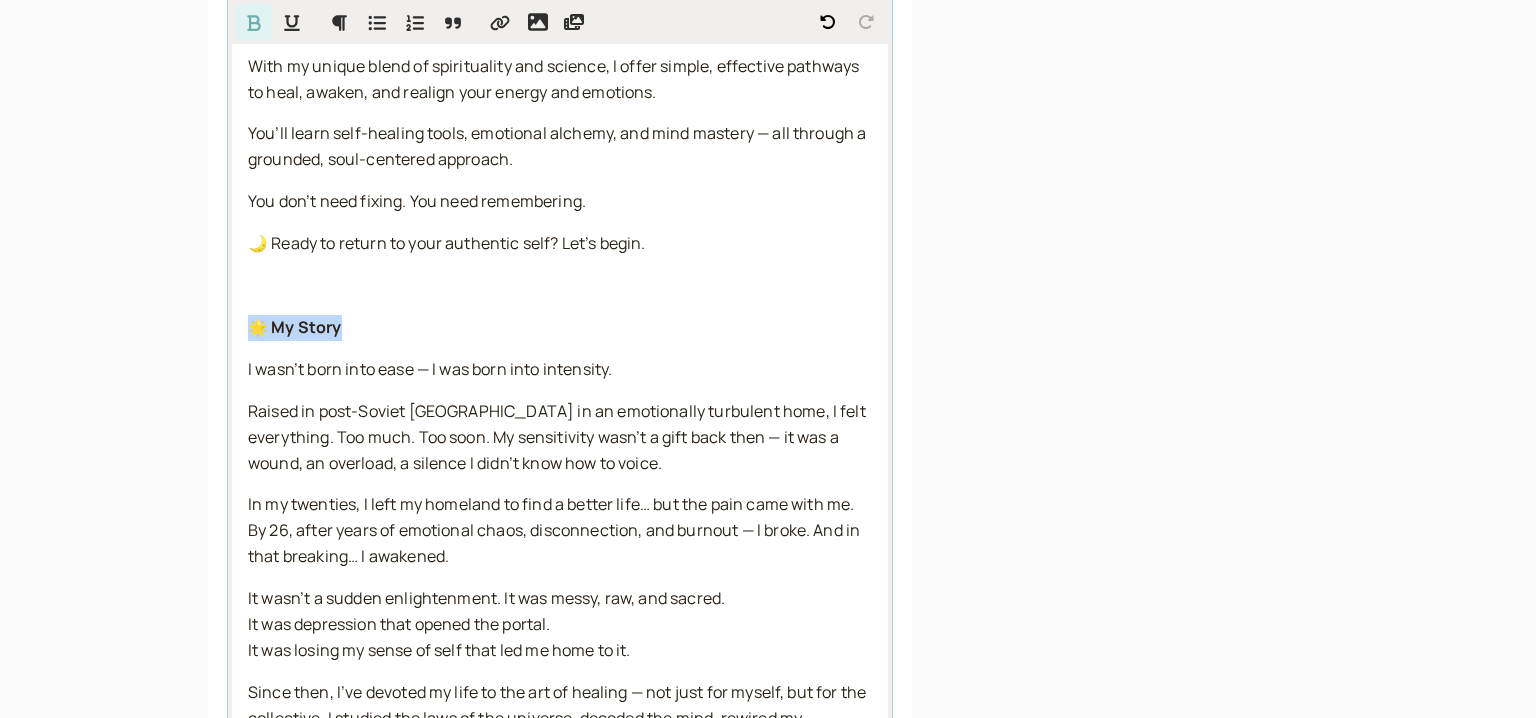 drag, startPoint x: 342, startPoint y: 324, endPoint x: 231, endPoint y: 309, distance: 112.00893 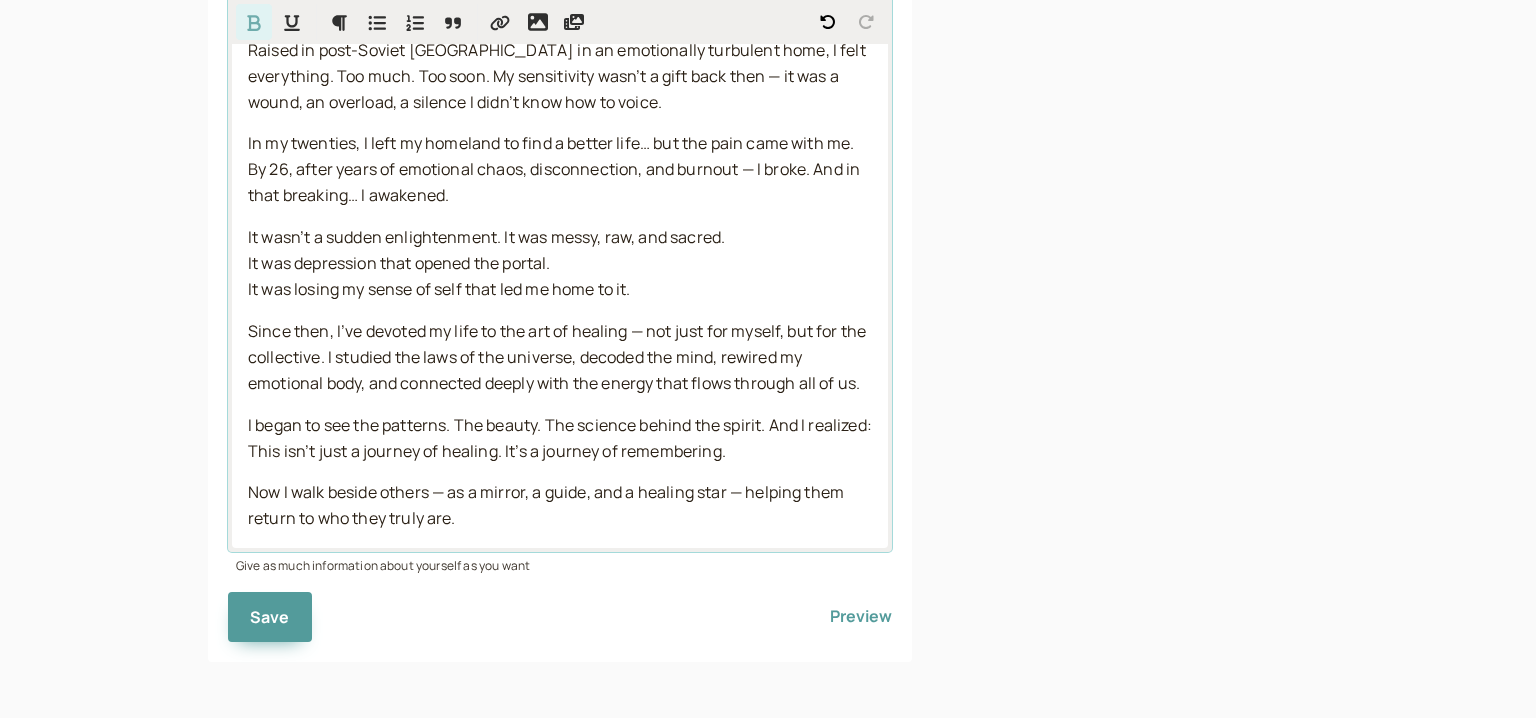 scroll, scrollTop: 650, scrollLeft: 0, axis: vertical 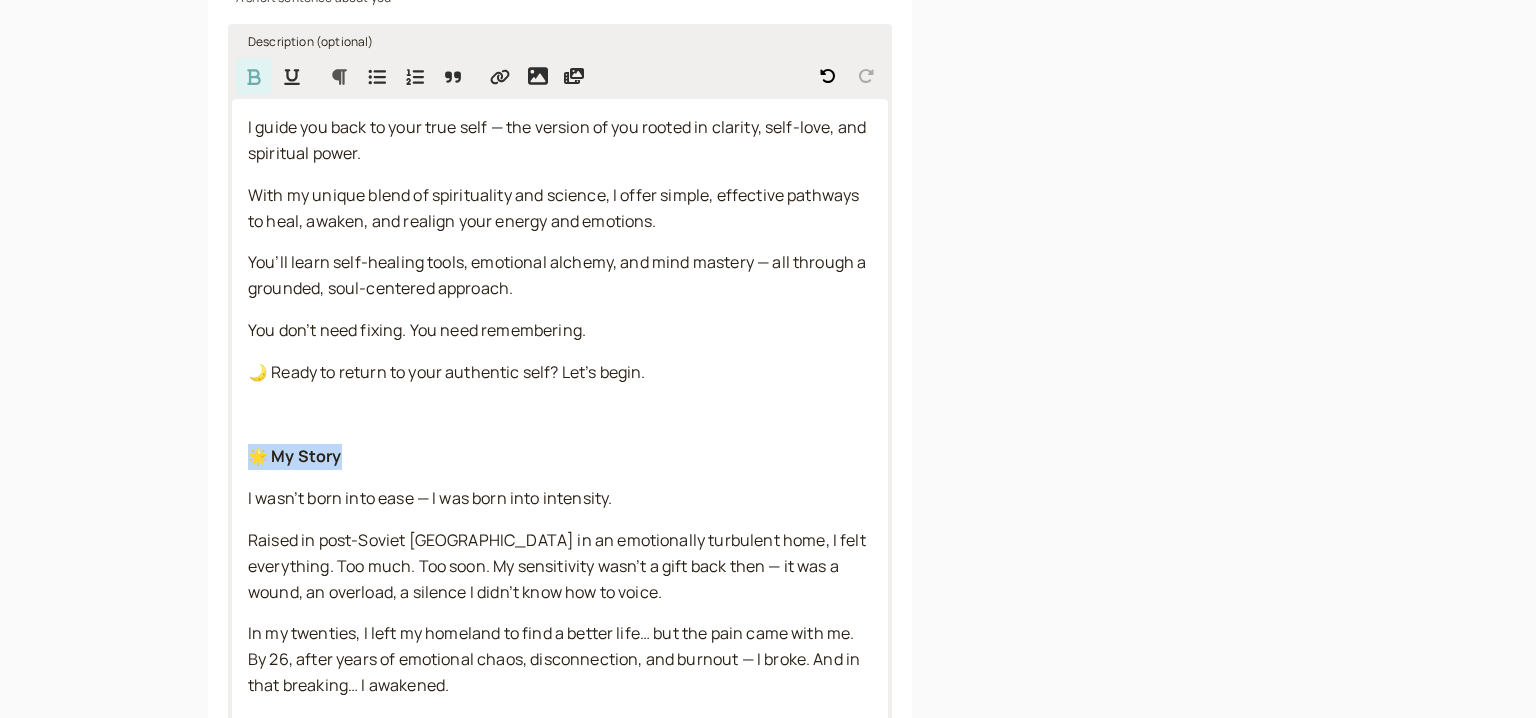 click 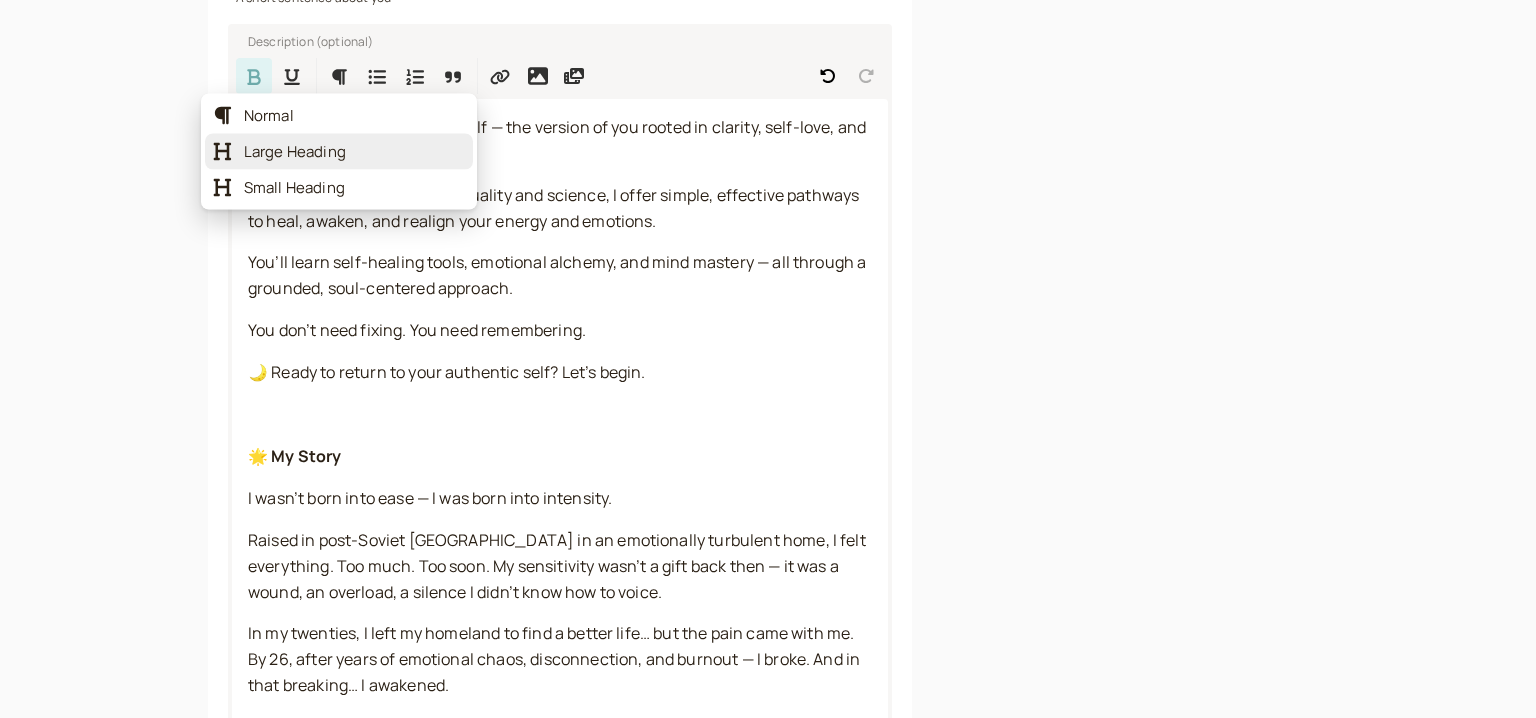 click on "Large Heading" at bounding box center (354, 152) 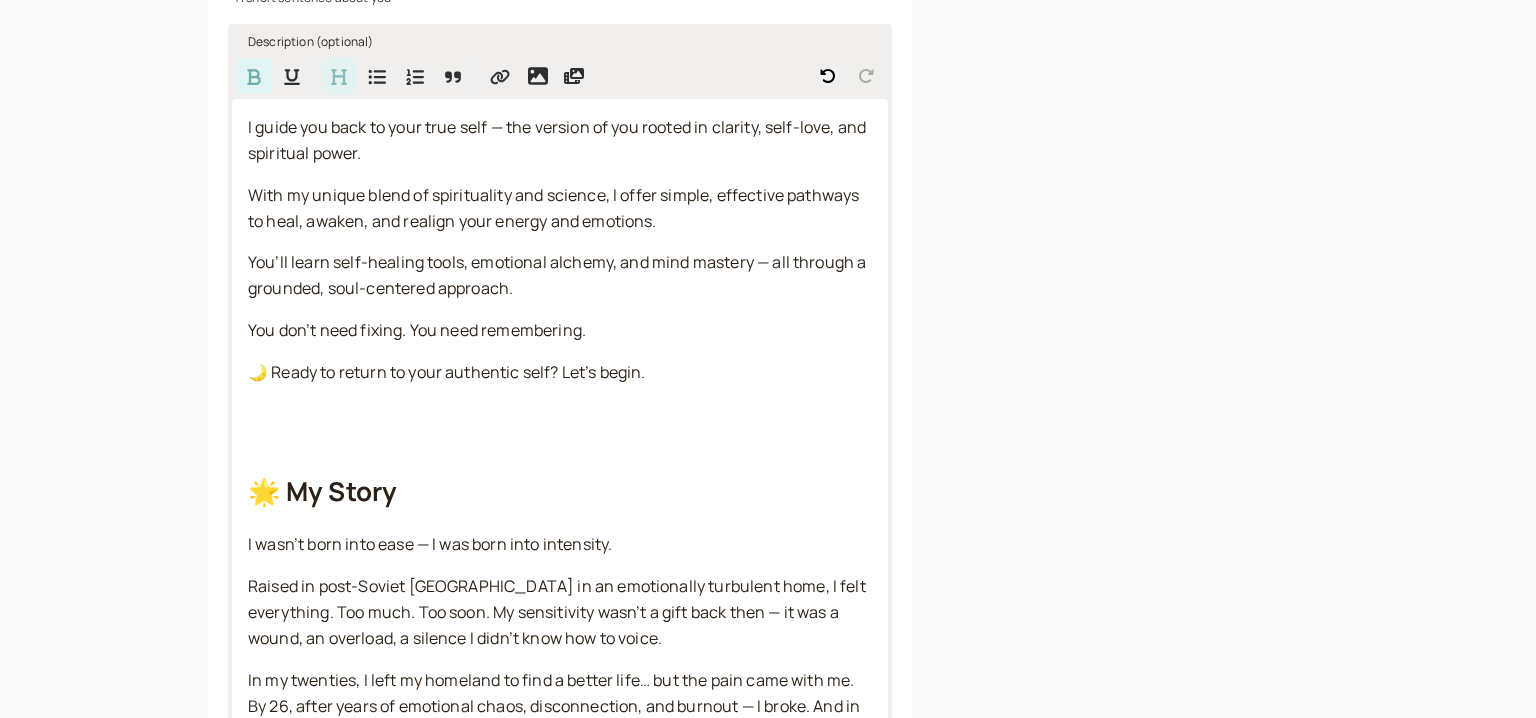 click at bounding box center [339, 76] 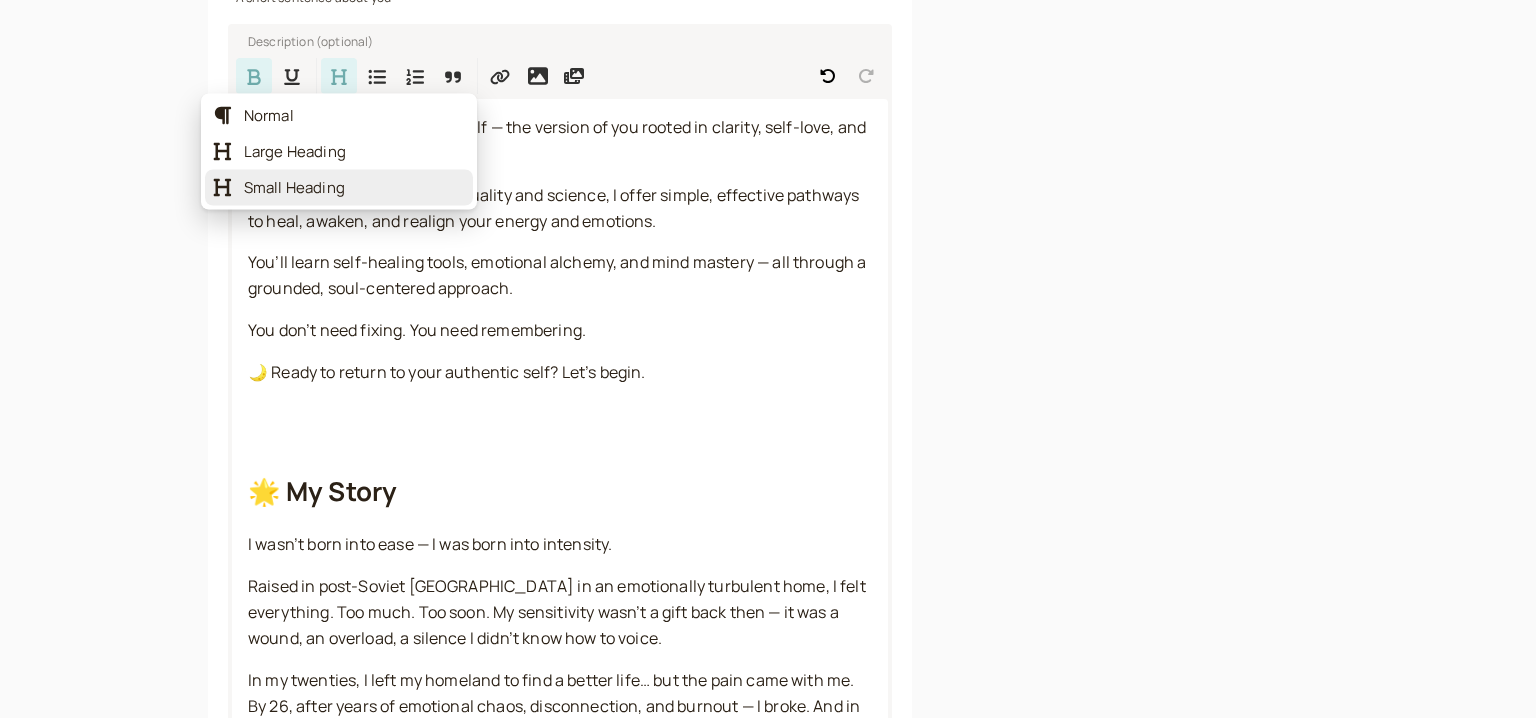 click on "Small Heading" at bounding box center [354, 188] 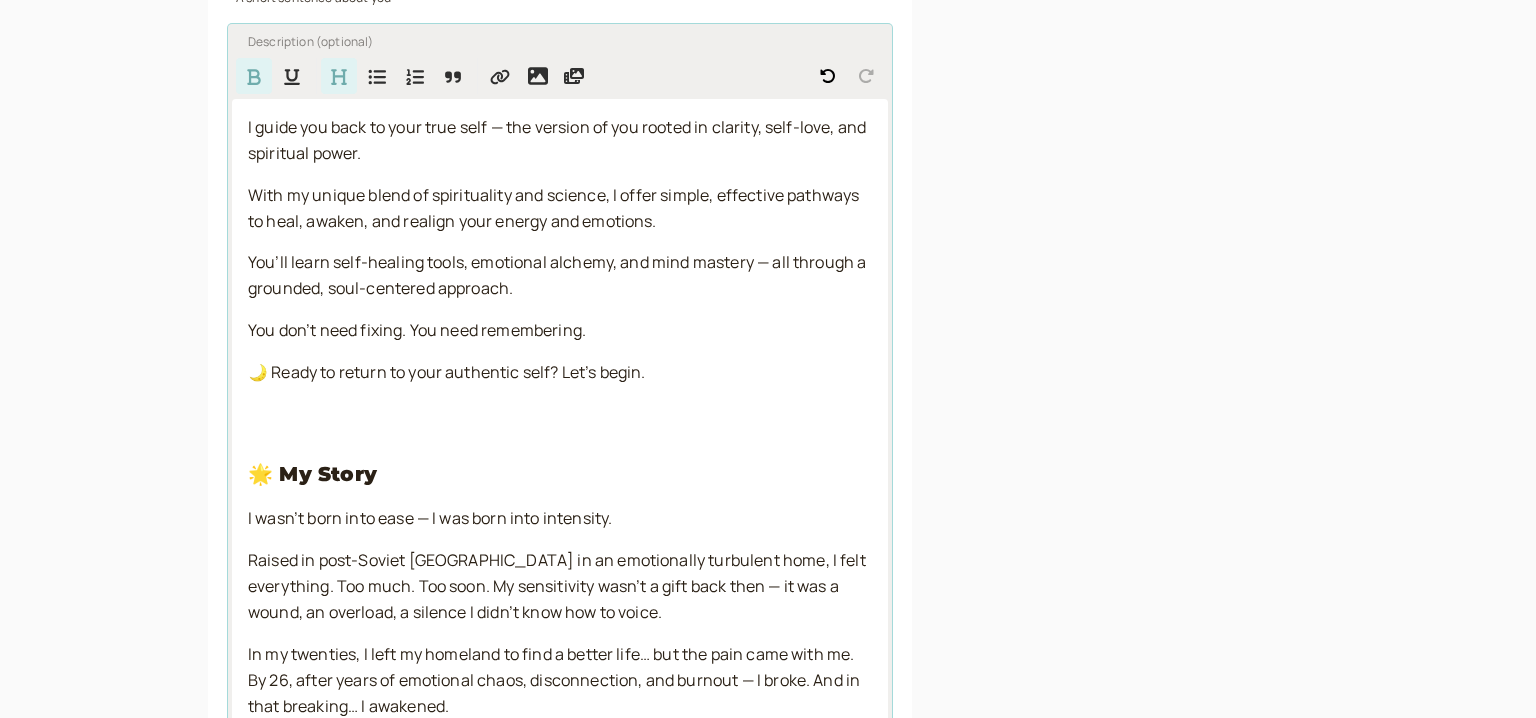 click on "🌟 My Story" at bounding box center [560, 474] 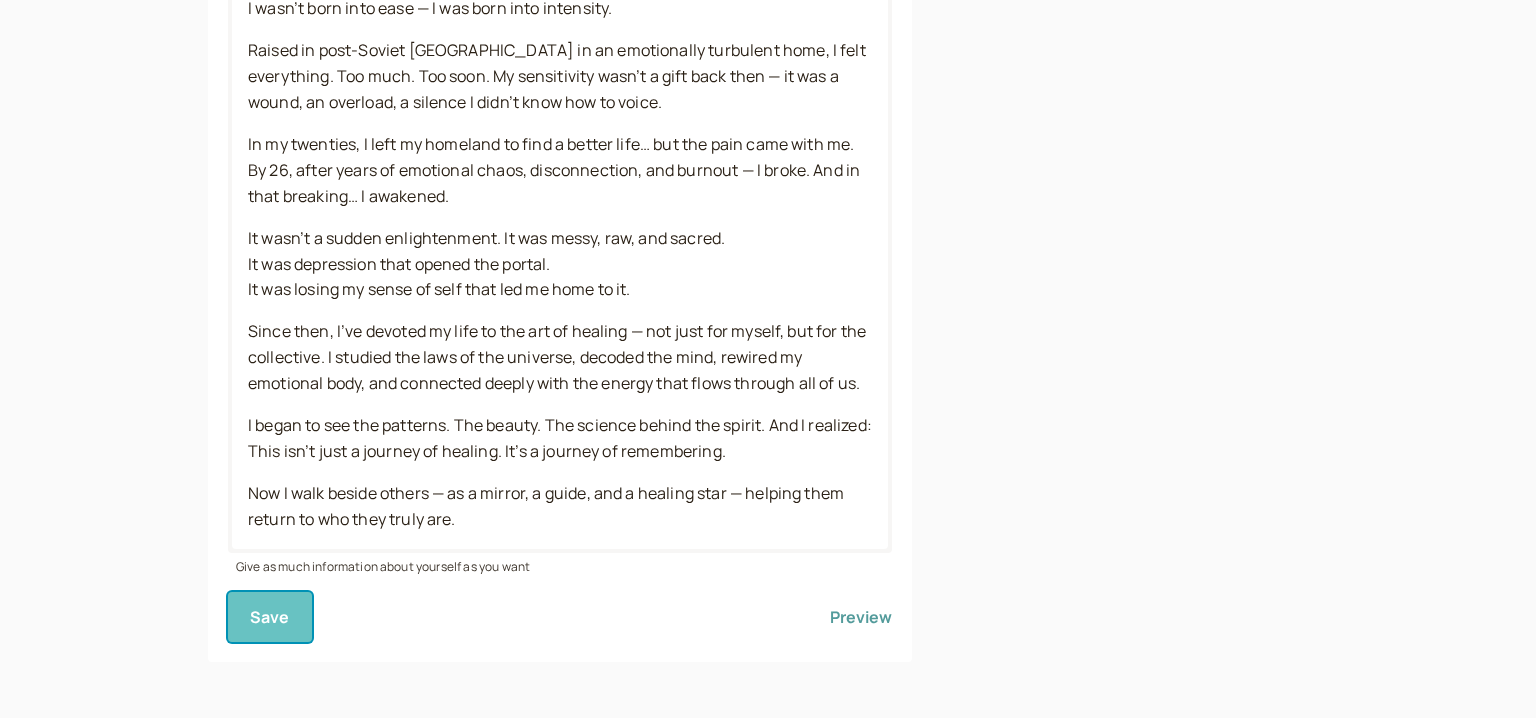 scroll, scrollTop: 703, scrollLeft: 0, axis: vertical 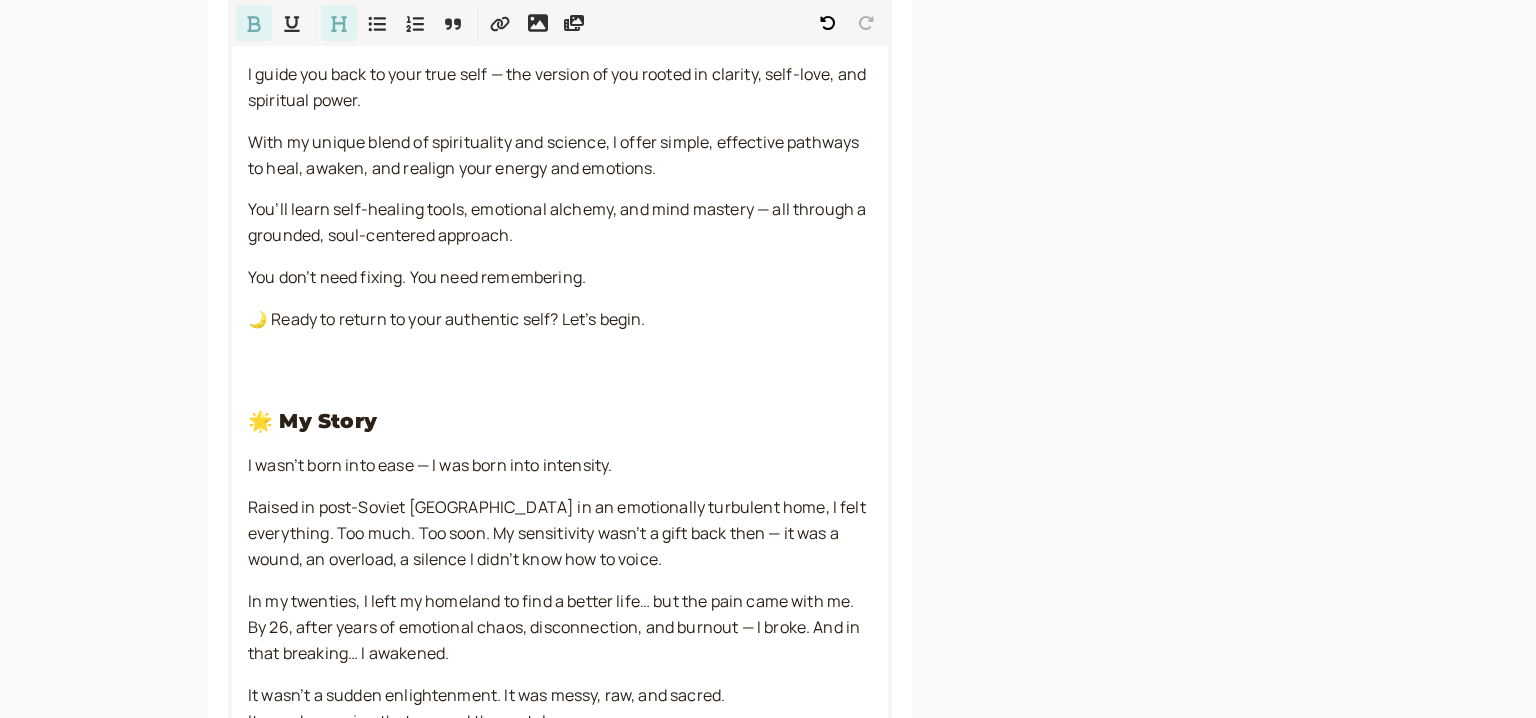 click on "Personalize the cover image to make your page stand out Mystic | Energy Alchemist | Soul Mentor Headline 39 / 80 A short sentence about you Description (optional) I guide you back to your true self — the version of you rooted in clarity, self-love, and spiritual power. With my unique blend of spirituality and science, I offer simple, effective pathways to heal, awaken, and realign your energy and emotions. You’ll learn self-healing tools, emotional alchemy, and mind mastery — all through a grounded, soul-centered approach. You don’t need fixing. You need remembering. 🌙 Ready to return to your authentic self? Let’s begin. 🌟 My Story I wasn’t born into ease — I was born into intensity.  Raised in post-Soviet Russia in an emotionally turbulent home, I felt everything. Too much. Too soon. My sensitivity wasn’t a gift back then — it was a wound, an overload, a silence I didn’t know how to voice. It wasn’t a sudden enlightenment. It was messy, raw, and sacred. Save Preview" at bounding box center (560, 364) 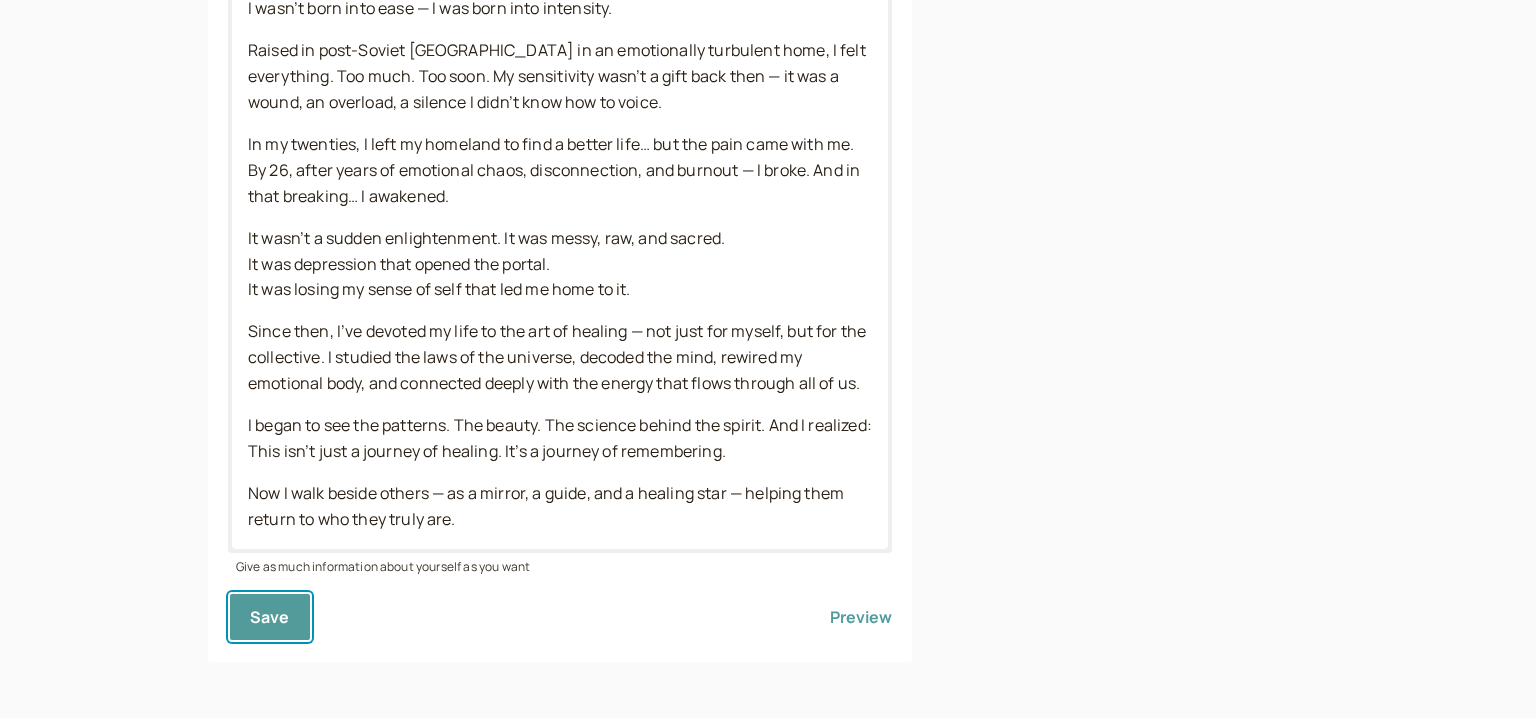 drag, startPoint x: 278, startPoint y: 616, endPoint x: 736, endPoint y: 346, distance: 531.66156 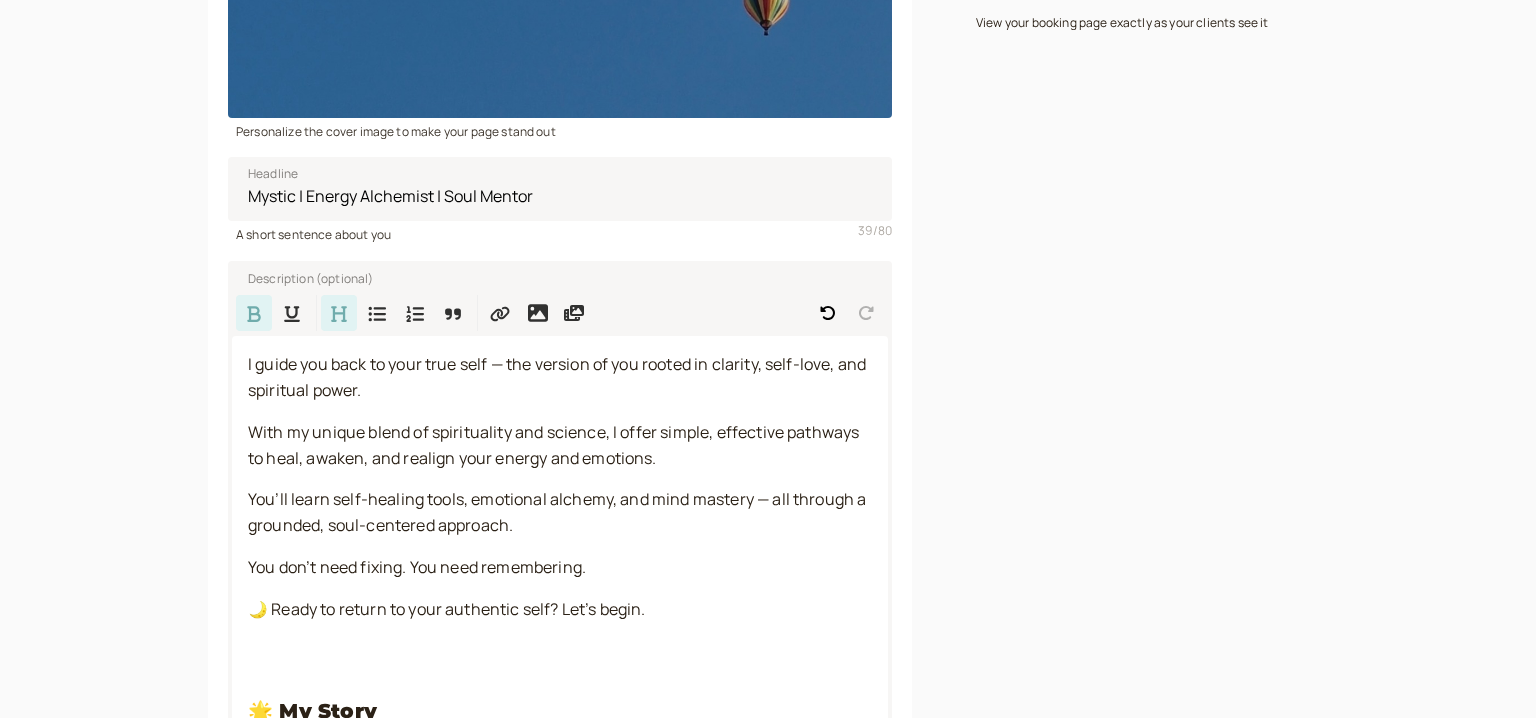 scroll, scrollTop: 0, scrollLeft: 0, axis: both 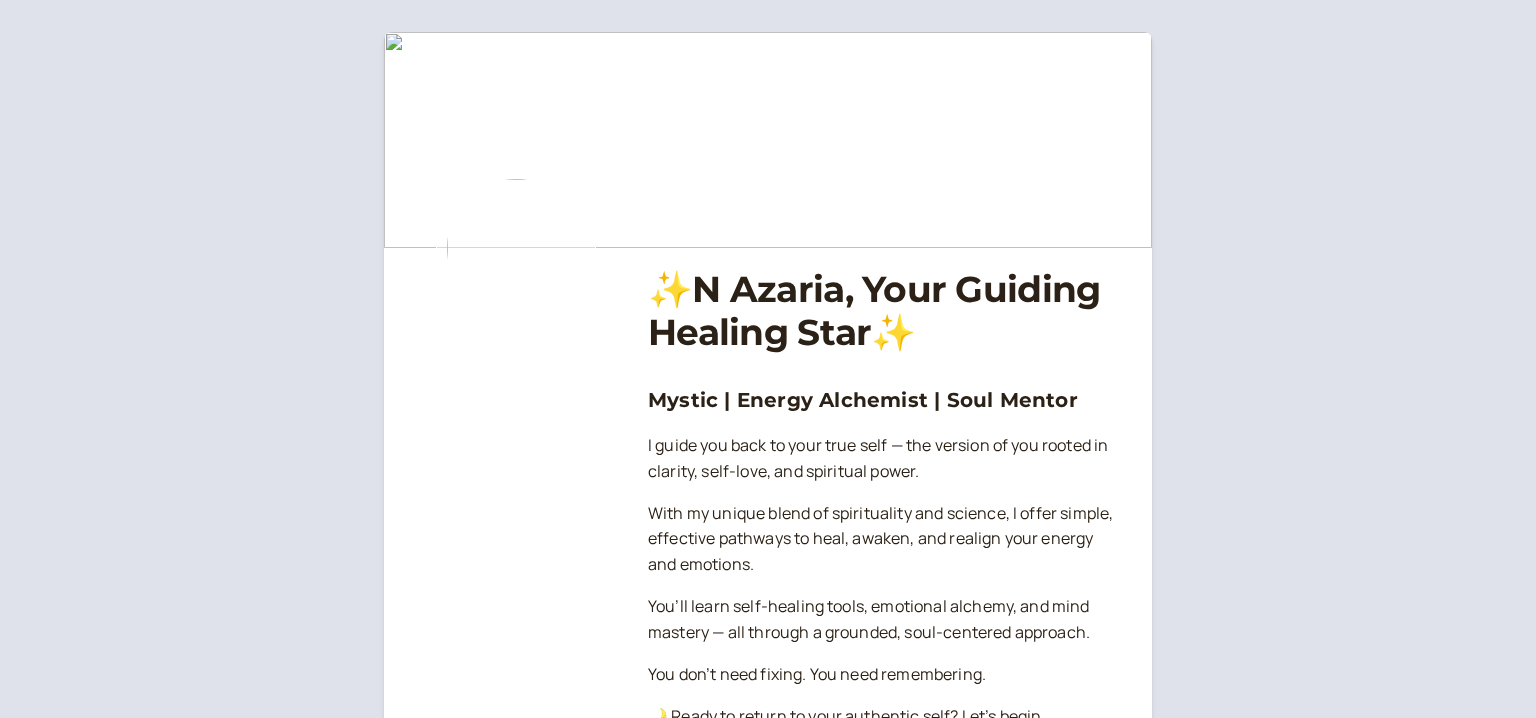 click at bounding box center (768, 140) 